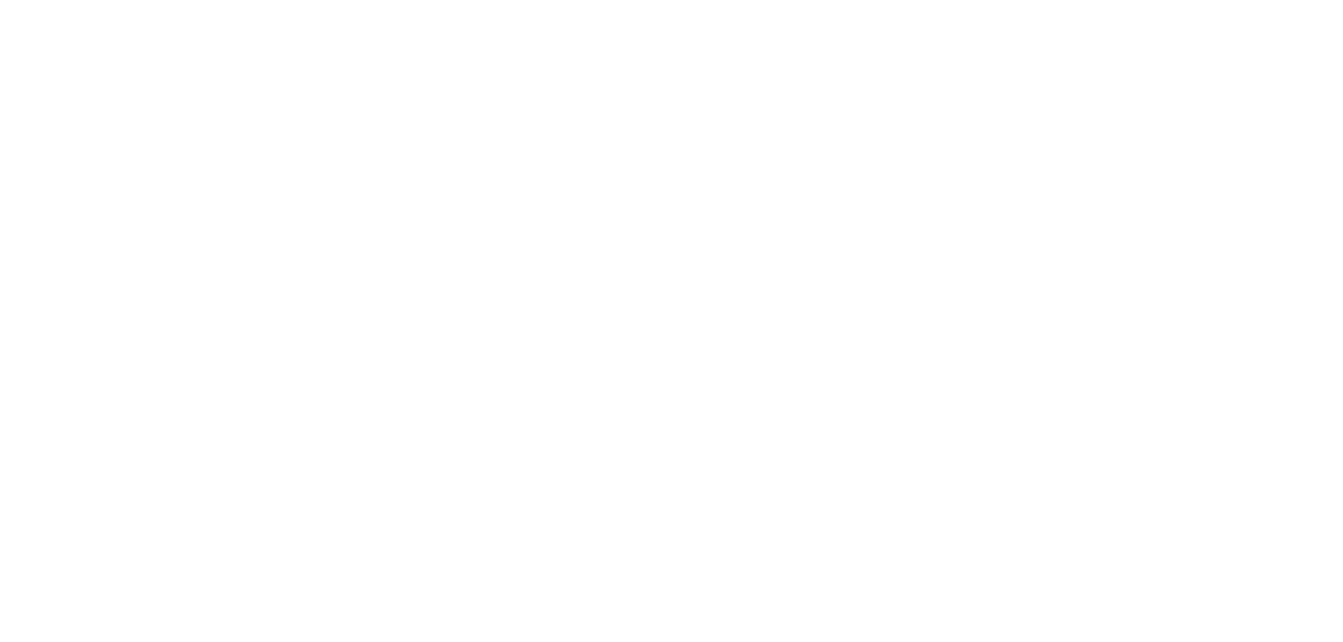 scroll, scrollTop: 0, scrollLeft: 0, axis: both 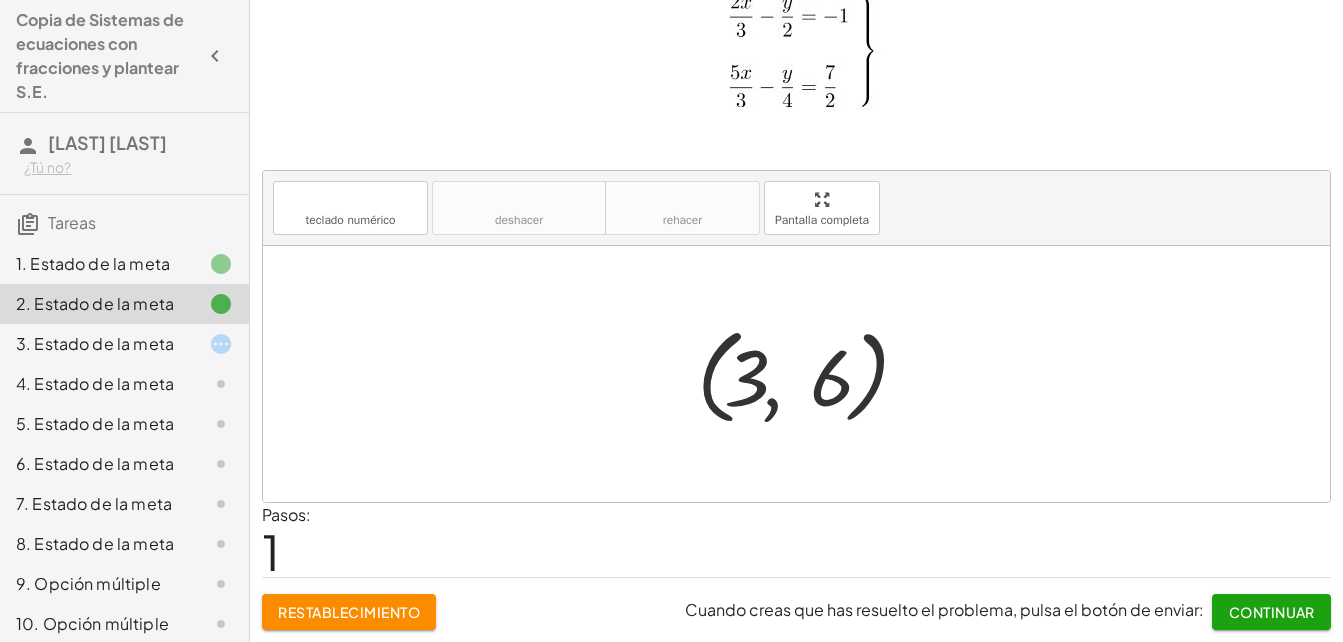 type 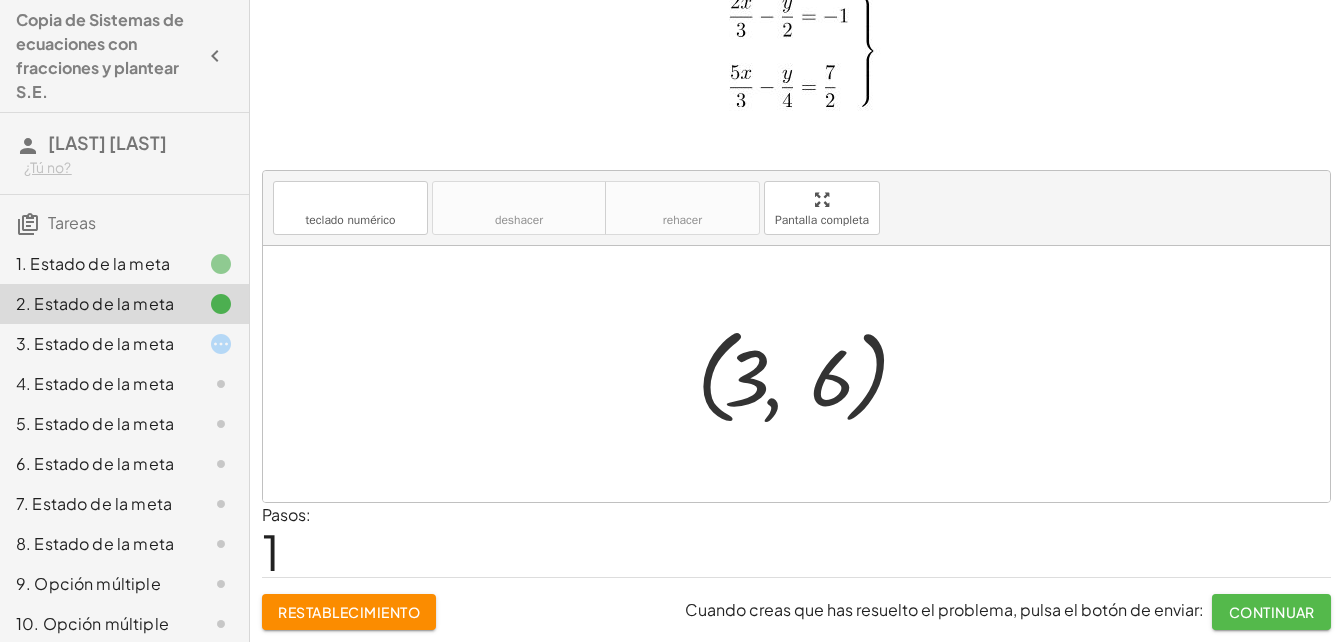 click on "Continuar" 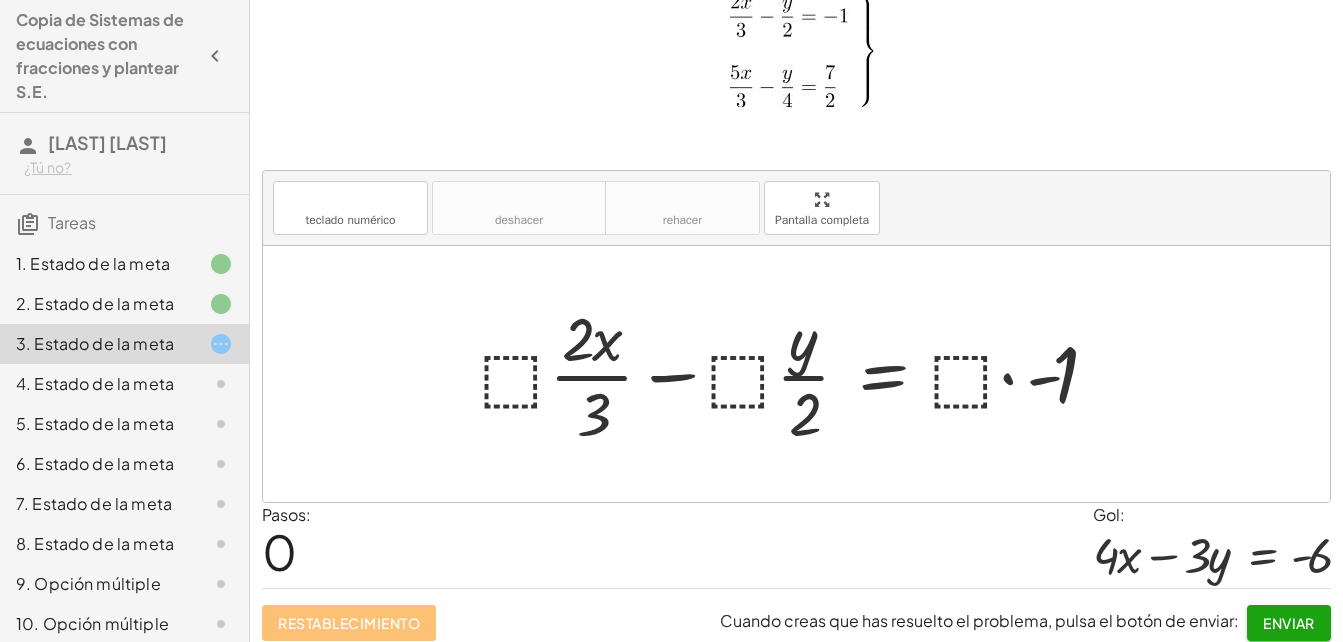 click at bounding box center (796, 374) 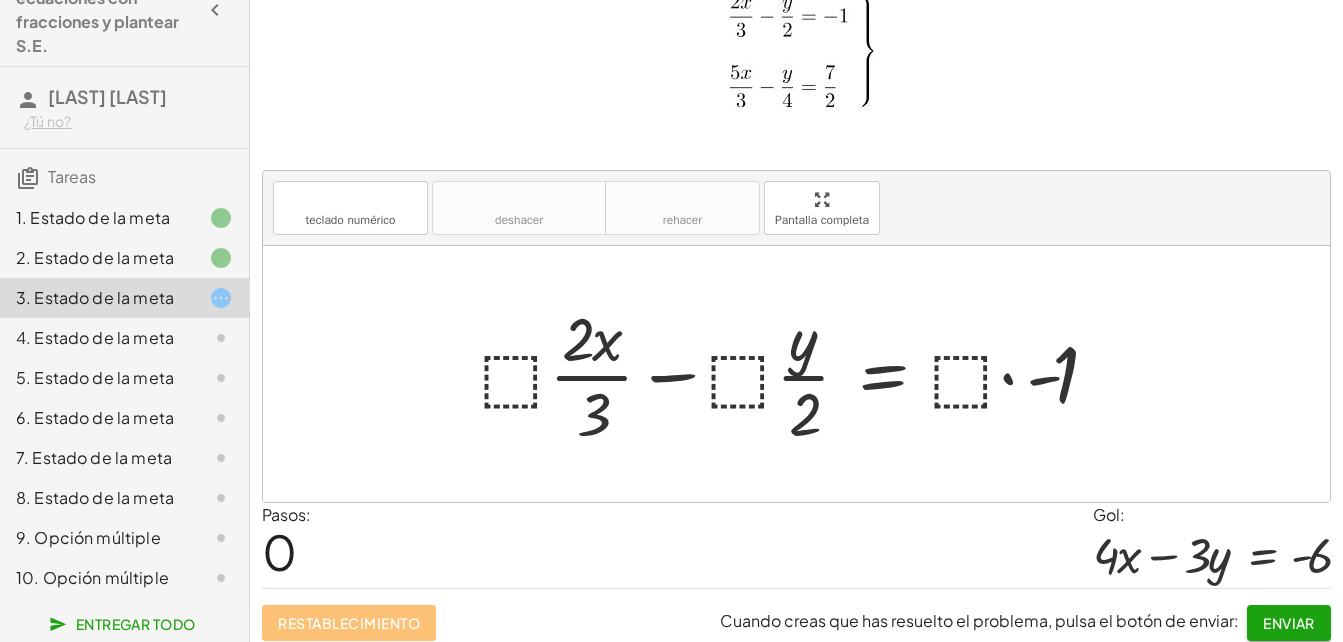scroll, scrollTop: 126, scrollLeft: 0, axis: vertical 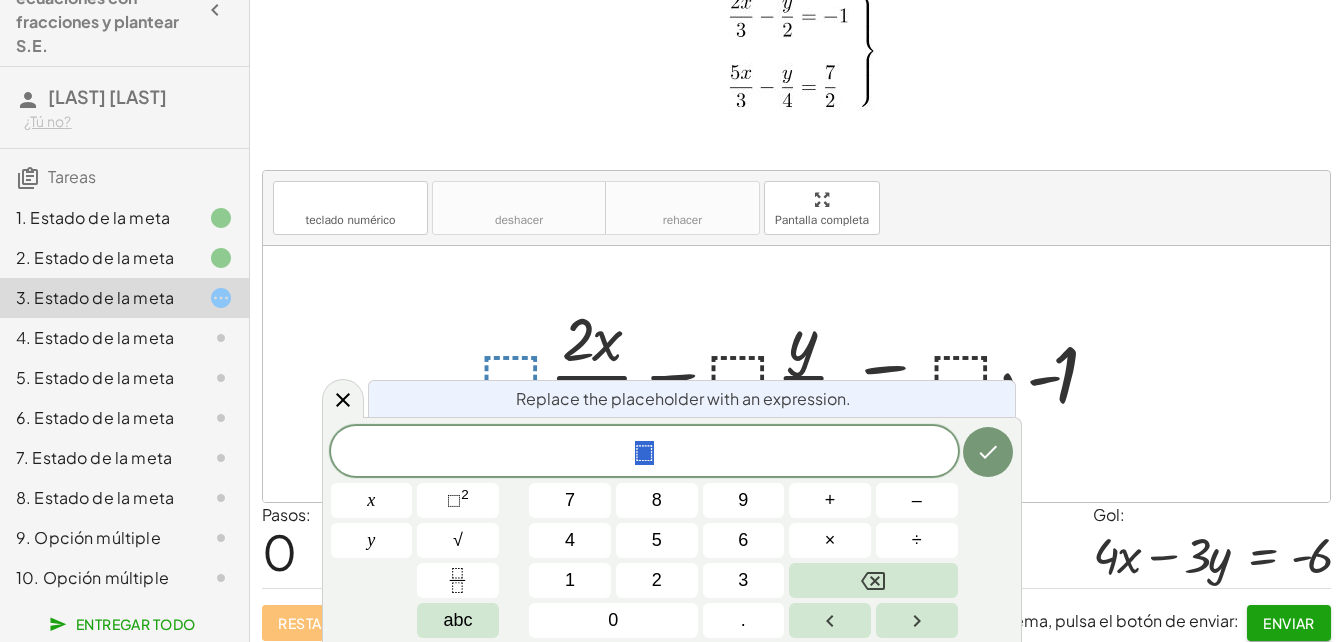 click at bounding box center (803, 374) 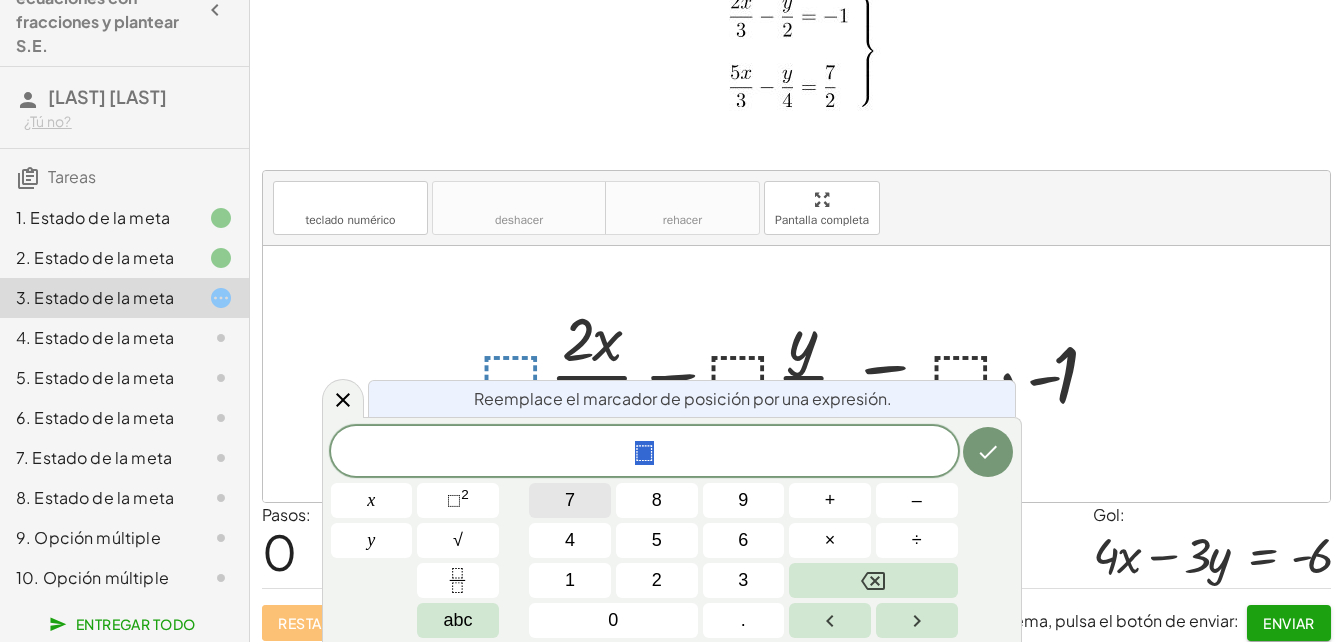 click on "7" at bounding box center (570, 500) 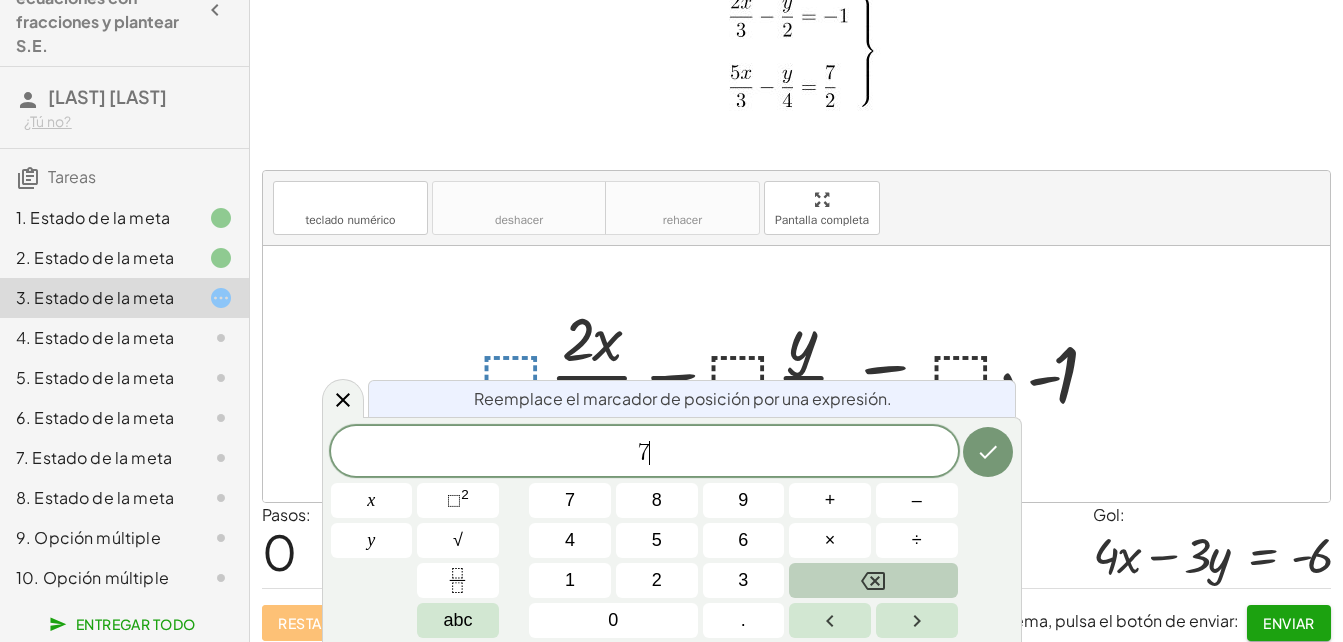 click at bounding box center (873, 580) 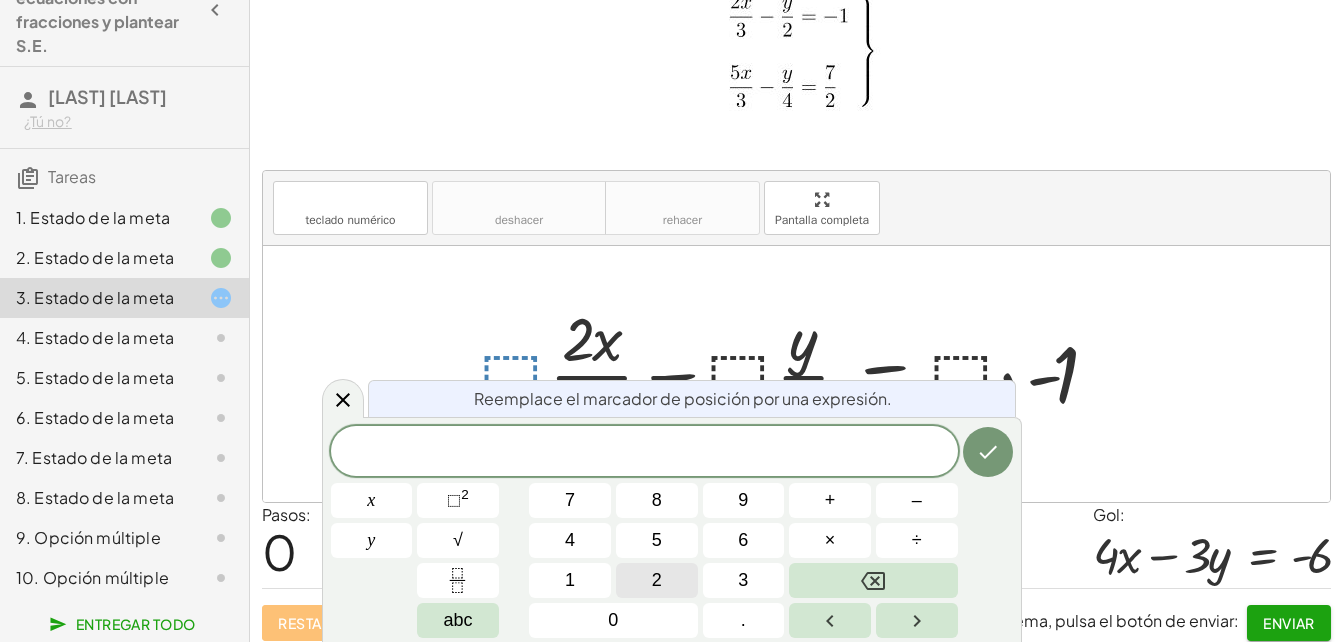 click on "2" at bounding box center (657, 580) 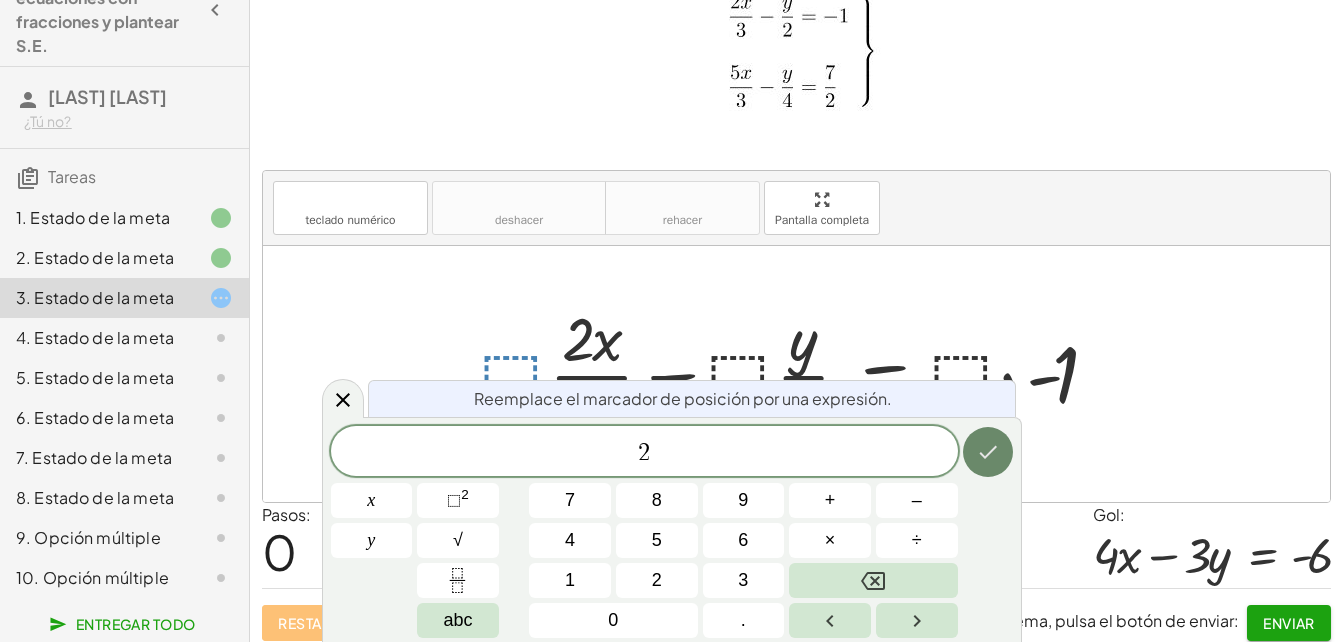 click 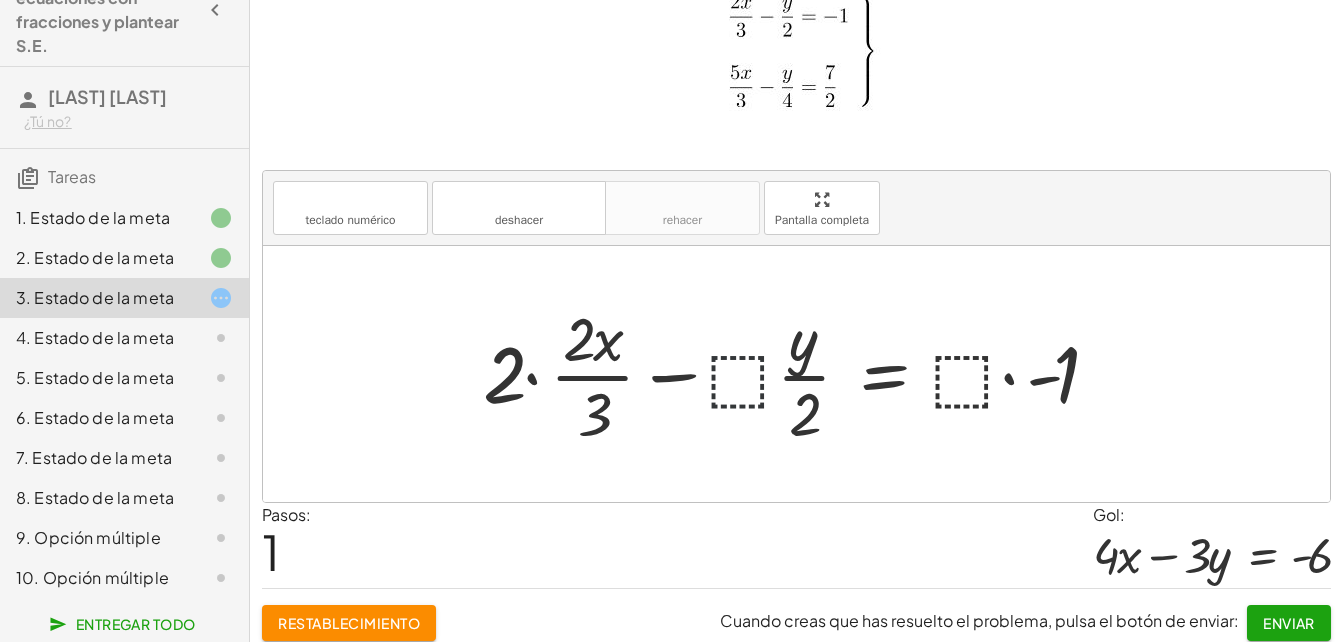 click at bounding box center (805, 374) 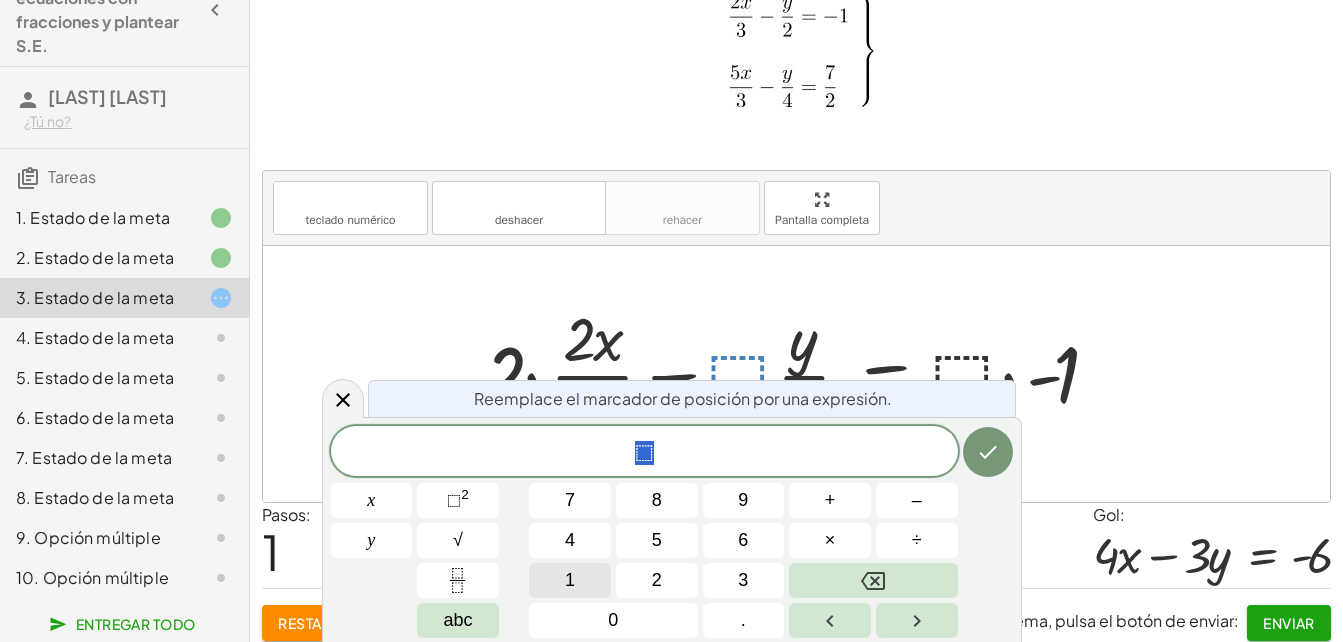 click on "1" at bounding box center [570, 580] 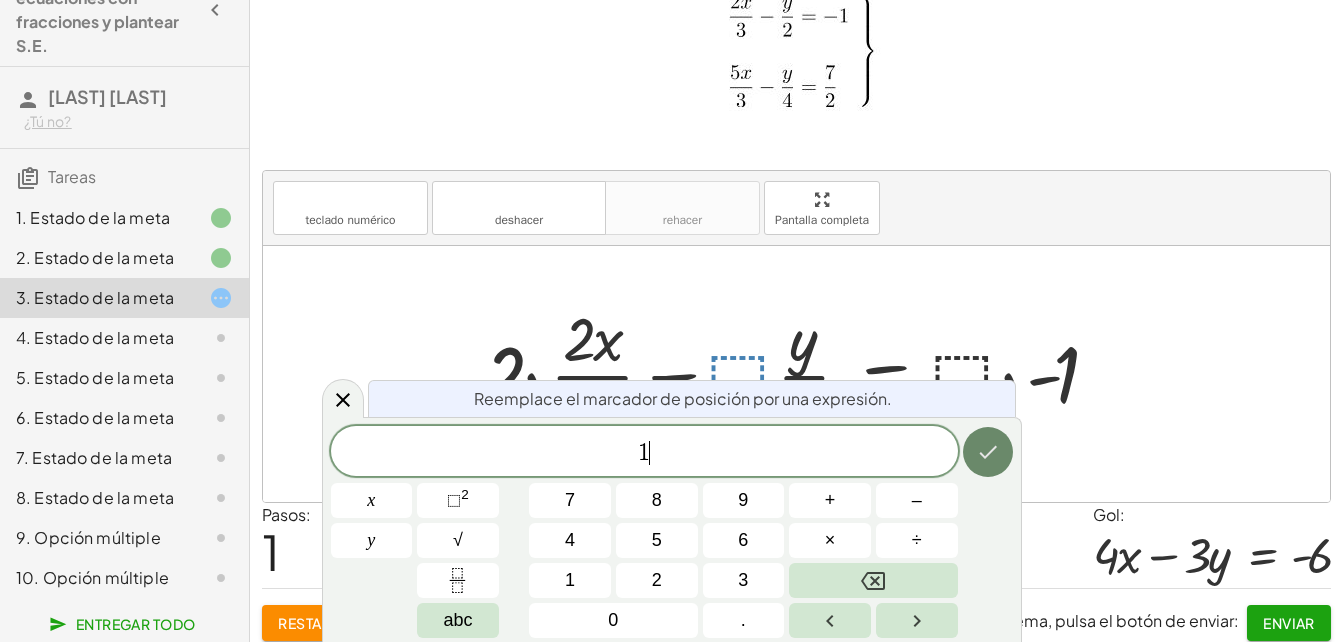 click at bounding box center (988, 452) 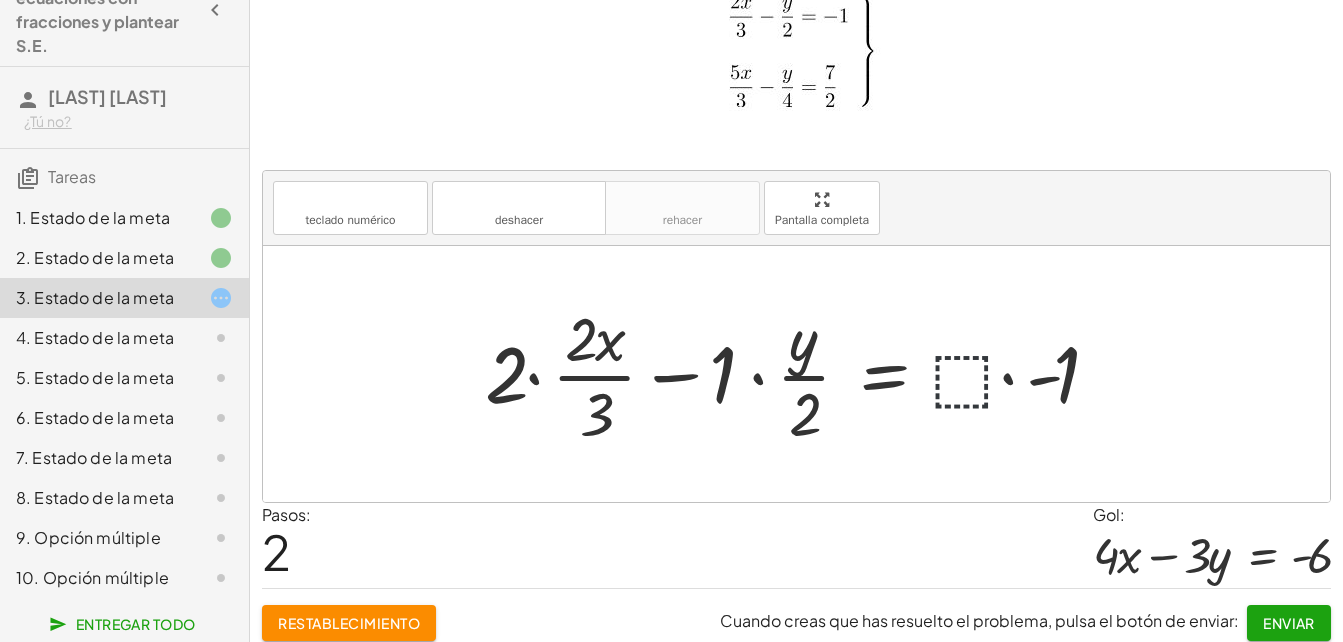 click at bounding box center [806, 374] 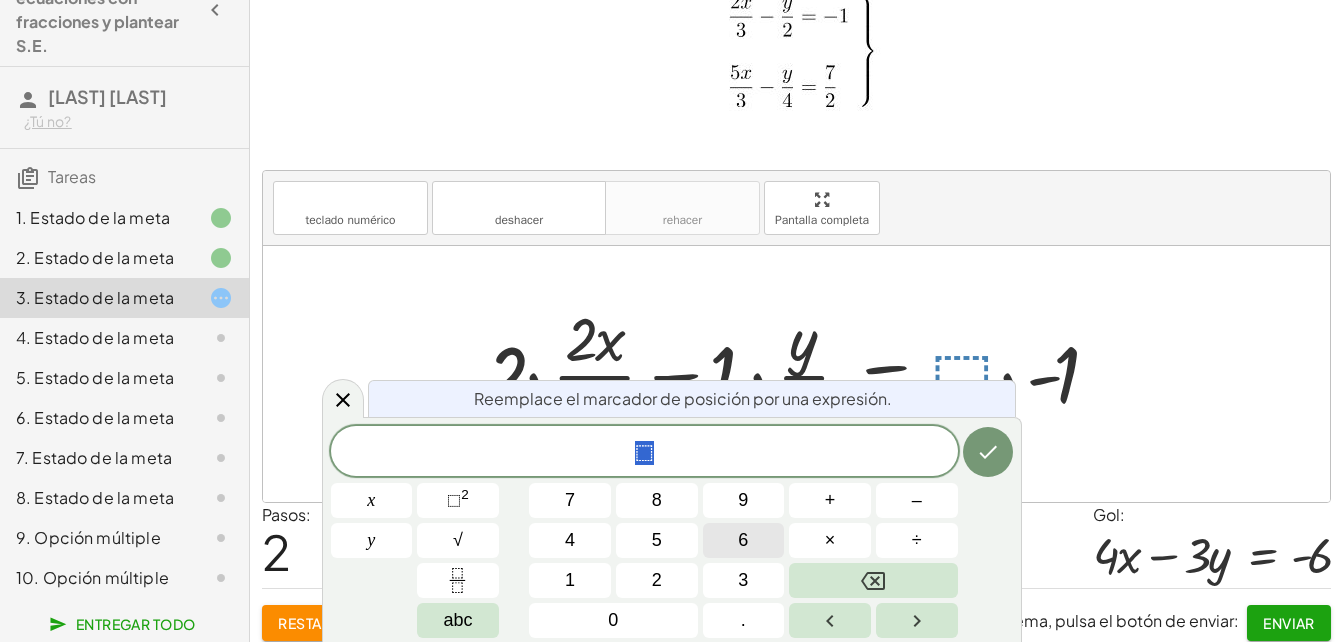 click on "6" at bounding box center (743, 540) 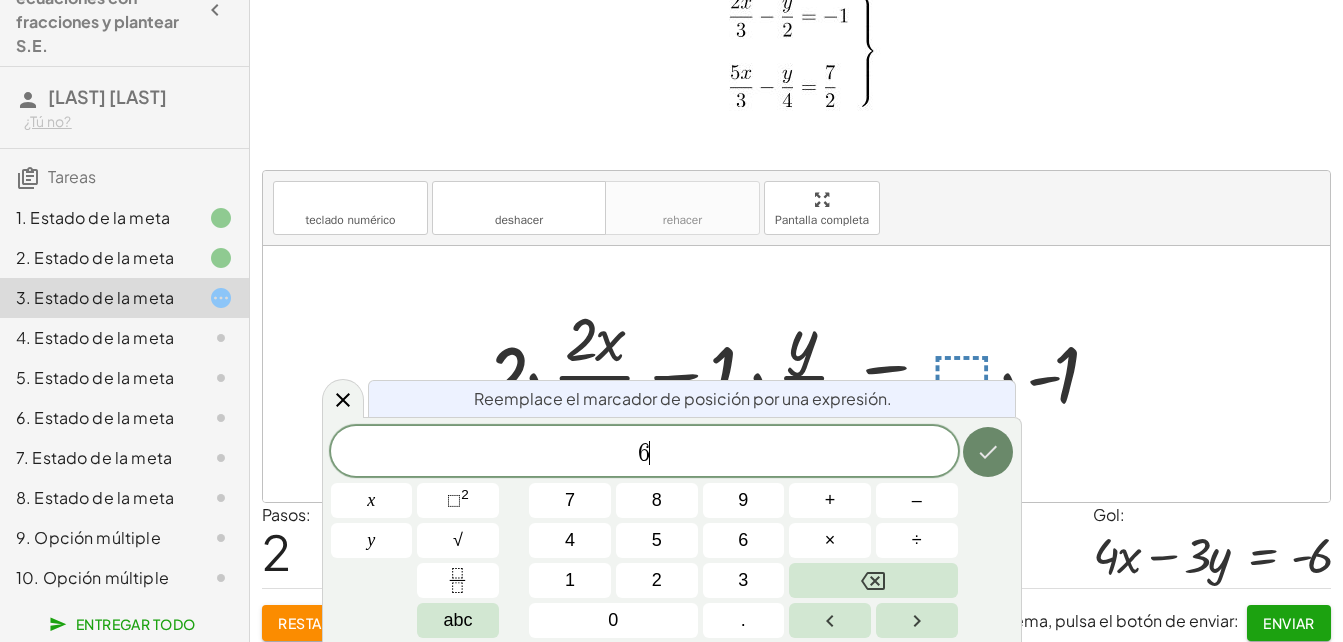 click 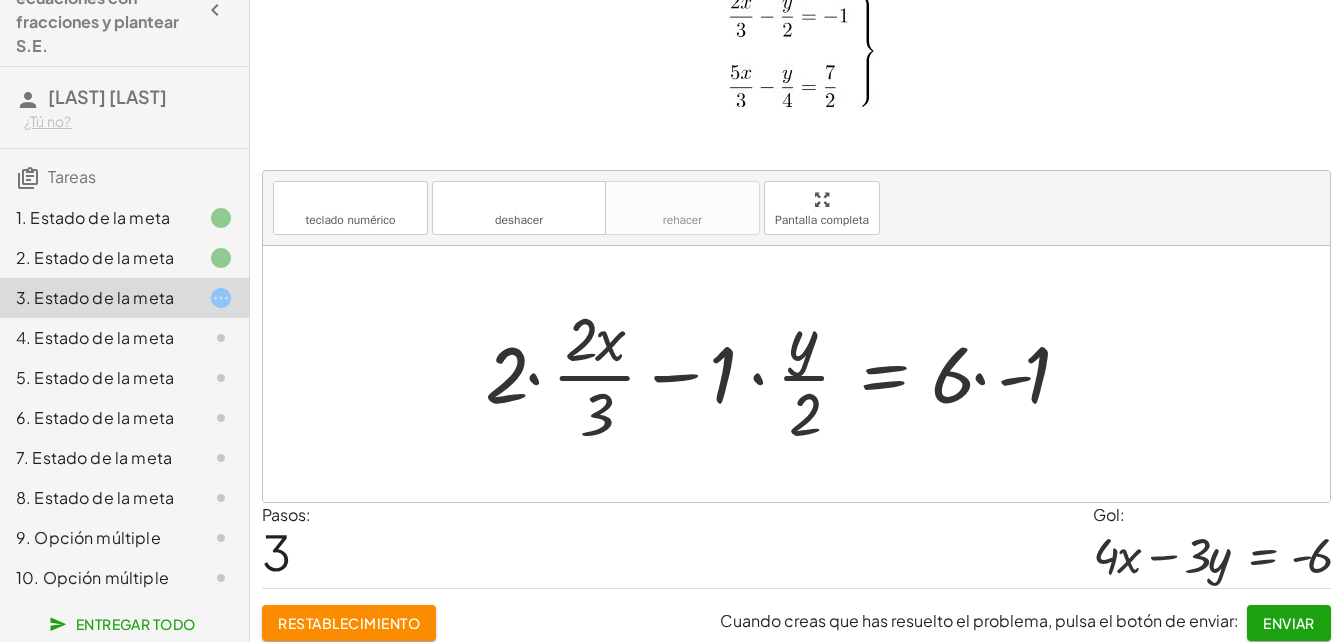 click at bounding box center (792, 374) 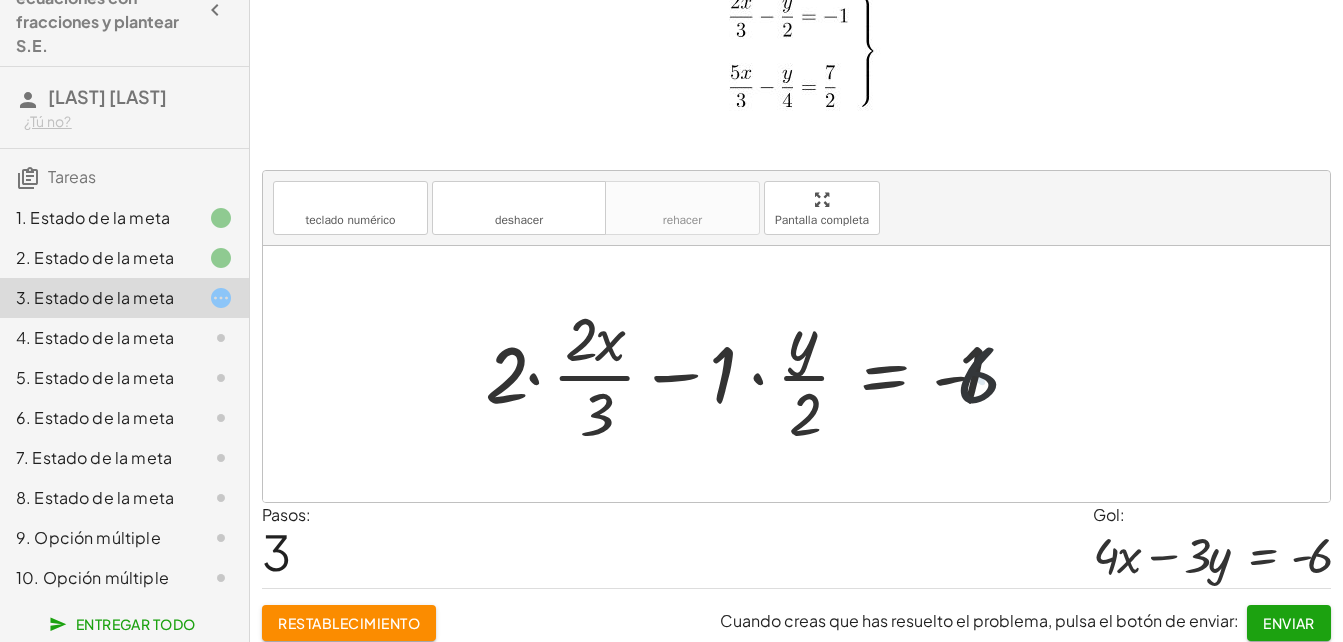 click at bounding box center [758, 374] 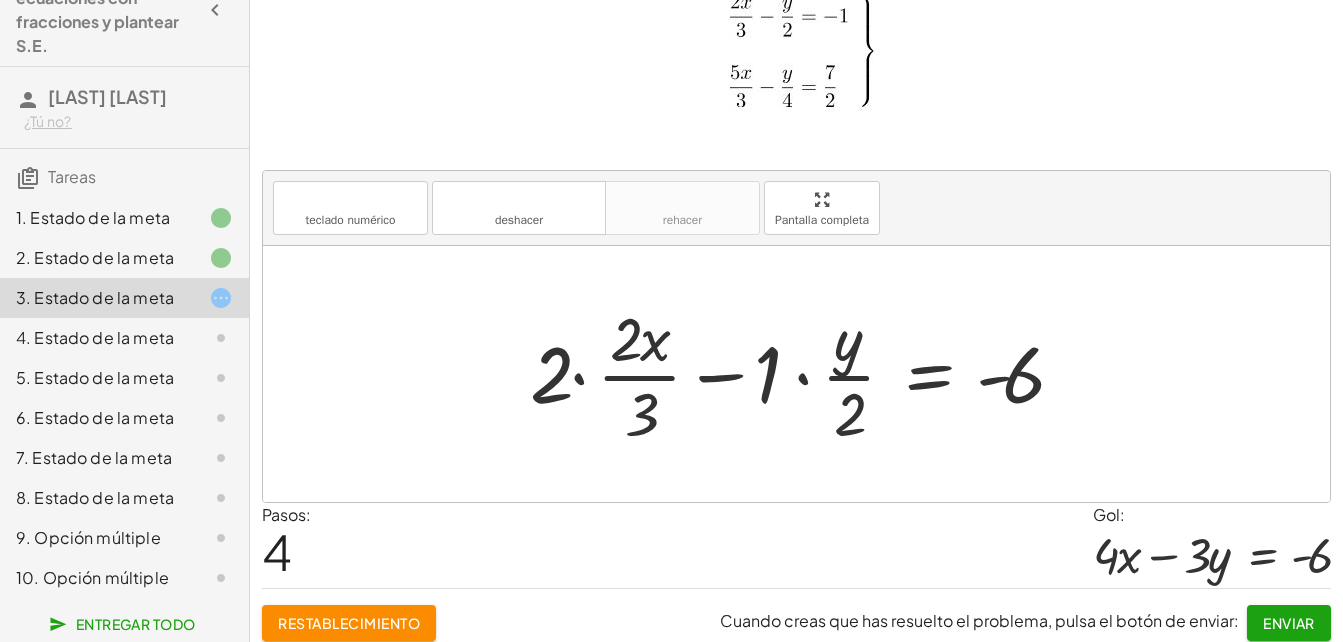 click at bounding box center [803, 374] 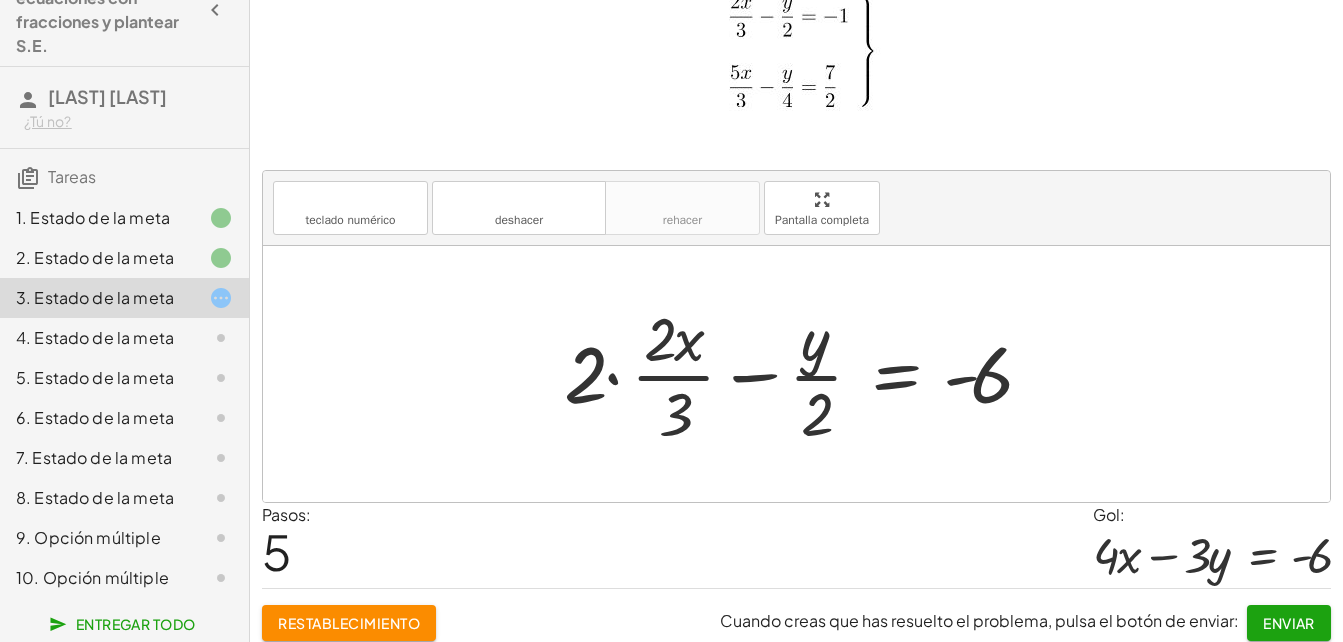 click at bounding box center (804, 374) 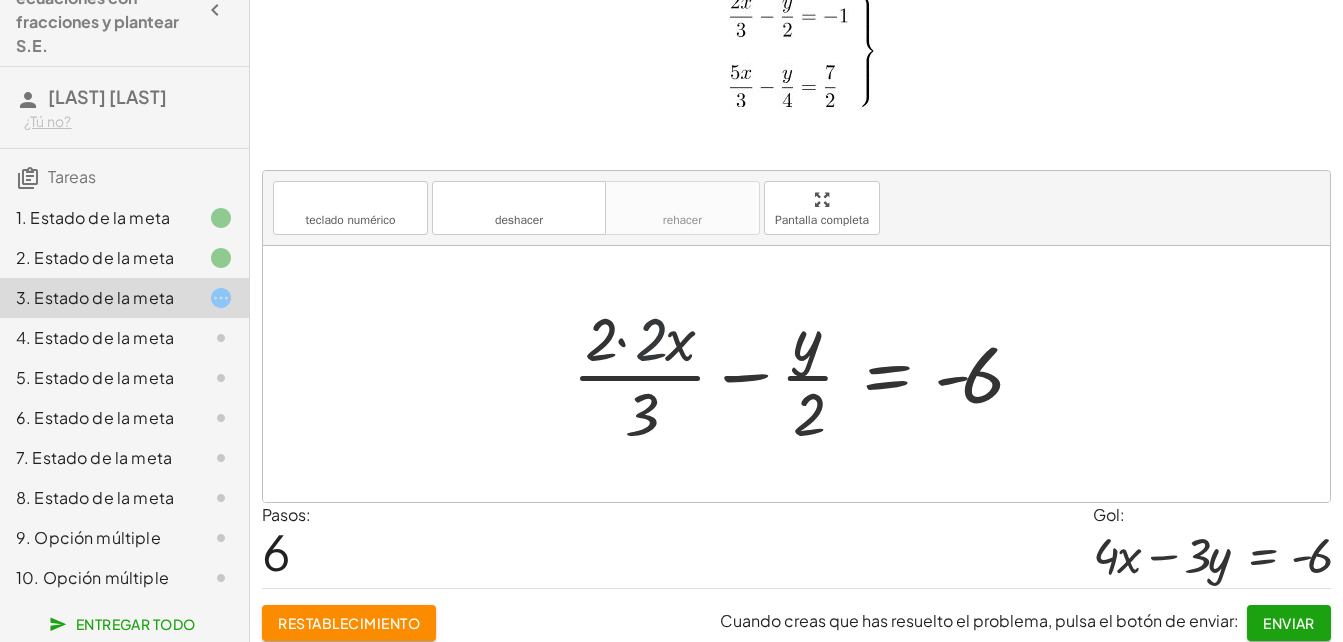 click at bounding box center [804, 374] 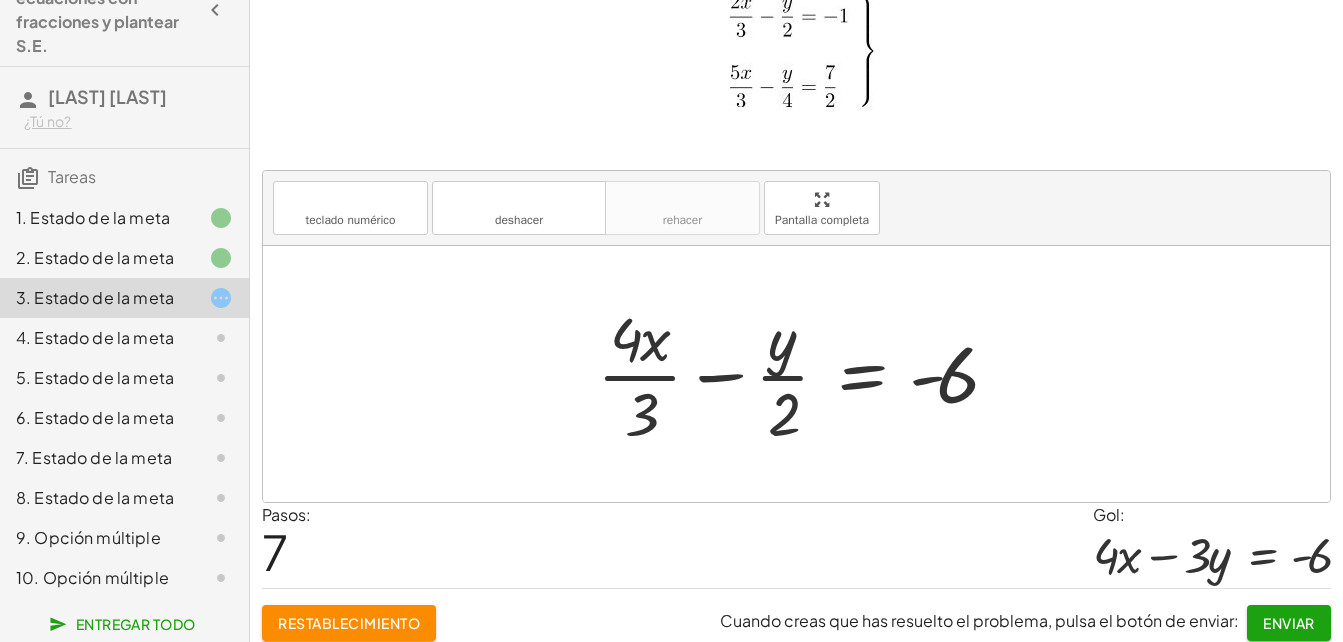 click at bounding box center (804, 374) 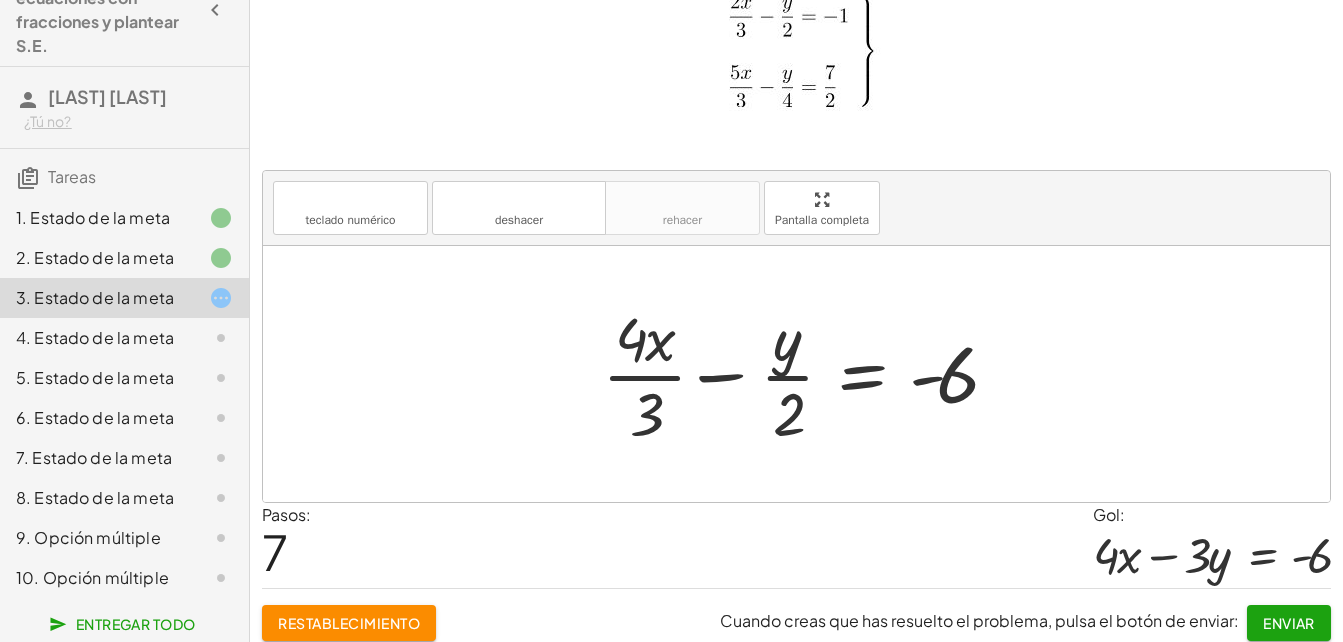 click at bounding box center [804, 374] 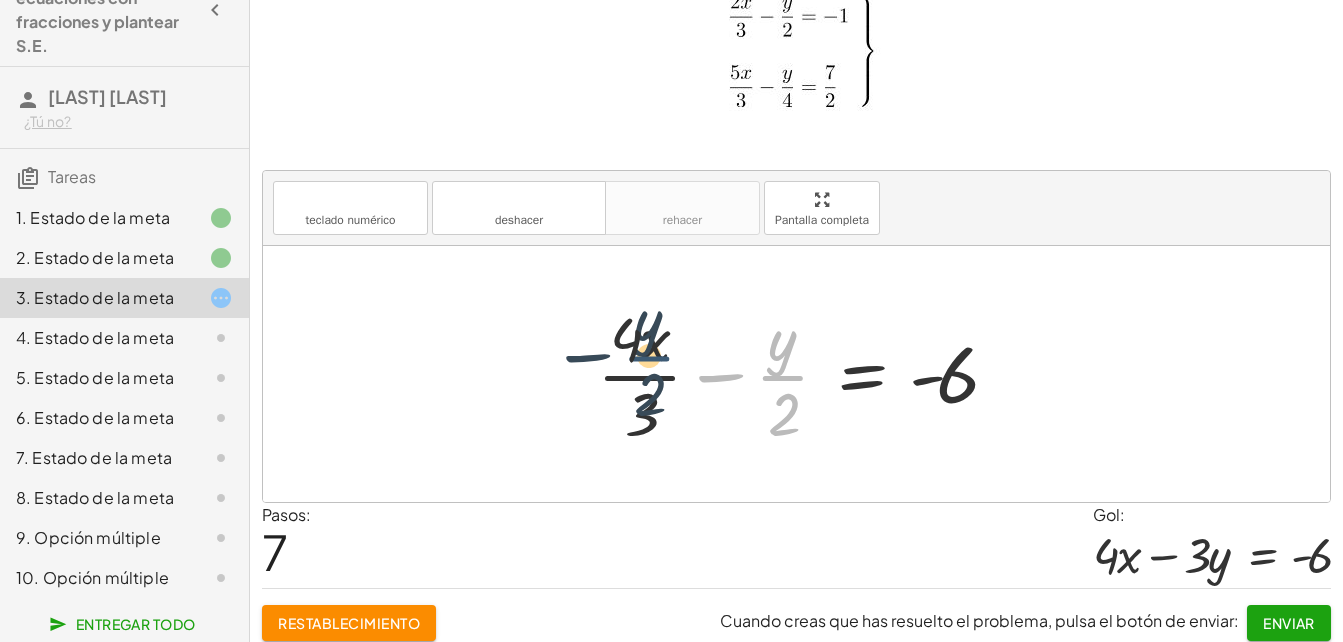 drag, startPoint x: 781, startPoint y: 358, endPoint x: 646, endPoint y: 337, distance: 136.62357 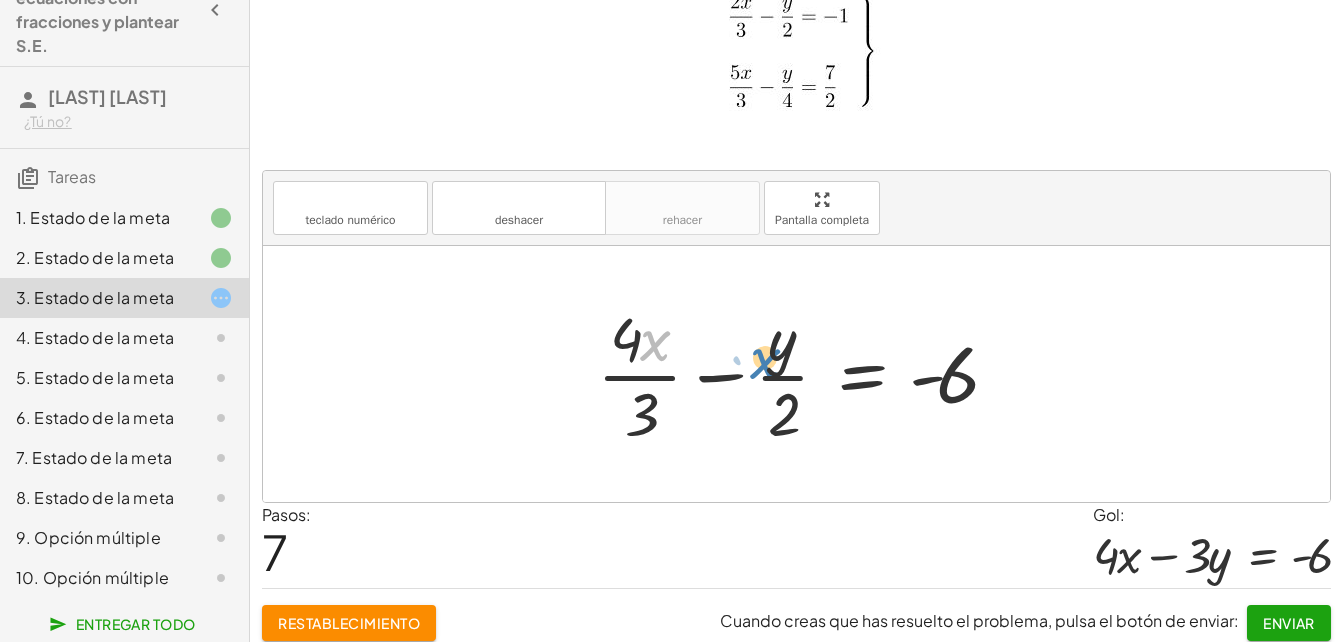 drag, startPoint x: 646, startPoint y: 337, endPoint x: 653, endPoint y: 349, distance: 13.892444 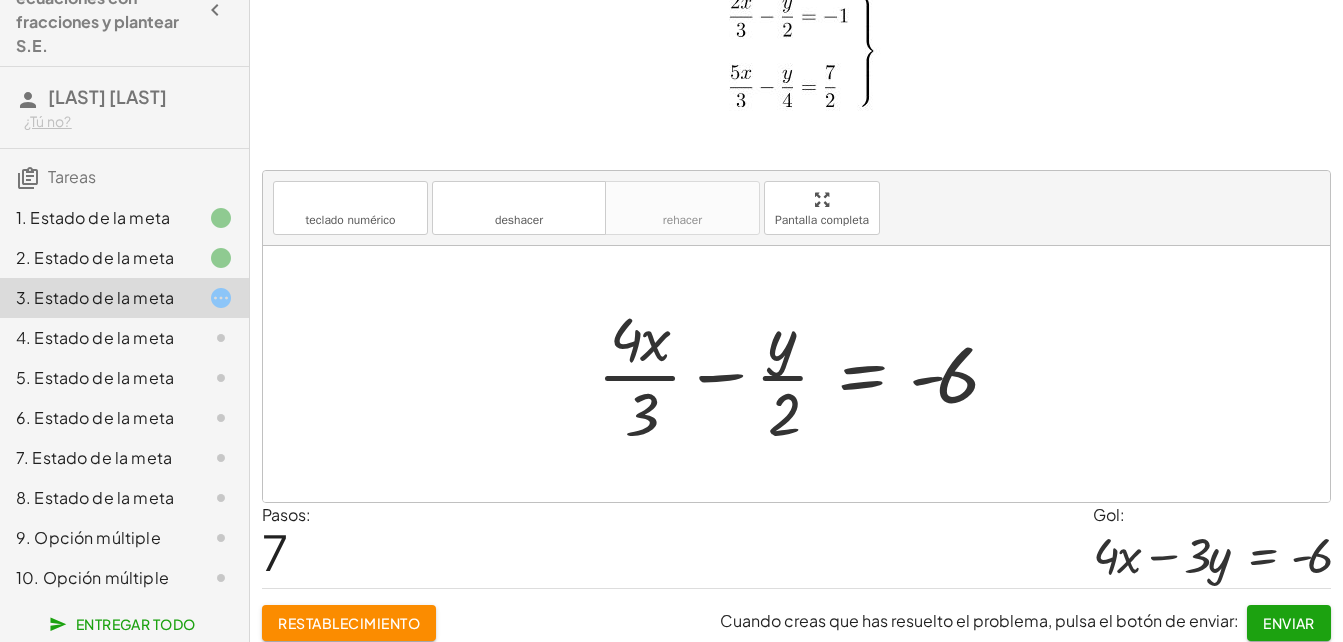 click at bounding box center (804, 374) 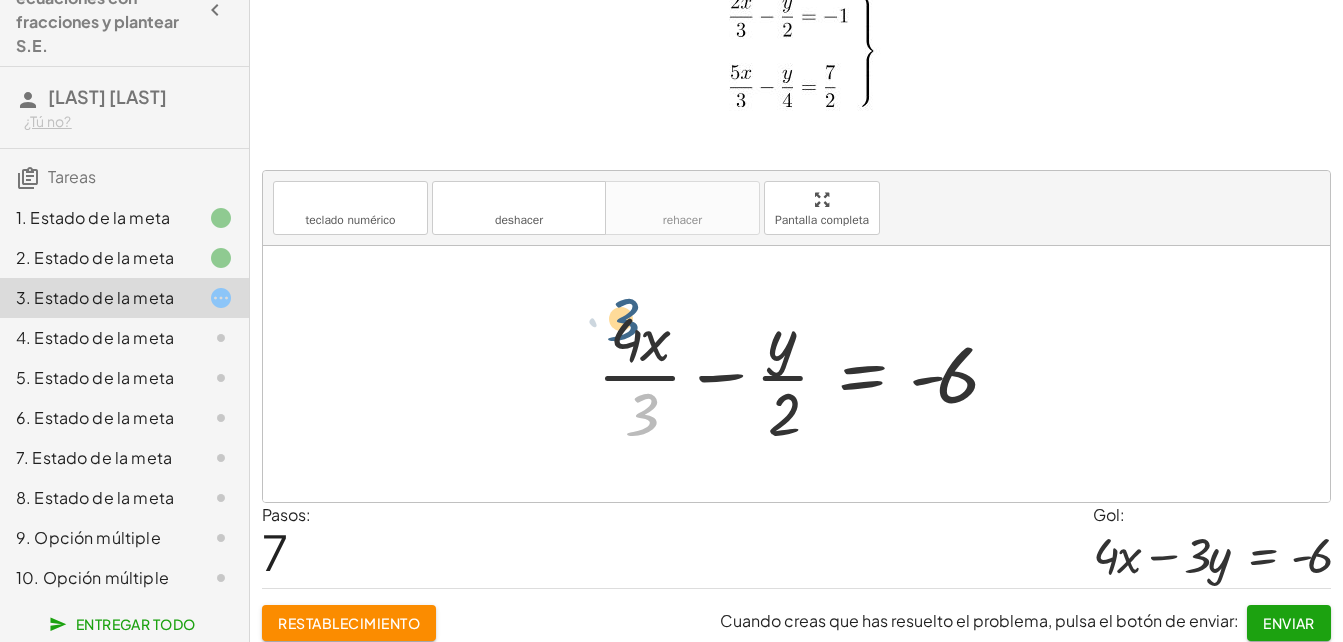 drag, startPoint x: 645, startPoint y: 420, endPoint x: 626, endPoint y: 324, distance: 97.862144 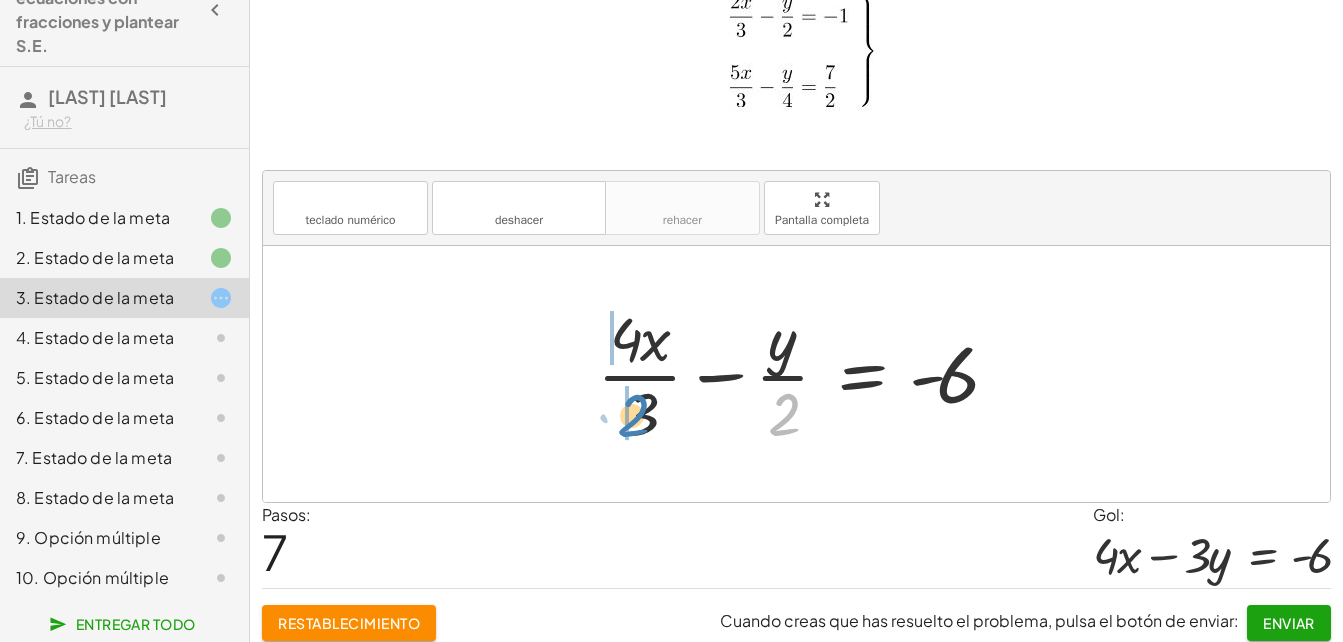 drag, startPoint x: 792, startPoint y: 399, endPoint x: 653, endPoint y: 403, distance: 139.05754 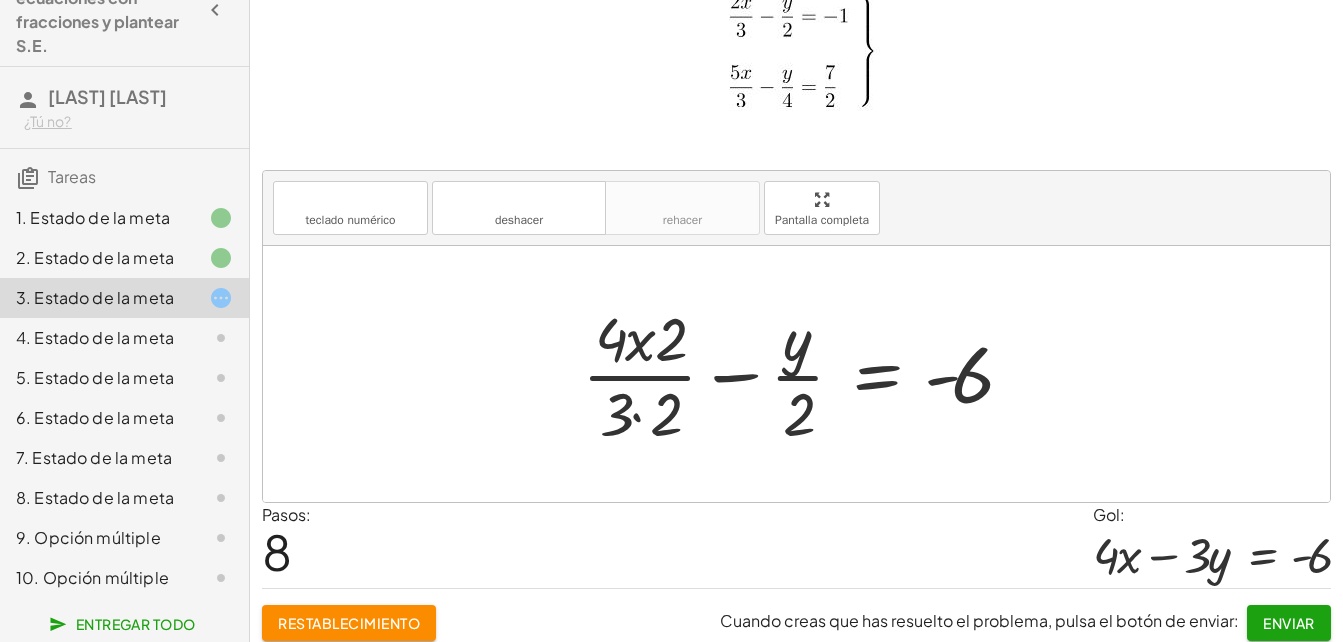 click at bounding box center [804, 374] 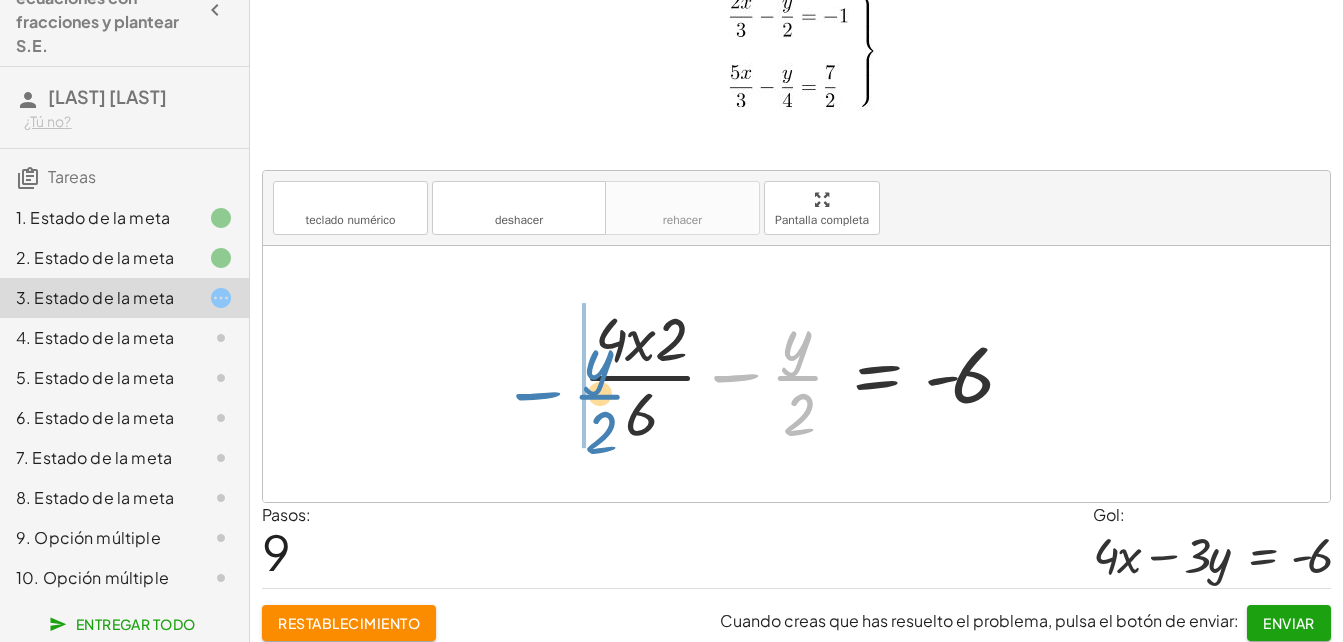 drag, startPoint x: 800, startPoint y: 363, endPoint x: 604, endPoint y: 381, distance: 196.8248 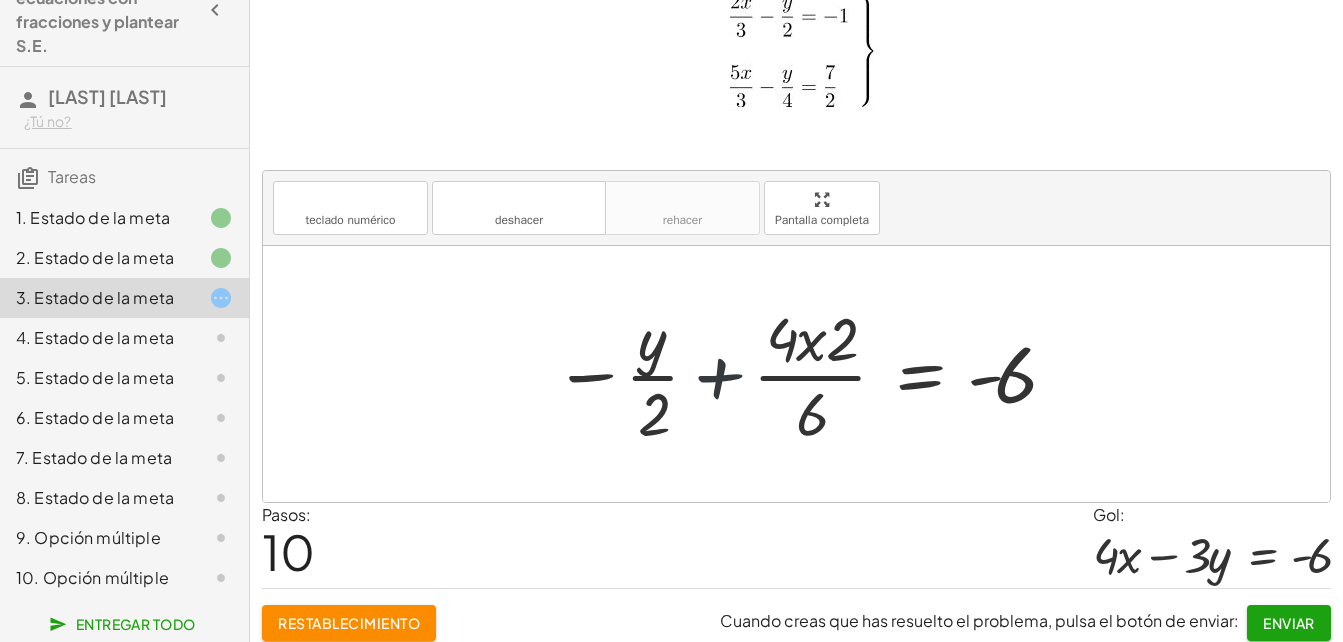 click at bounding box center (804, 374) 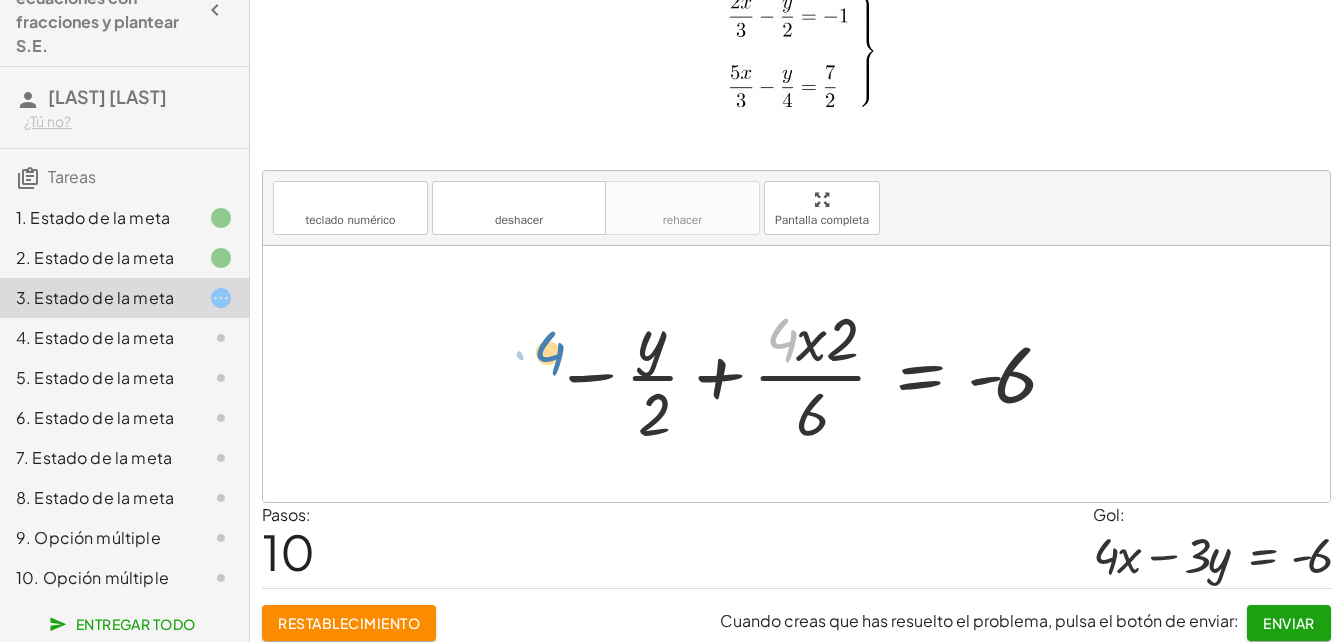 drag, startPoint x: 774, startPoint y: 348, endPoint x: 541, endPoint y: 361, distance: 233.36238 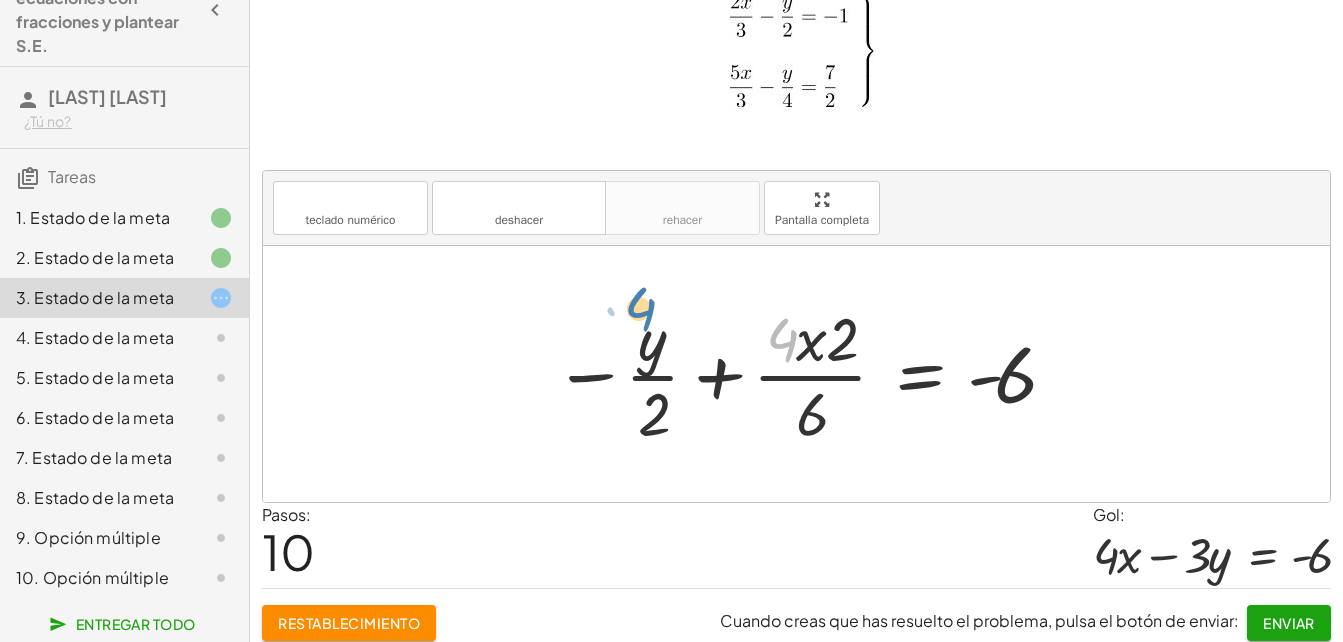 drag, startPoint x: 787, startPoint y: 327, endPoint x: 654, endPoint y: 302, distance: 135.32922 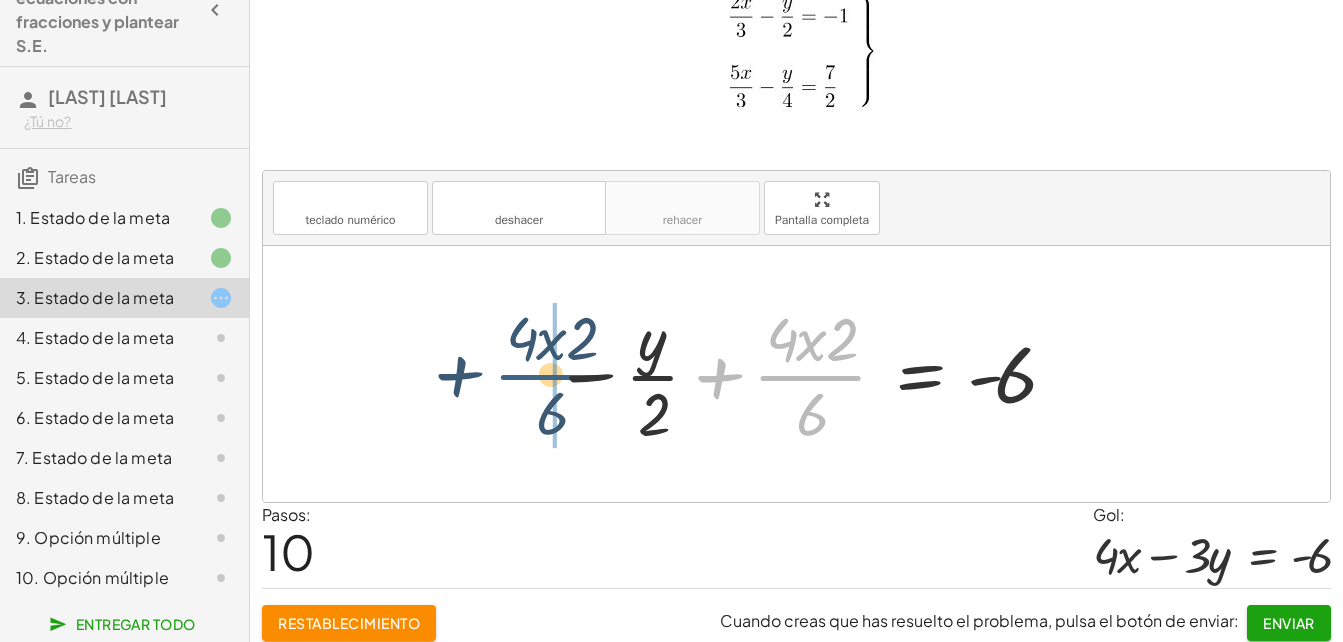 drag, startPoint x: 792, startPoint y: 377, endPoint x: 522, endPoint y: 375, distance: 270.00742 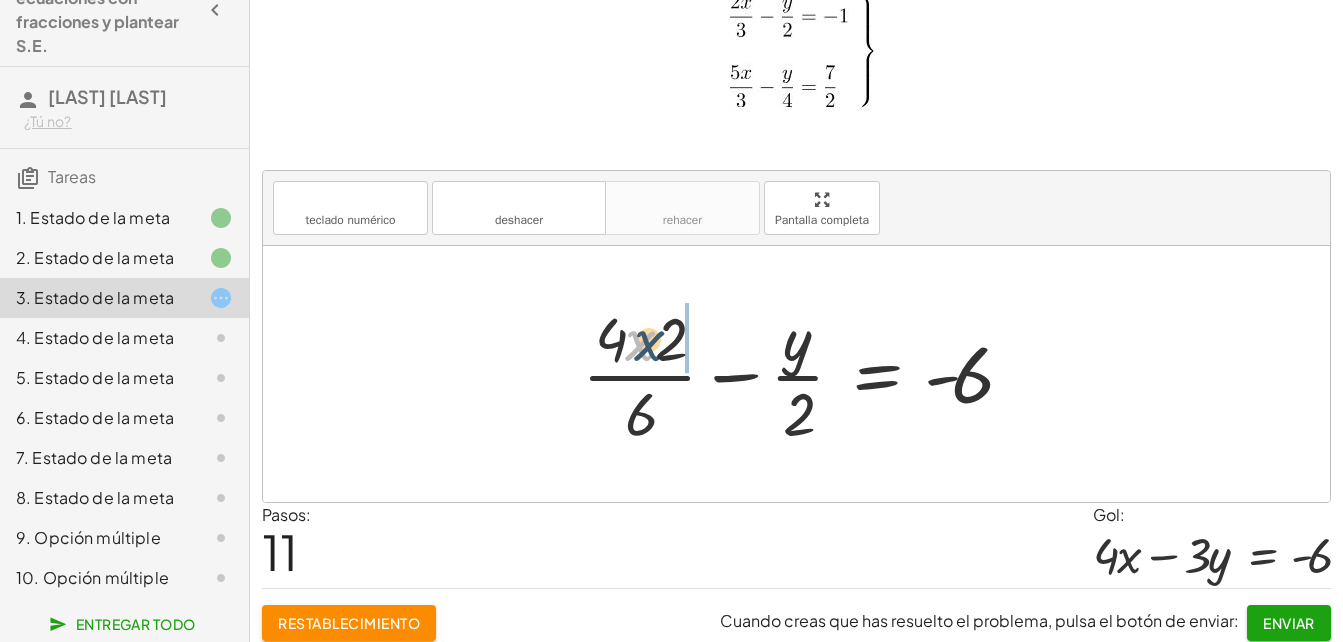 drag, startPoint x: 641, startPoint y: 343, endPoint x: 684, endPoint y: 345, distance: 43.046486 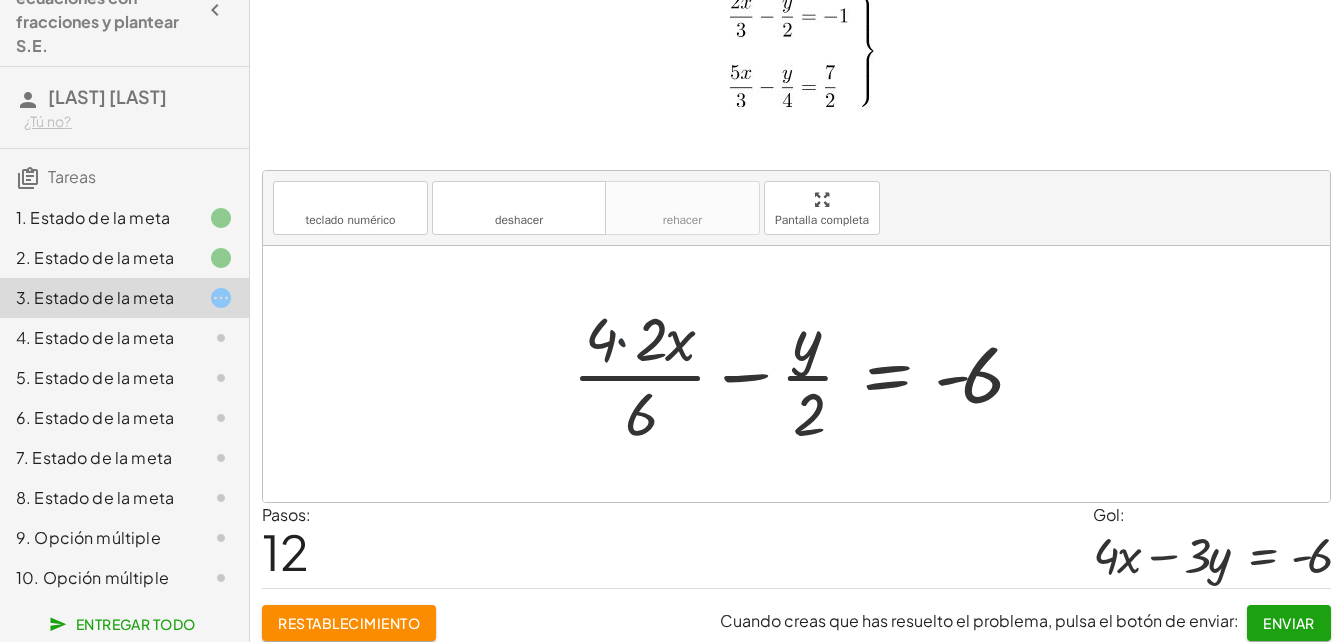 click at bounding box center [804, 374] 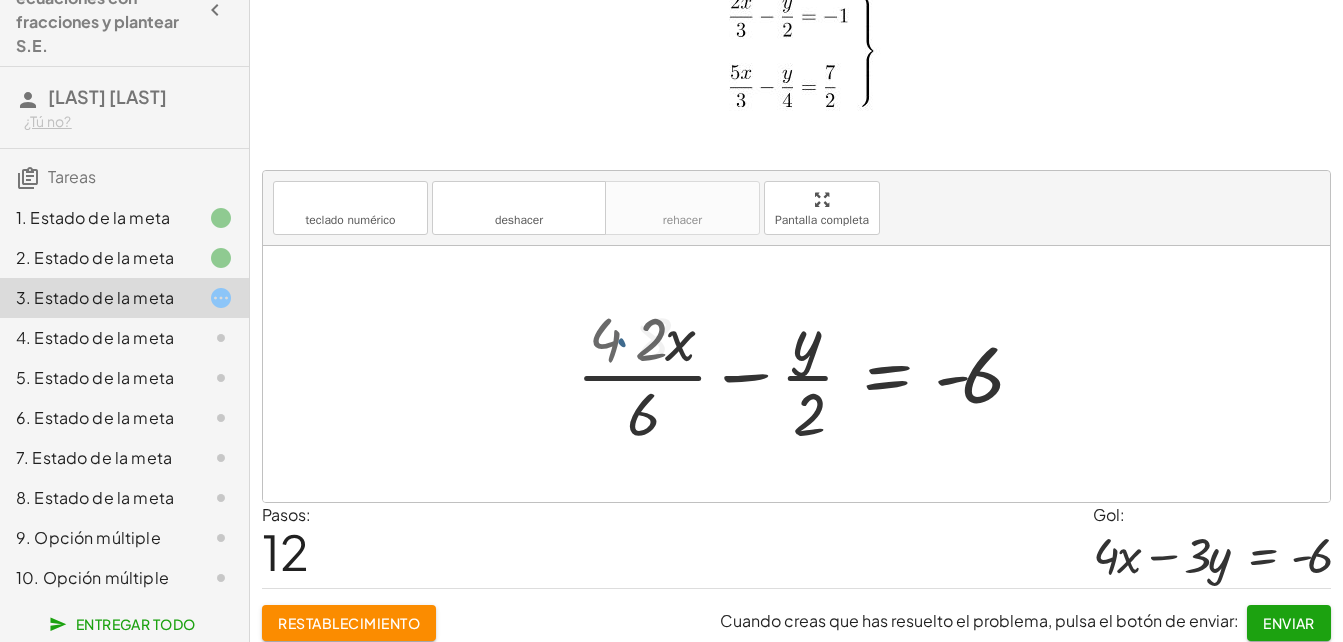 click at bounding box center [829, 374] 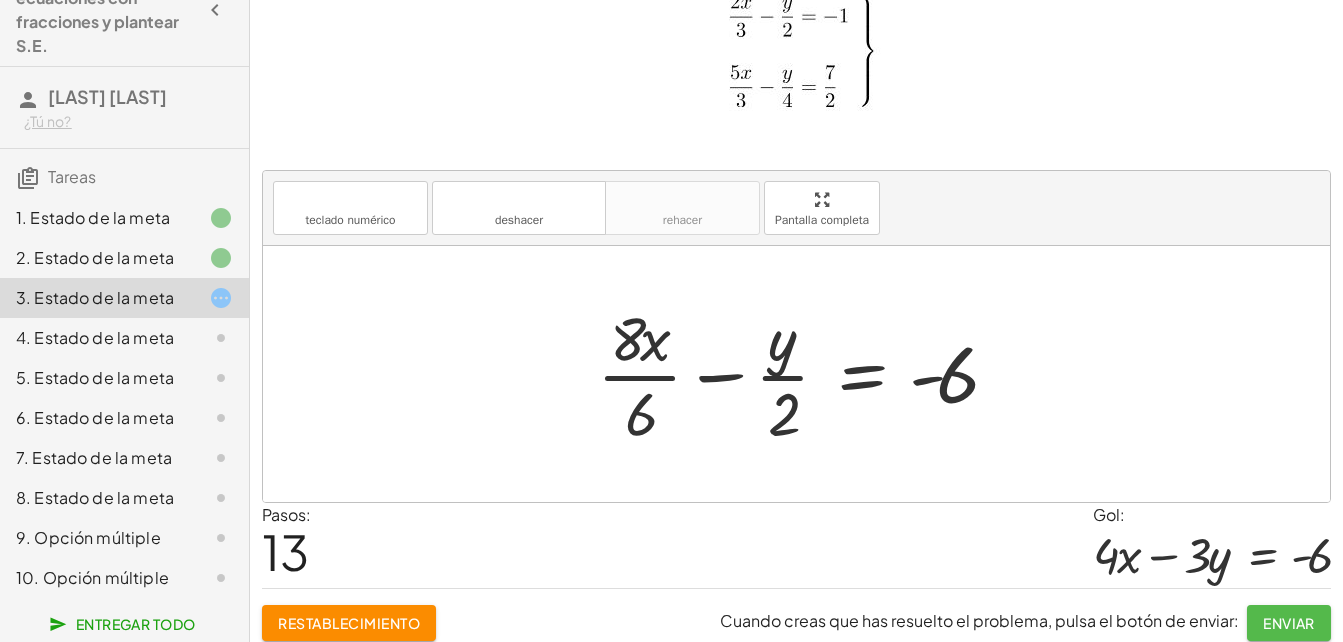 click on "Enviar" at bounding box center [1289, 623] 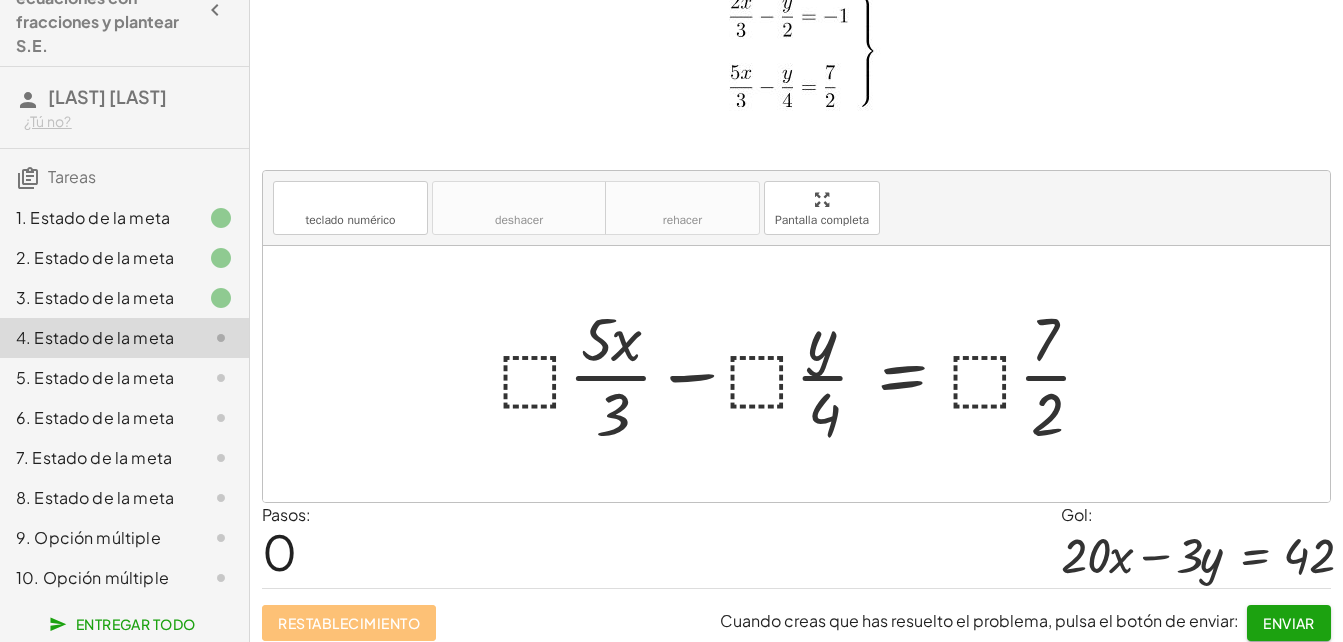 click at bounding box center [804, 374] 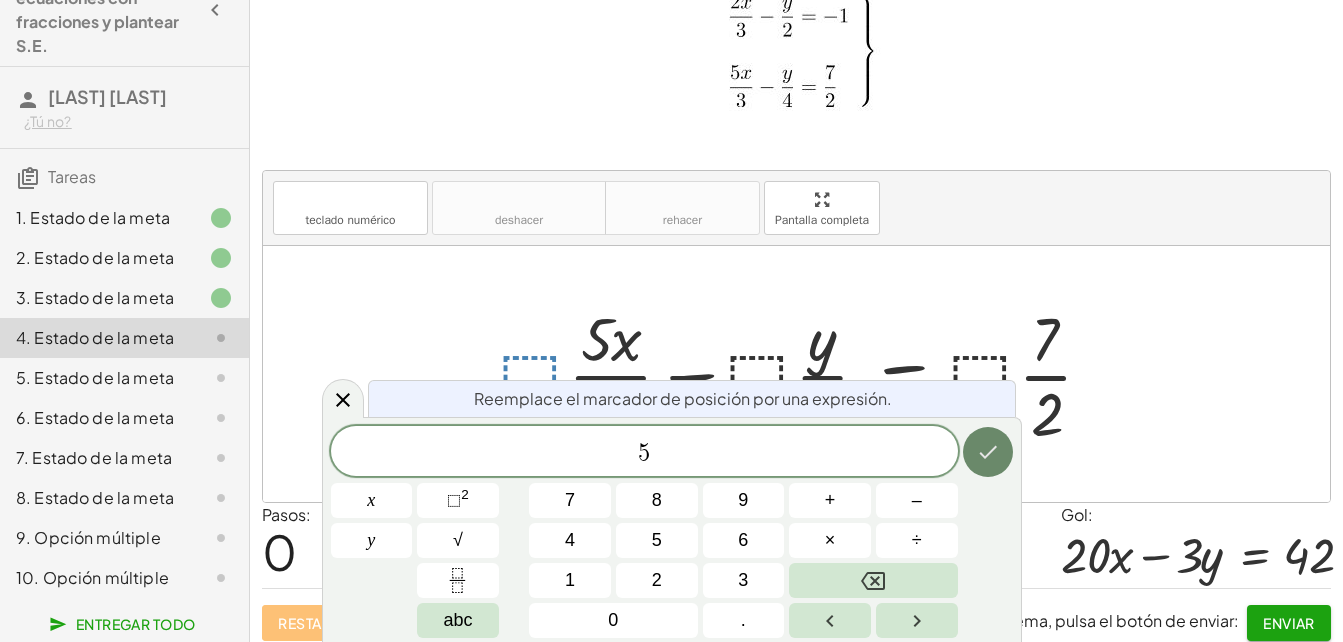 click at bounding box center [988, 452] 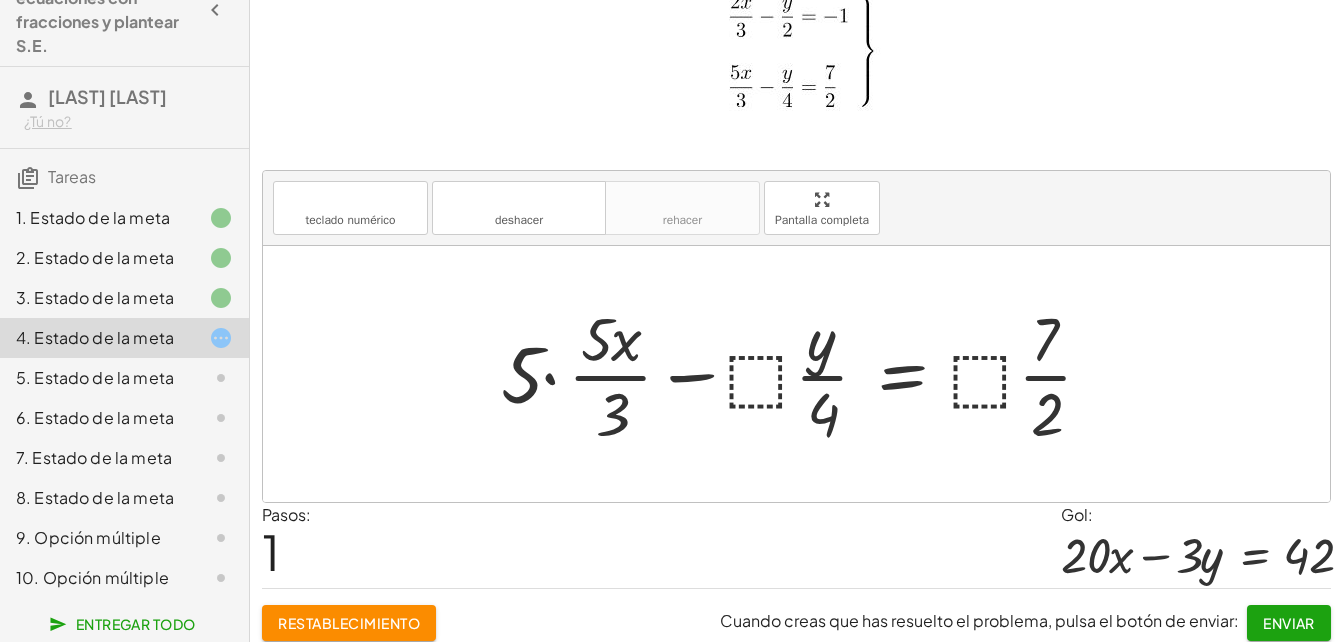 click at bounding box center [805, 374] 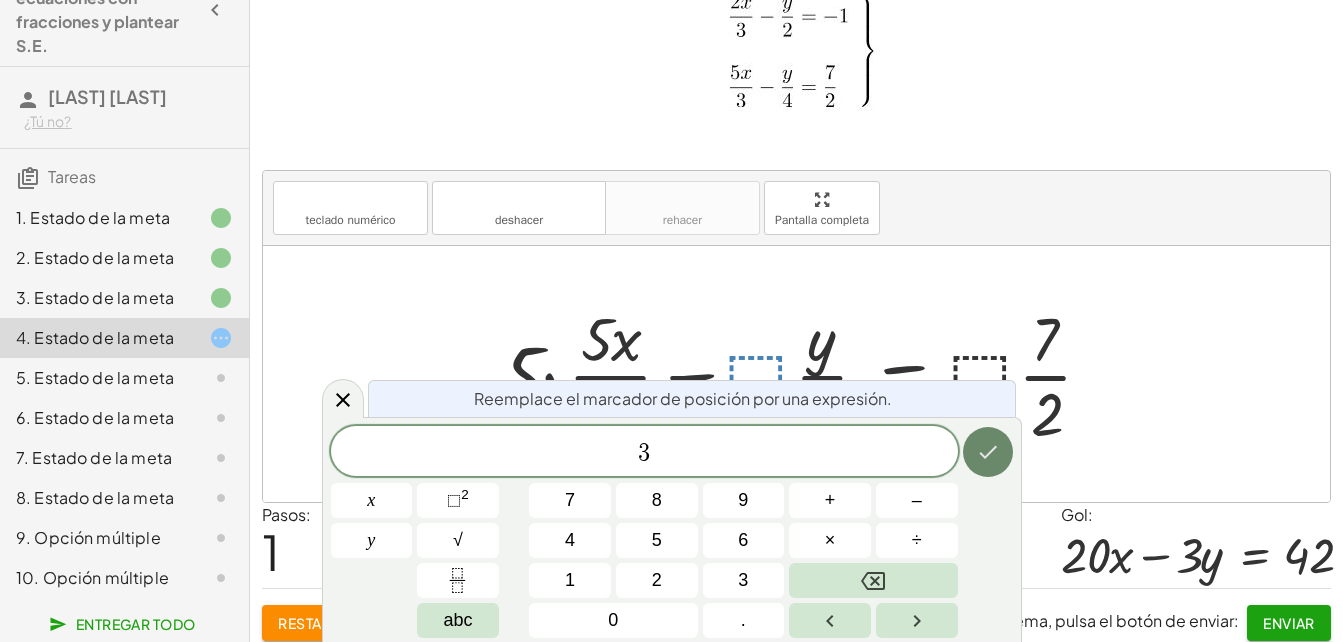 click at bounding box center [988, 452] 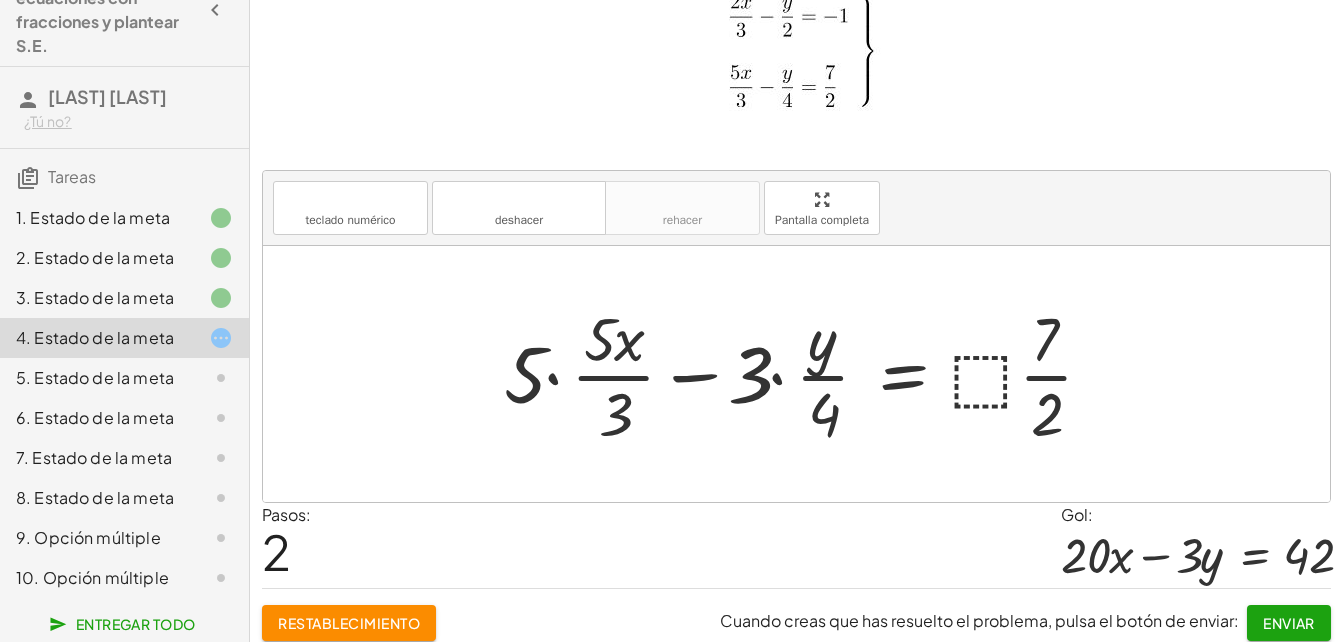 click at bounding box center (806, 374) 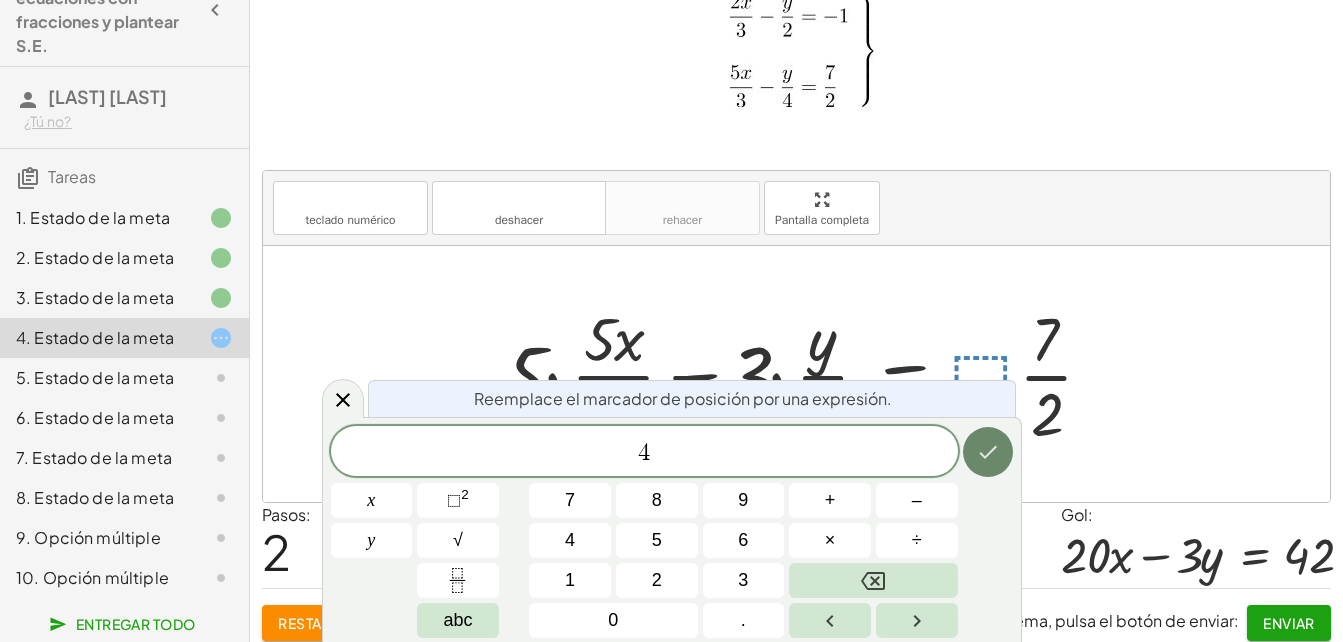 click 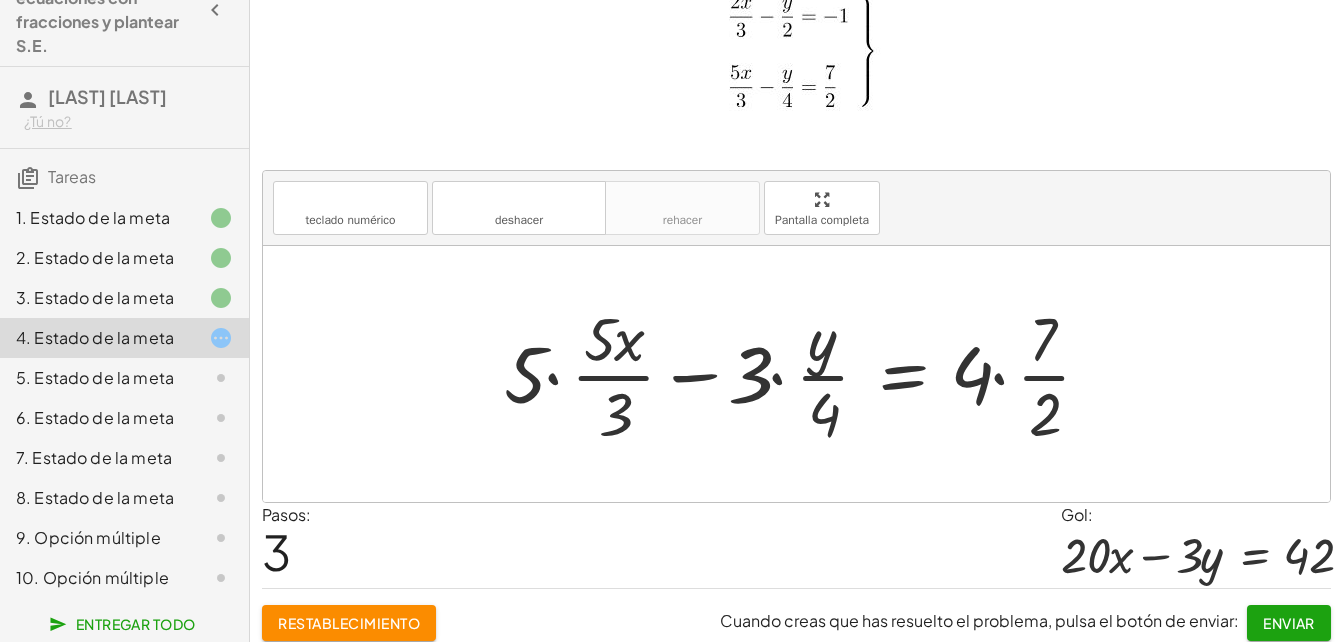 click at bounding box center [805, 374] 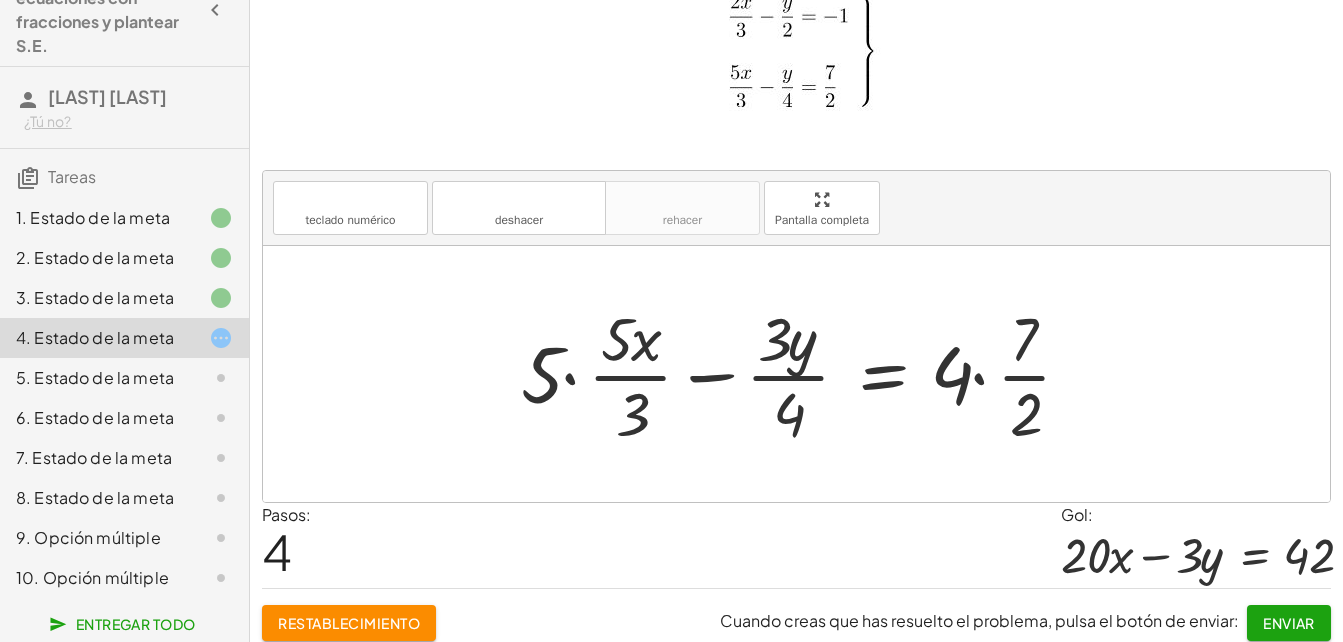click at bounding box center (804, 374) 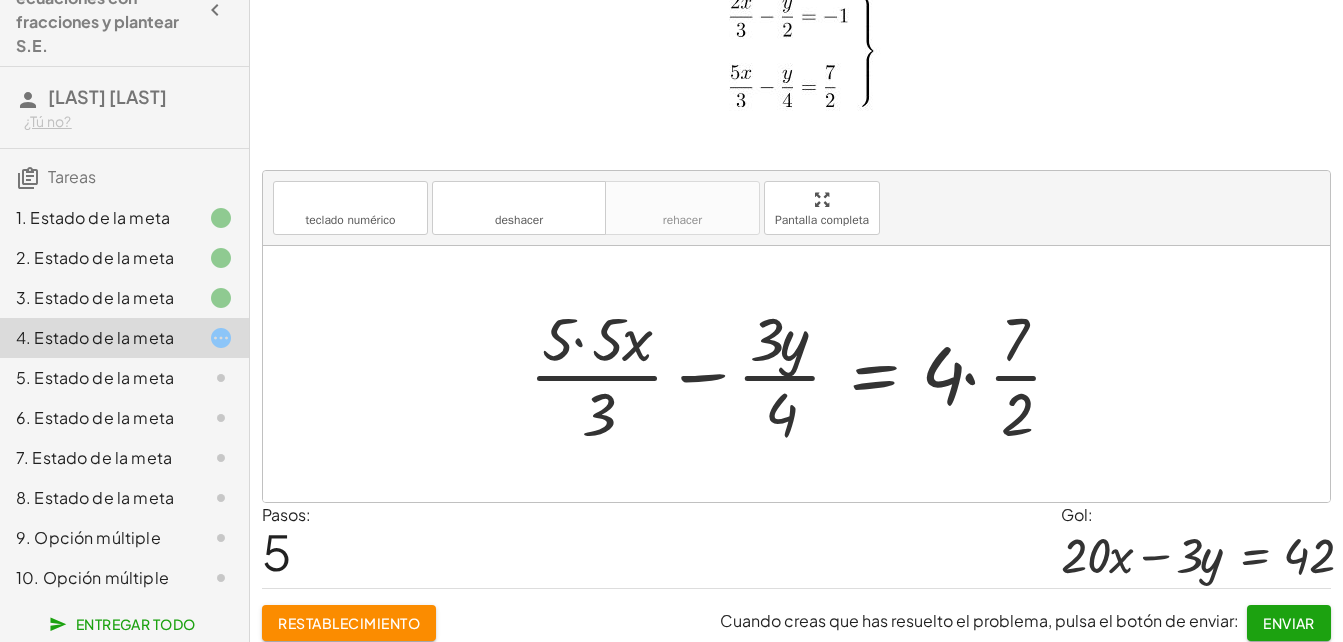 click at bounding box center (804, 374) 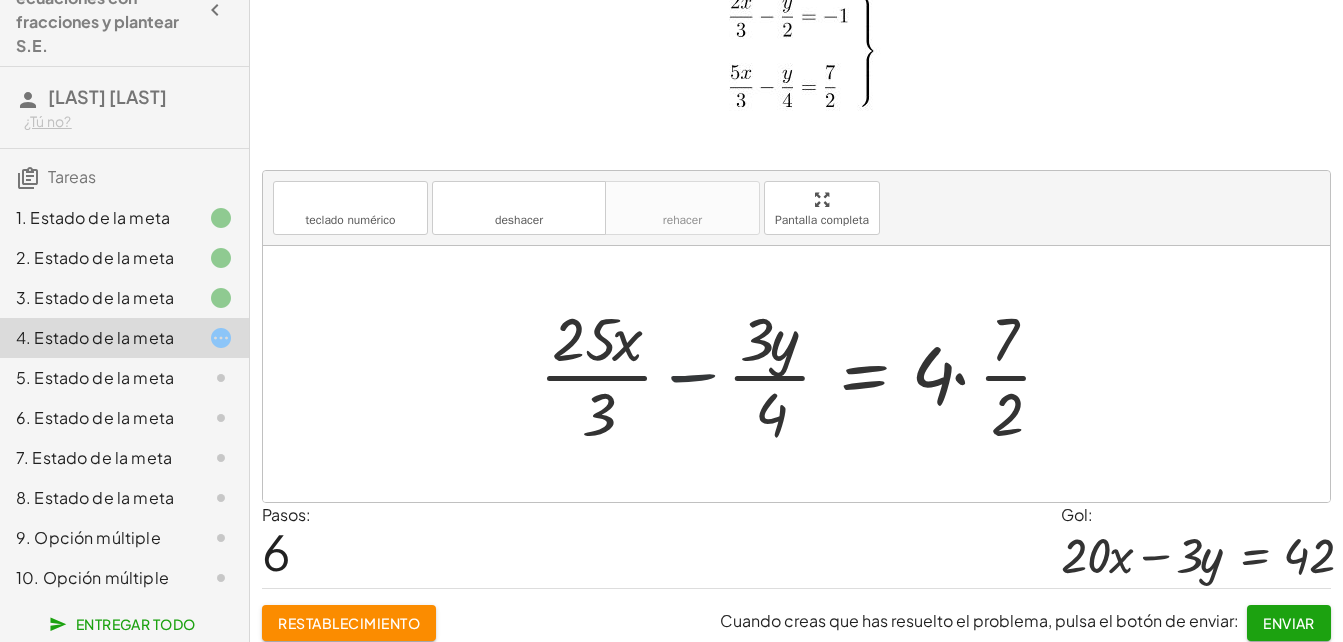 click at bounding box center [804, 374] 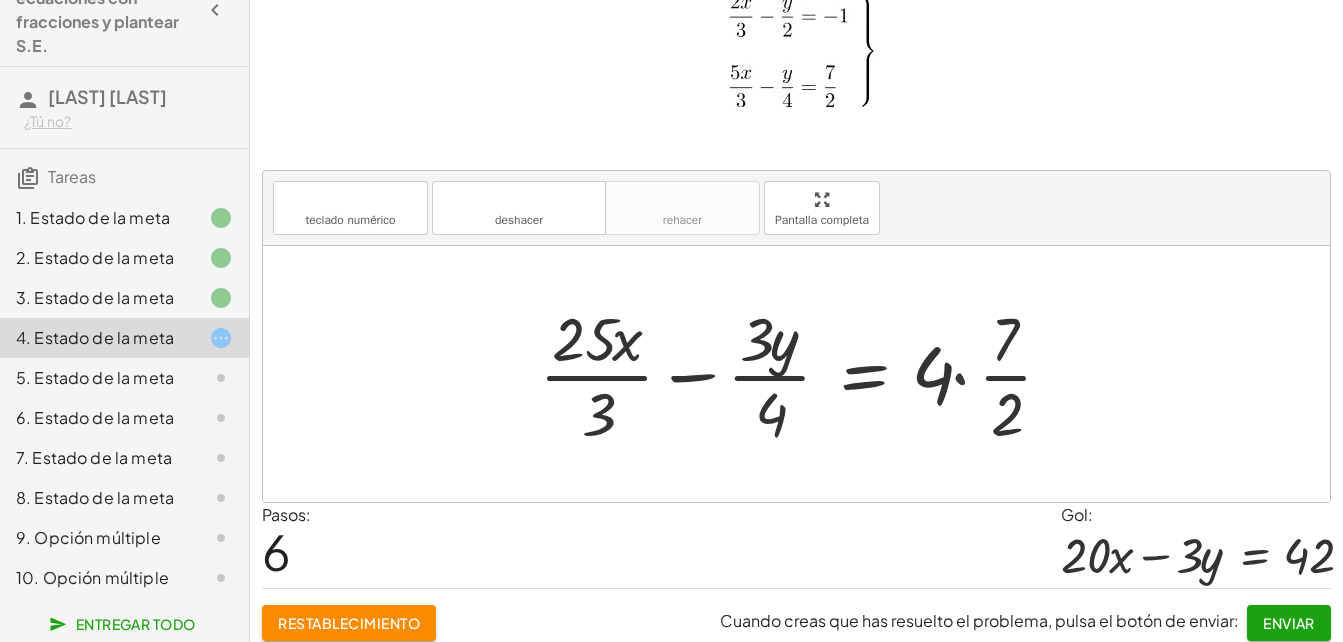 click at bounding box center (804, 374) 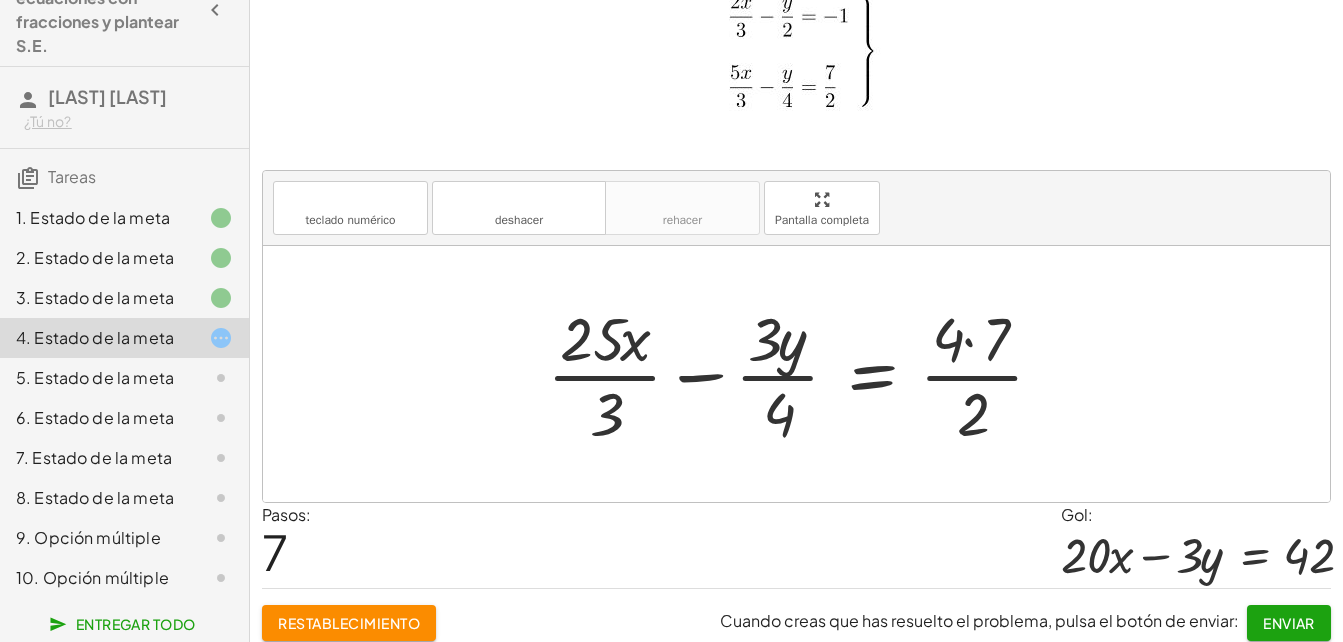 click at bounding box center [803, 374] 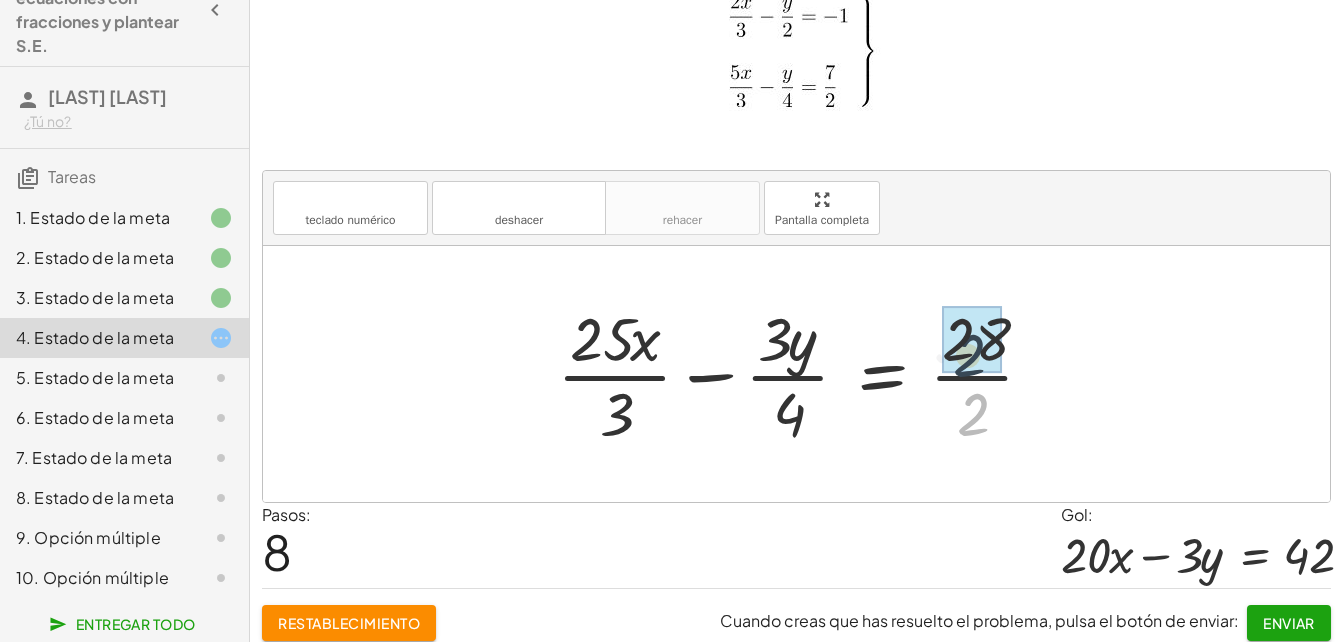 drag, startPoint x: 963, startPoint y: 412, endPoint x: 959, endPoint y: 345, distance: 67.11929 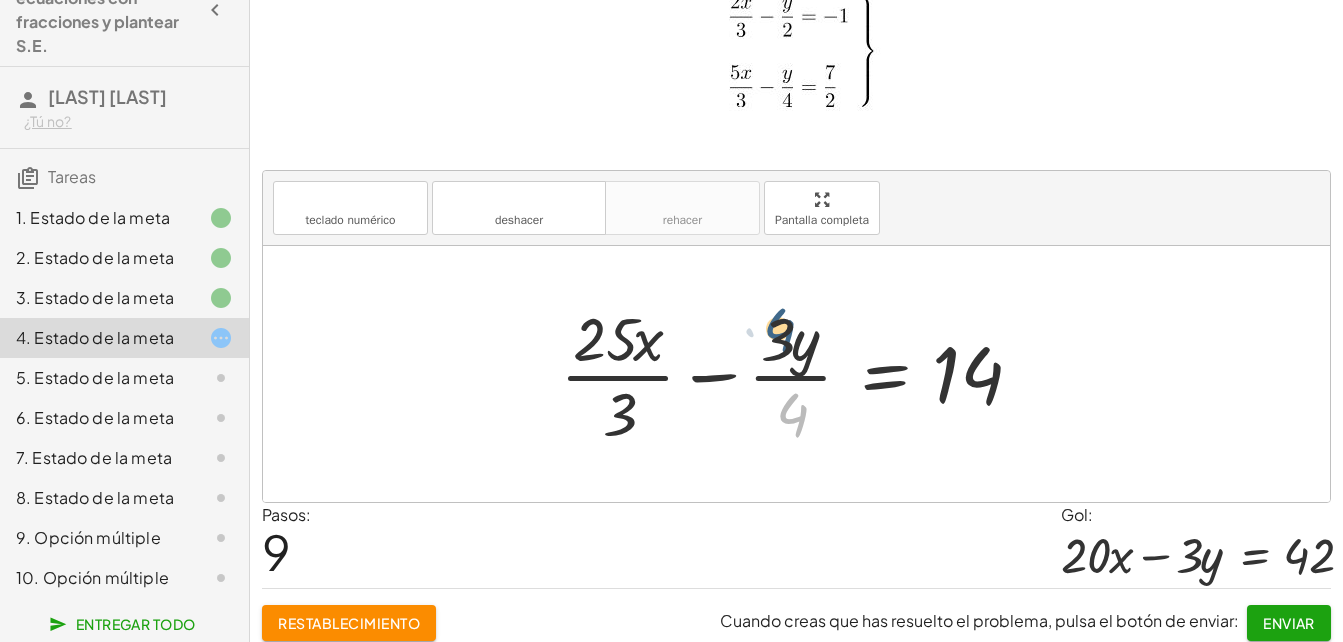 drag, startPoint x: 785, startPoint y: 414, endPoint x: 771, endPoint y: 327, distance: 88.11924 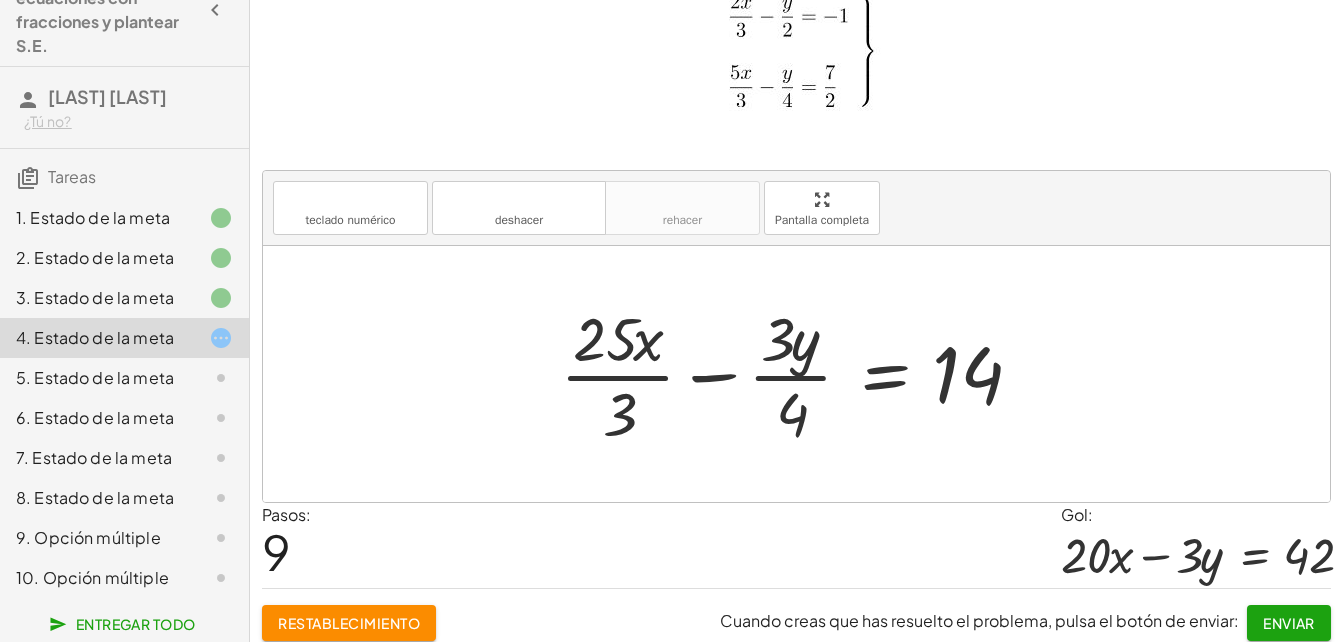 click at bounding box center [803, 374] 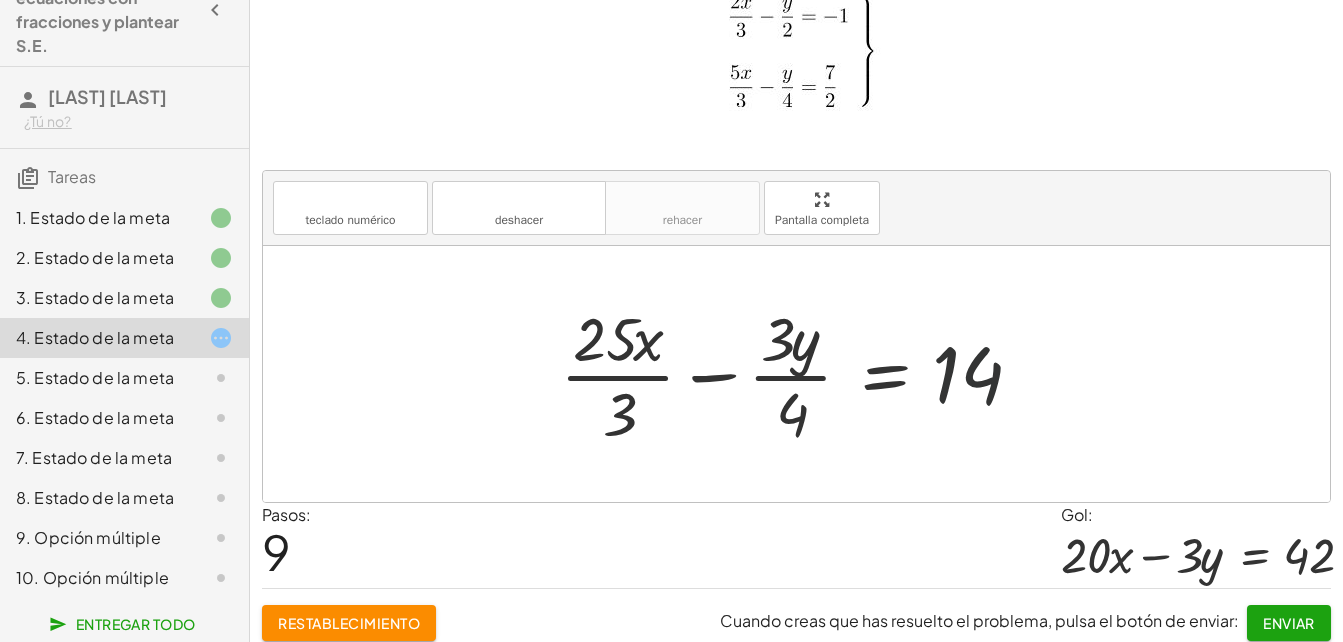 click at bounding box center (803, 374) 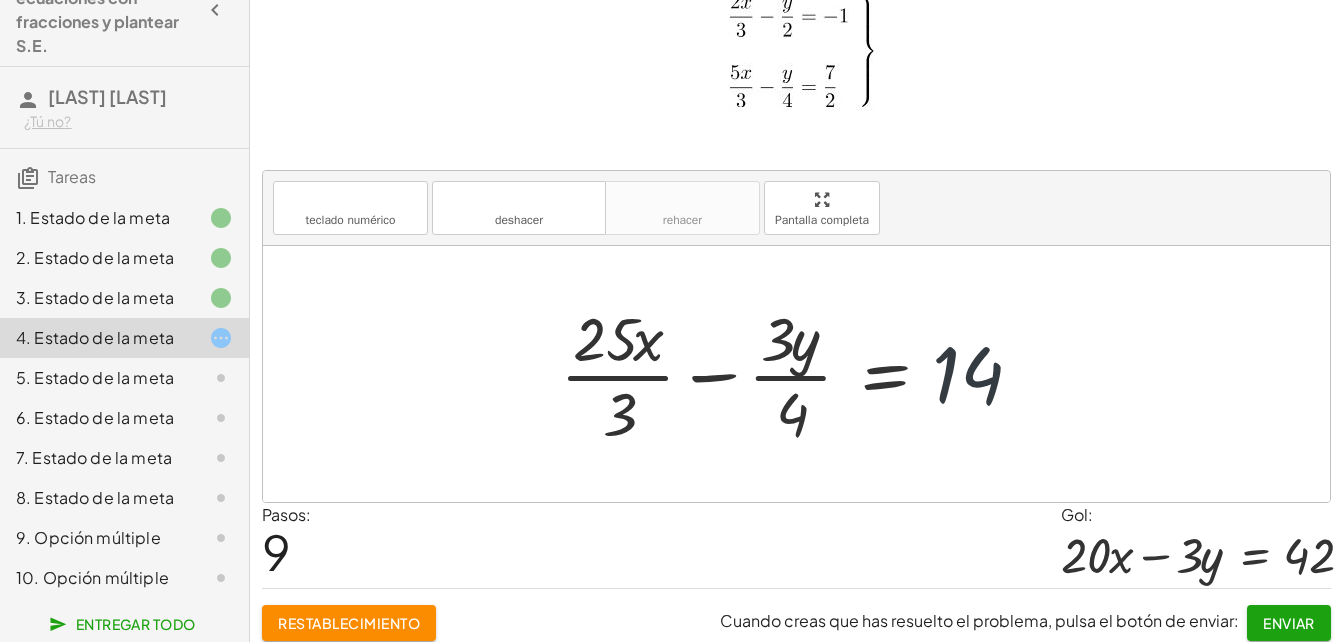 click at bounding box center [803, 374] 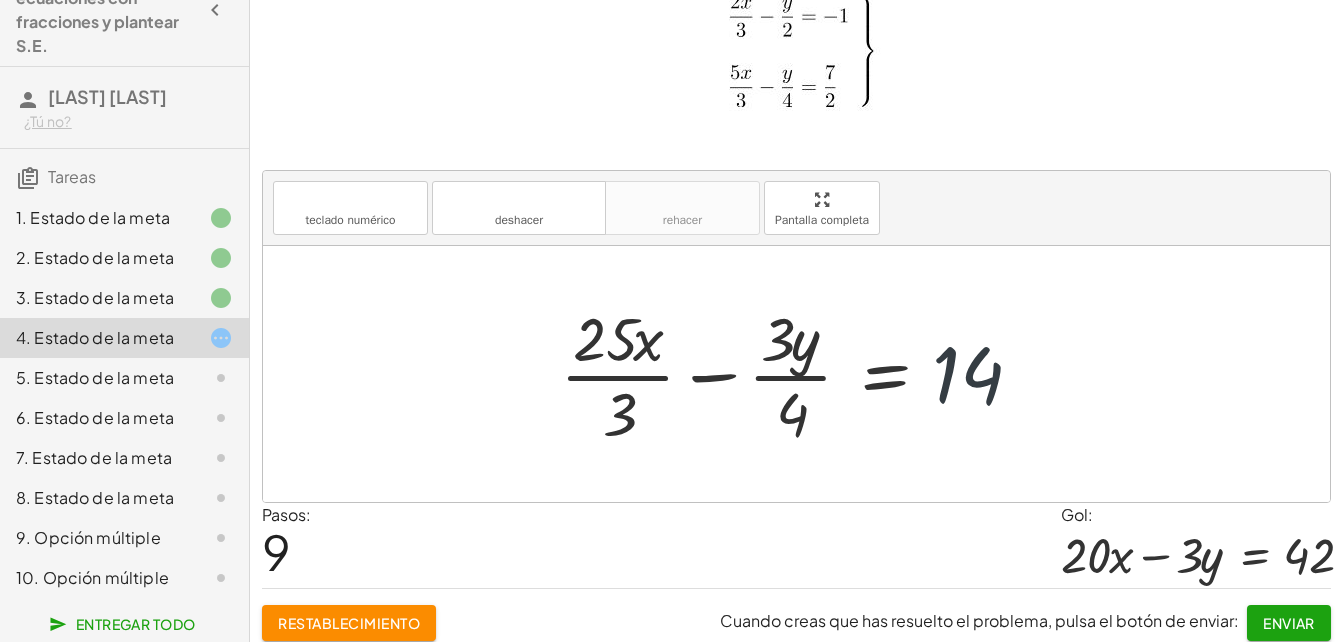 click at bounding box center (803, 374) 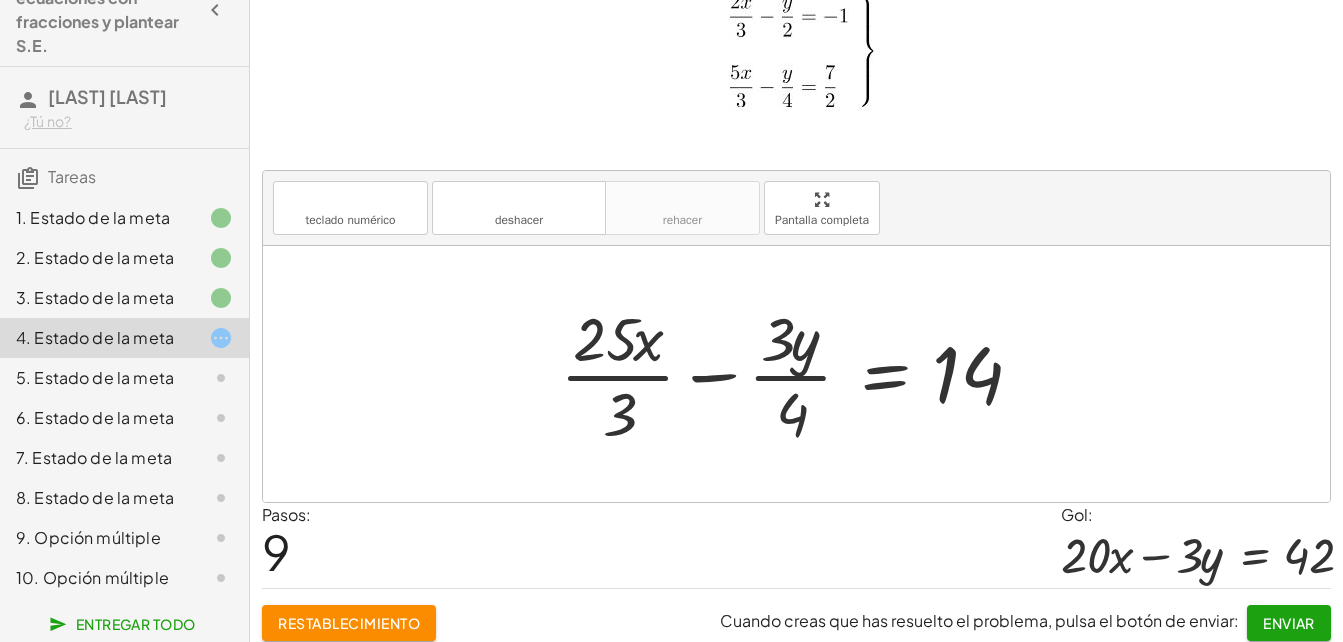 click at bounding box center (803, 374) 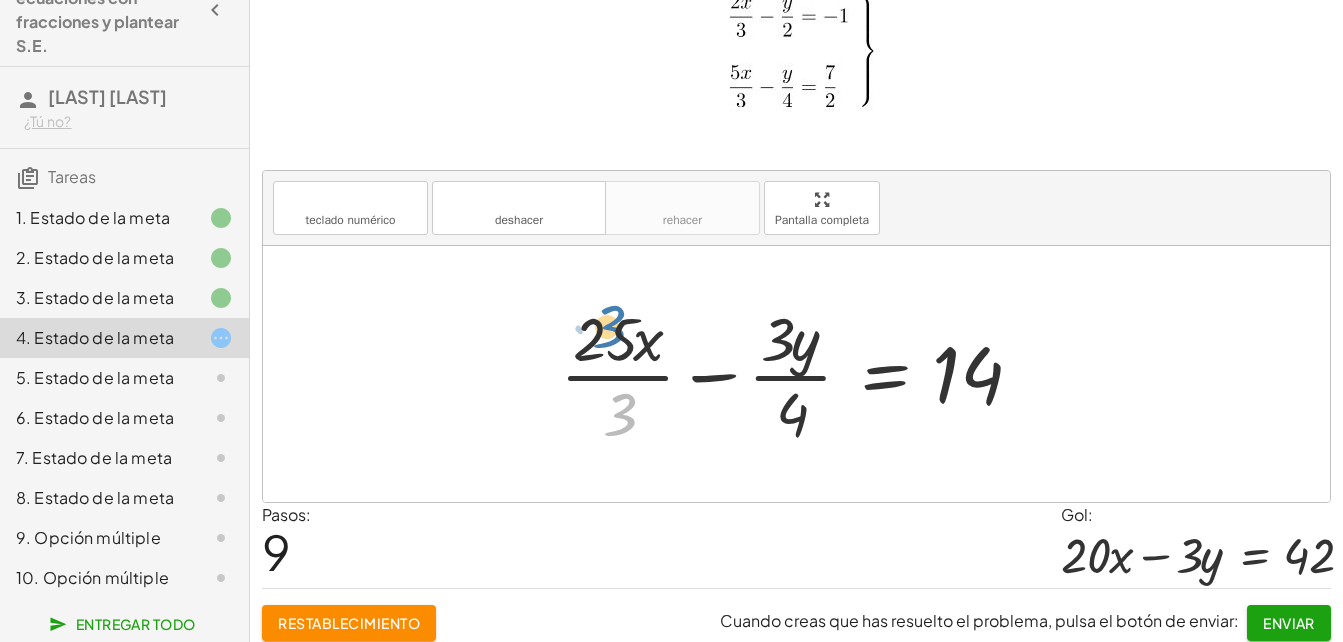 drag, startPoint x: 618, startPoint y: 409, endPoint x: 604, endPoint y: 318, distance: 92.070625 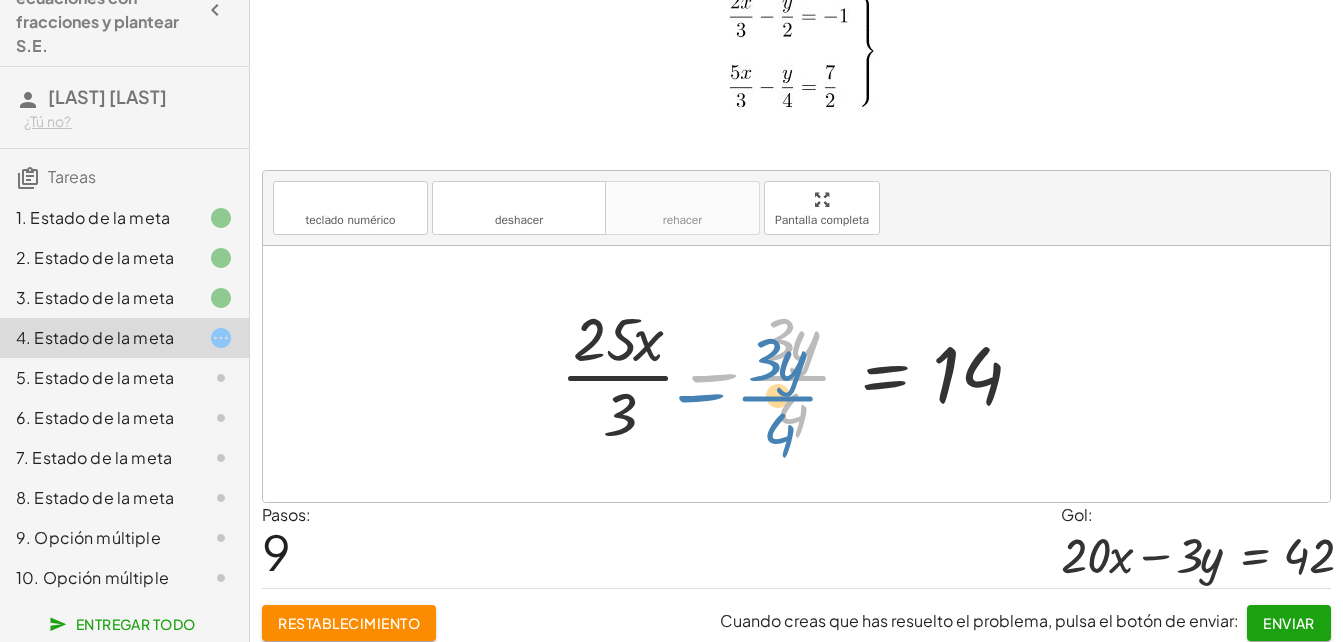 drag, startPoint x: 794, startPoint y: 392, endPoint x: 784, endPoint y: 412, distance: 22.36068 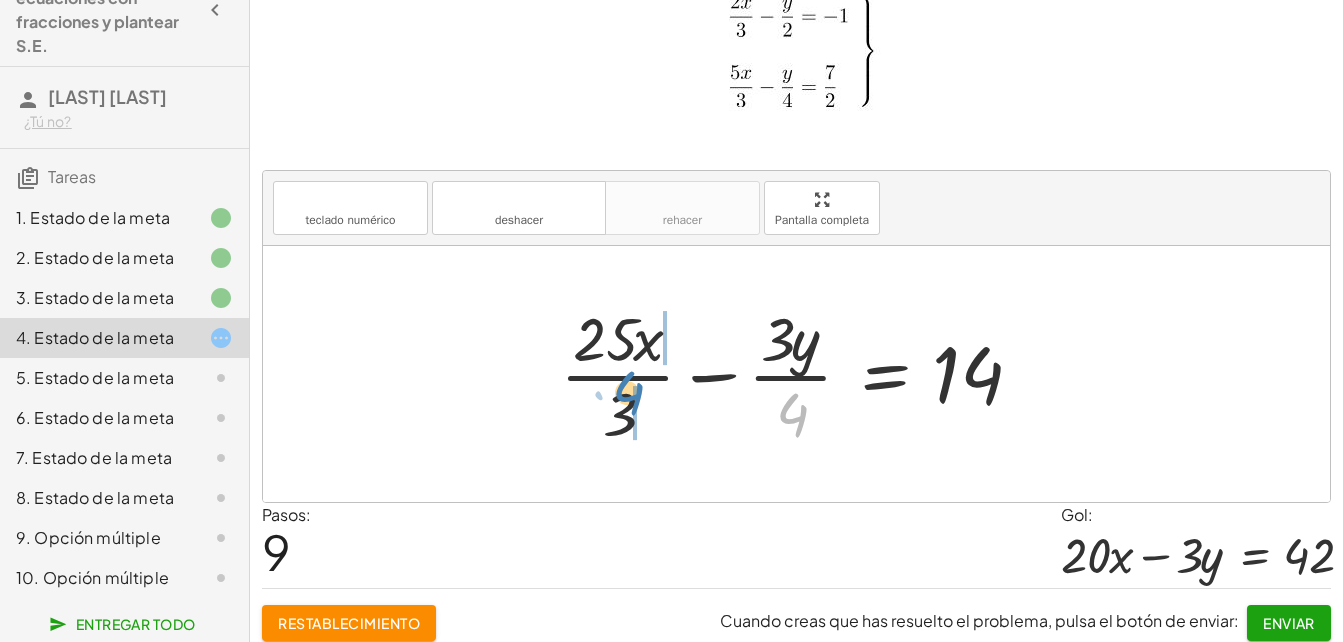 drag, startPoint x: 788, startPoint y: 412, endPoint x: 628, endPoint y: 392, distance: 161.24515 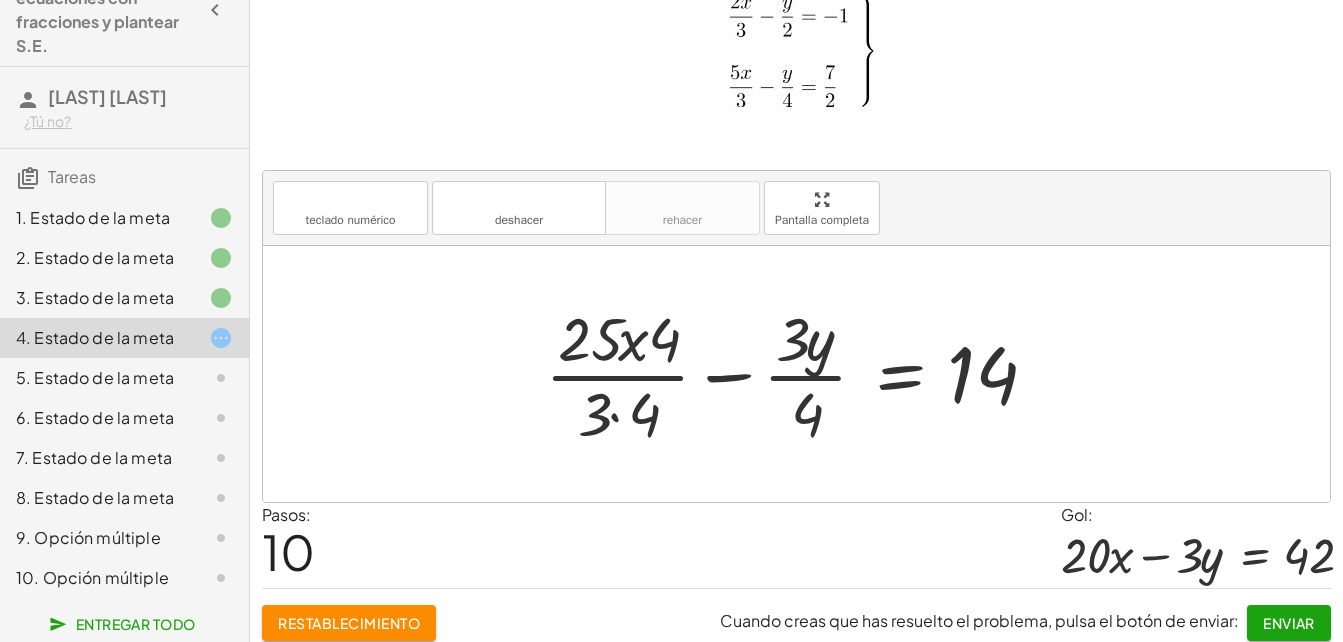 click at bounding box center [803, 374] 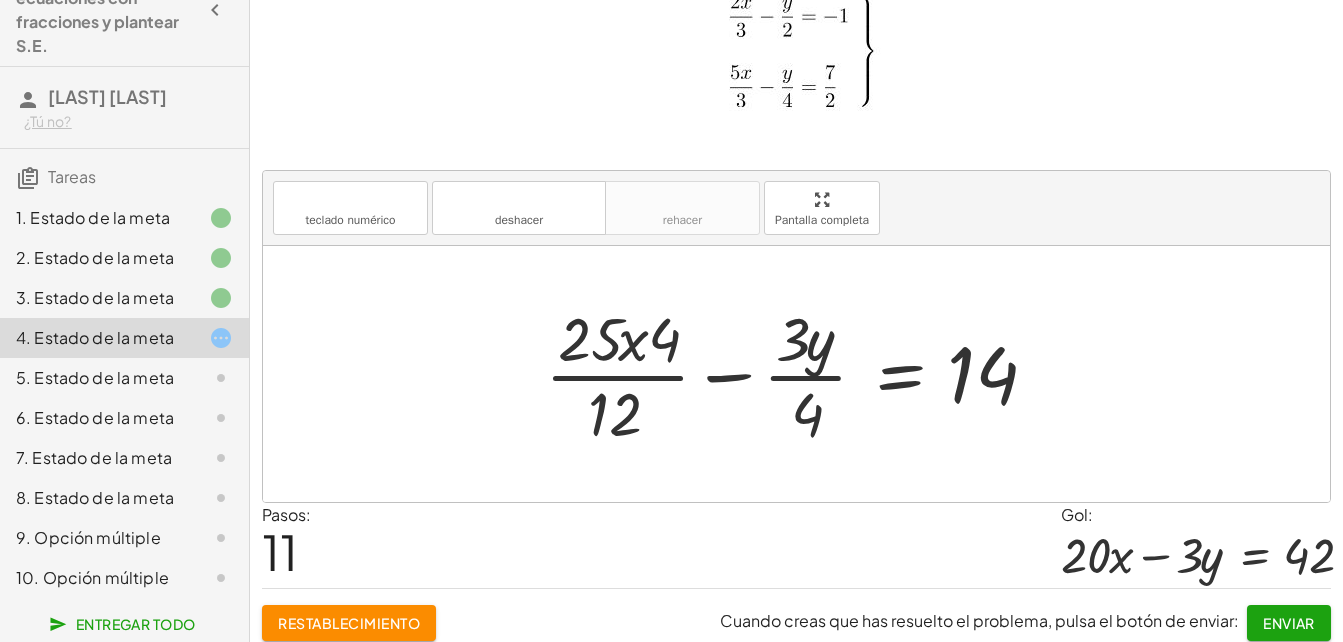 click at bounding box center (803, 374) 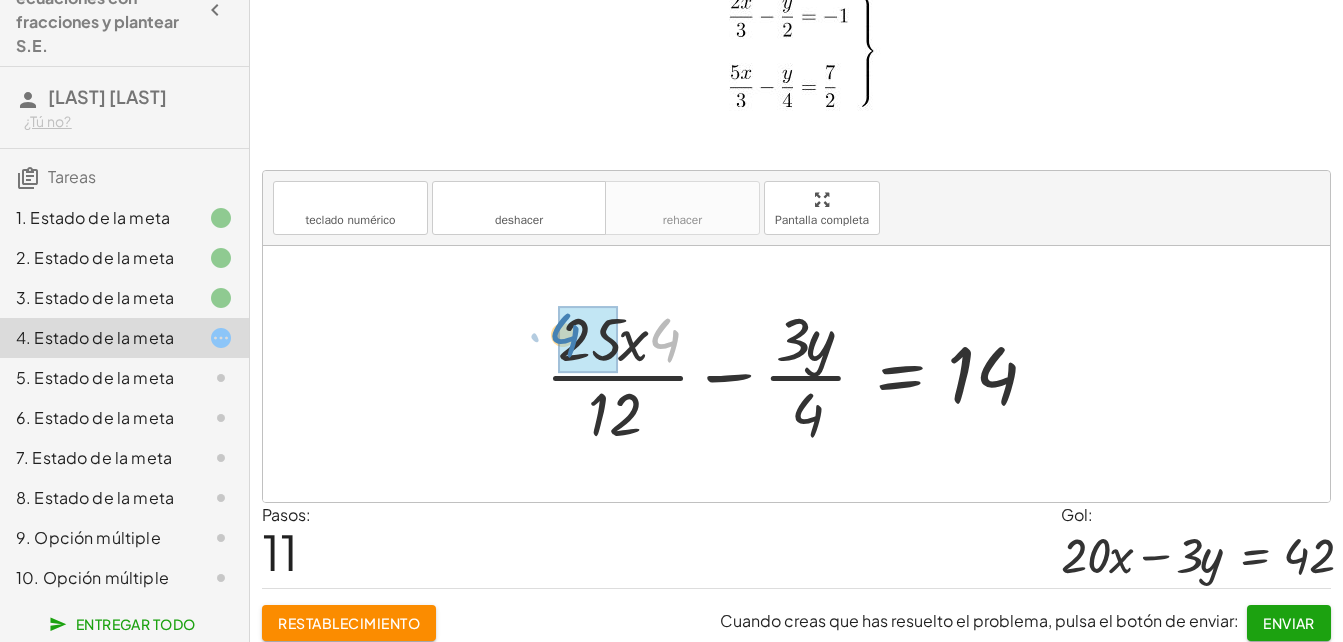 drag, startPoint x: 668, startPoint y: 346, endPoint x: 569, endPoint y: 342, distance: 99.08077 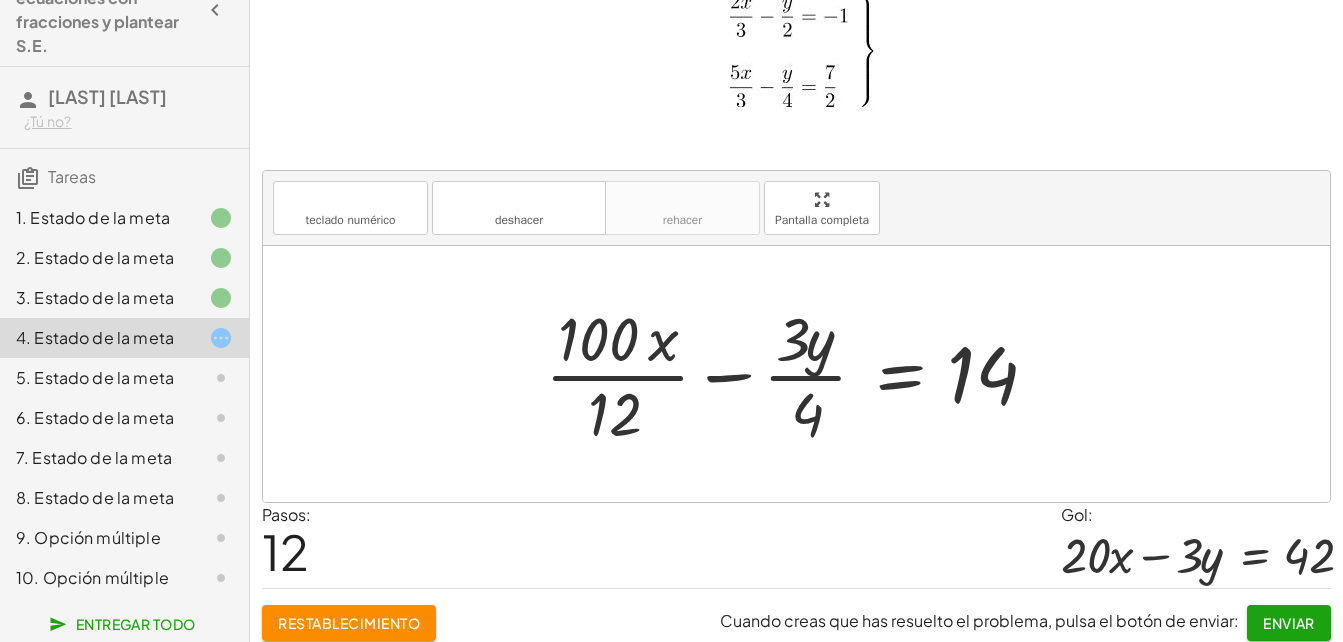click at bounding box center [803, 374] 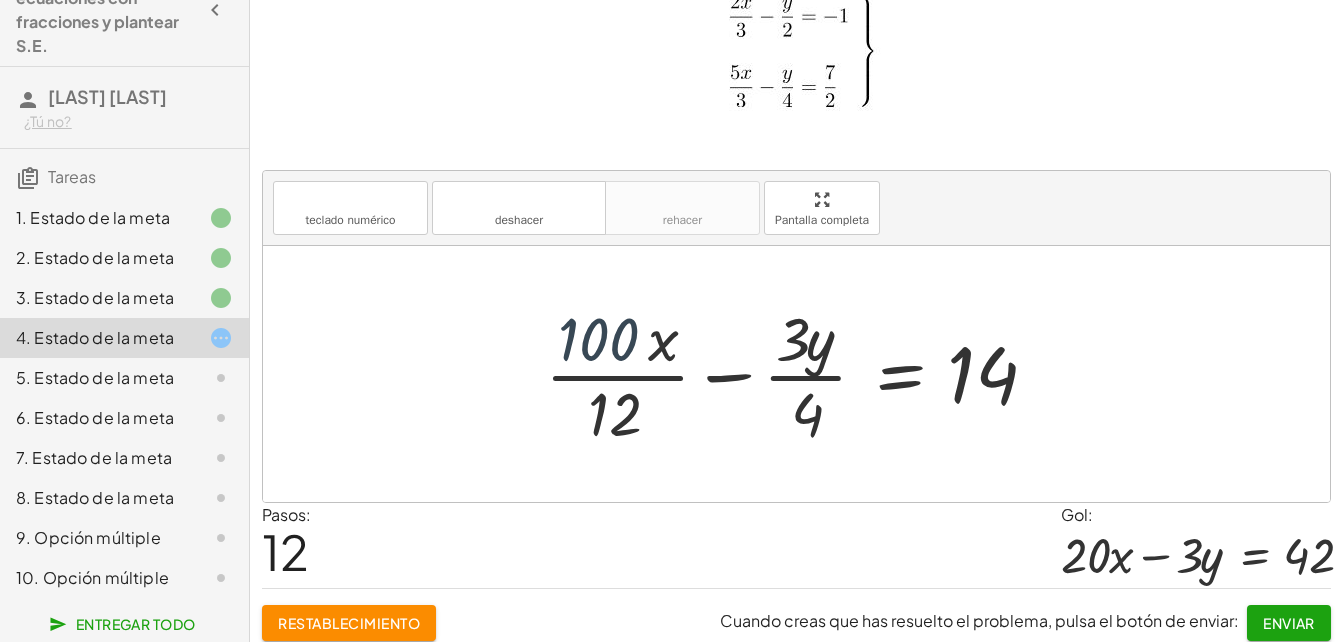 drag, startPoint x: 639, startPoint y: 348, endPoint x: 667, endPoint y: 353, distance: 28.442924 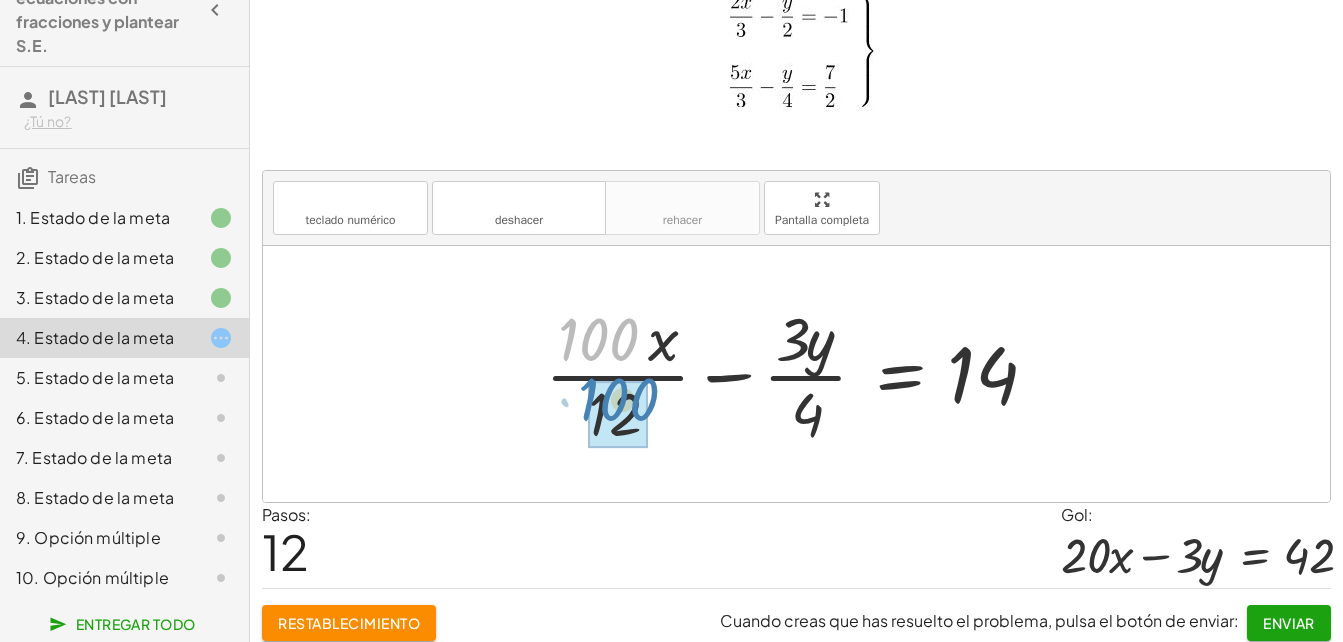 drag, startPoint x: 619, startPoint y: 344, endPoint x: 639, endPoint y: 406, distance: 65.14599 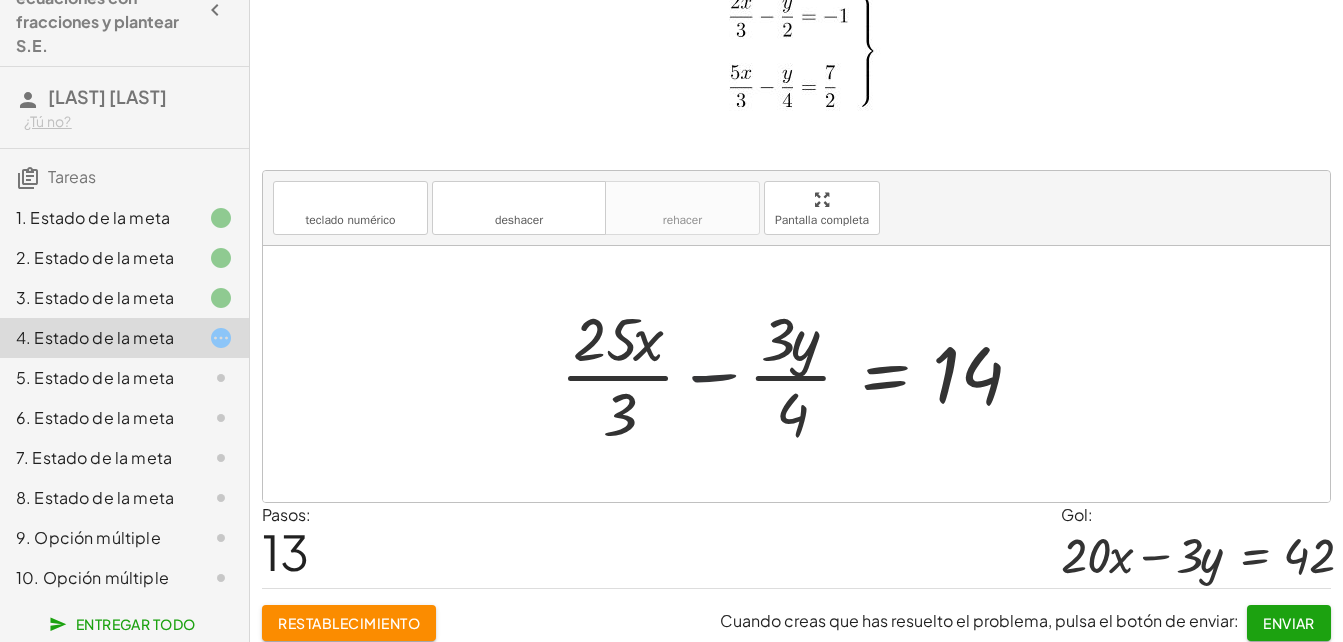 click at bounding box center (803, 374) 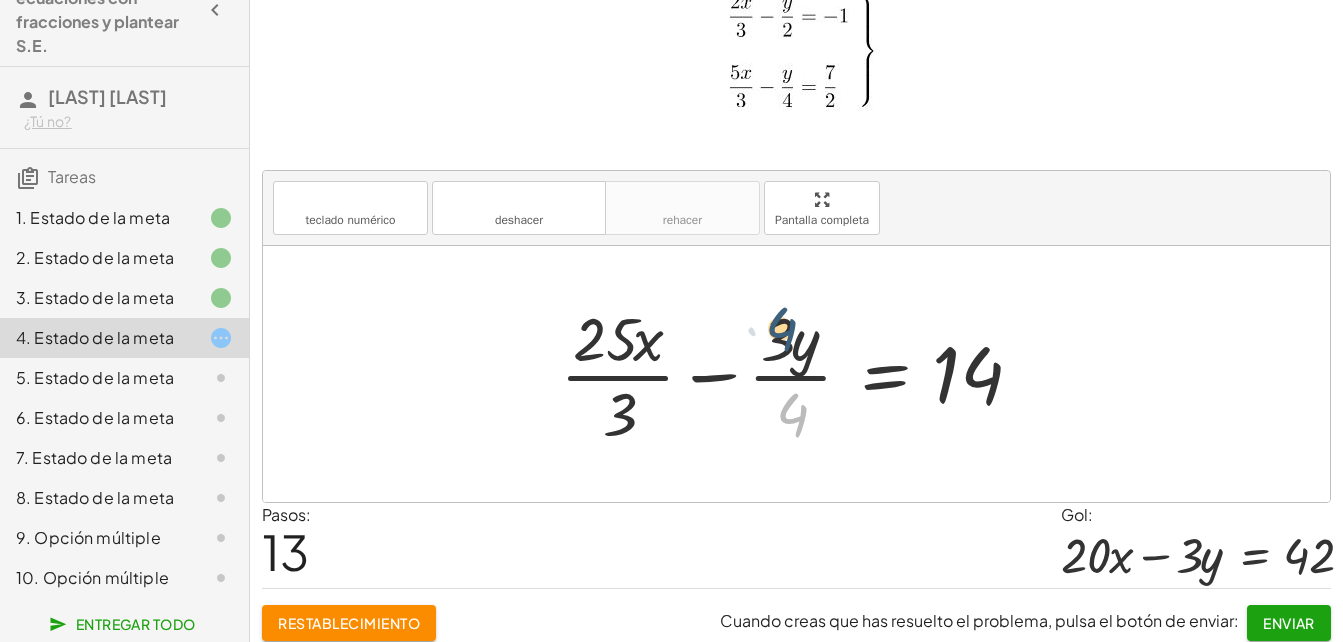 drag, startPoint x: 798, startPoint y: 417, endPoint x: 787, endPoint y: 321, distance: 96.62815 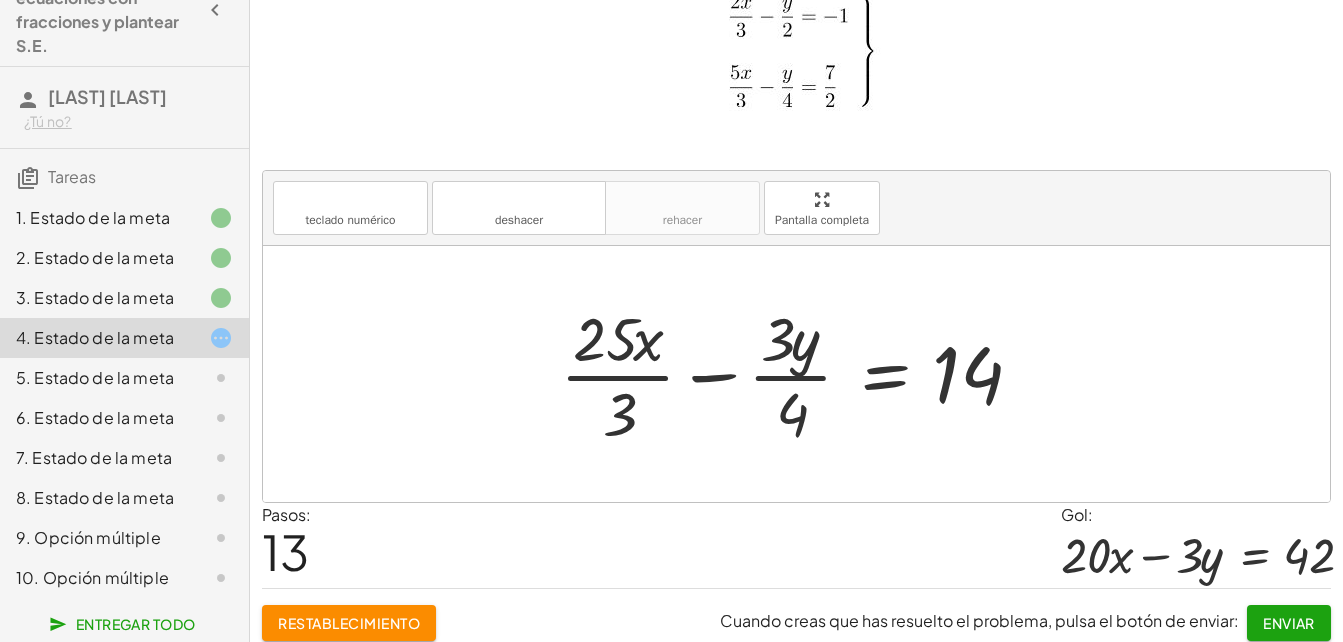 scroll, scrollTop: 64, scrollLeft: 0, axis: vertical 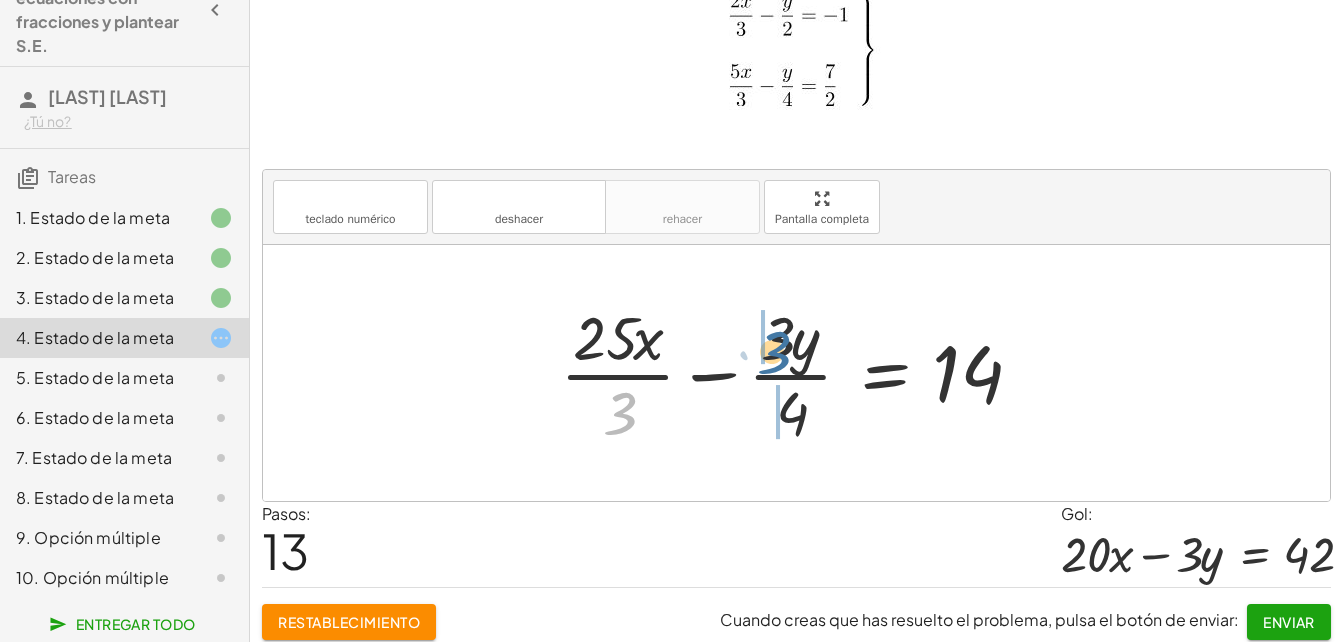 drag, startPoint x: 611, startPoint y: 408, endPoint x: 793, endPoint y: 330, distance: 198.0101 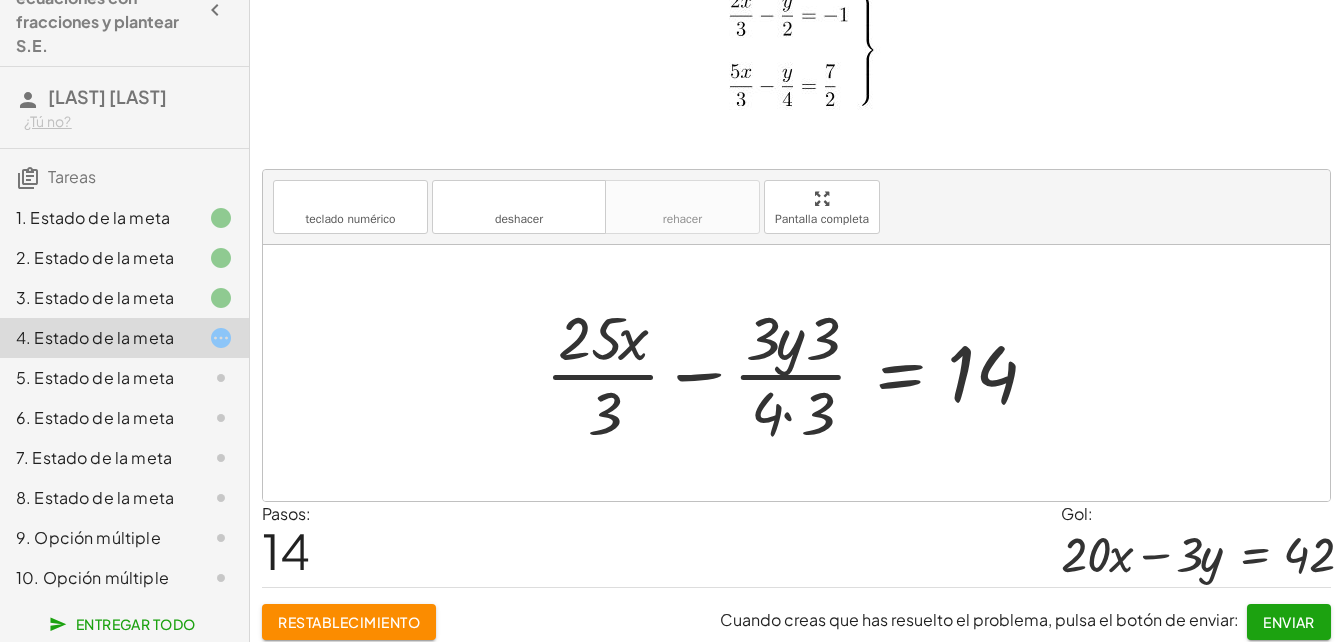 click at bounding box center (803, 373) 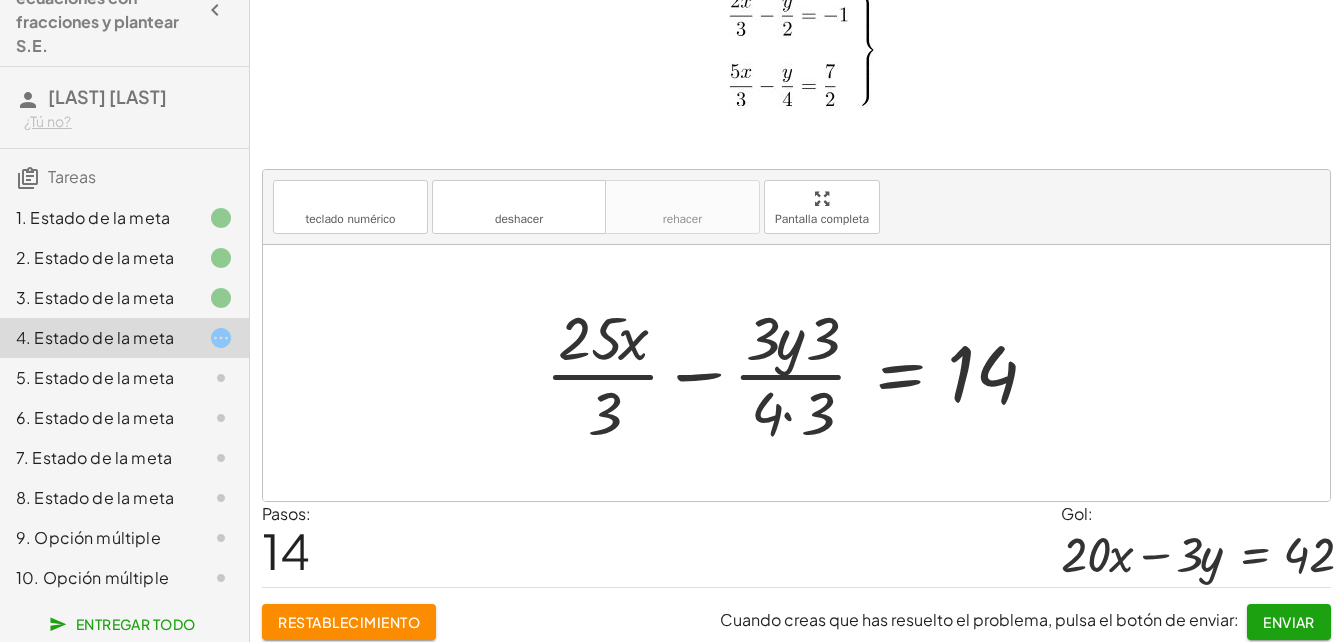 click at bounding box center [803, 373] 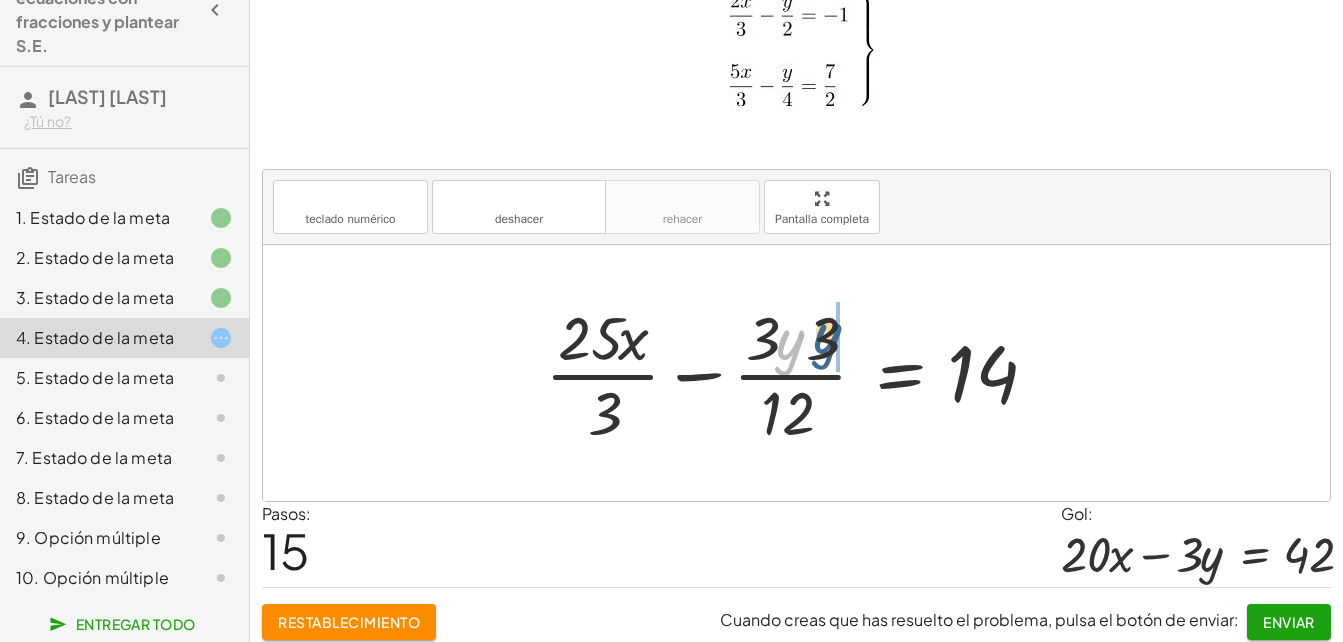 drag, startPoint x: 784, startPoint y: 353, endPoint x: 826, endPoint y: 344, distance: 42.953465 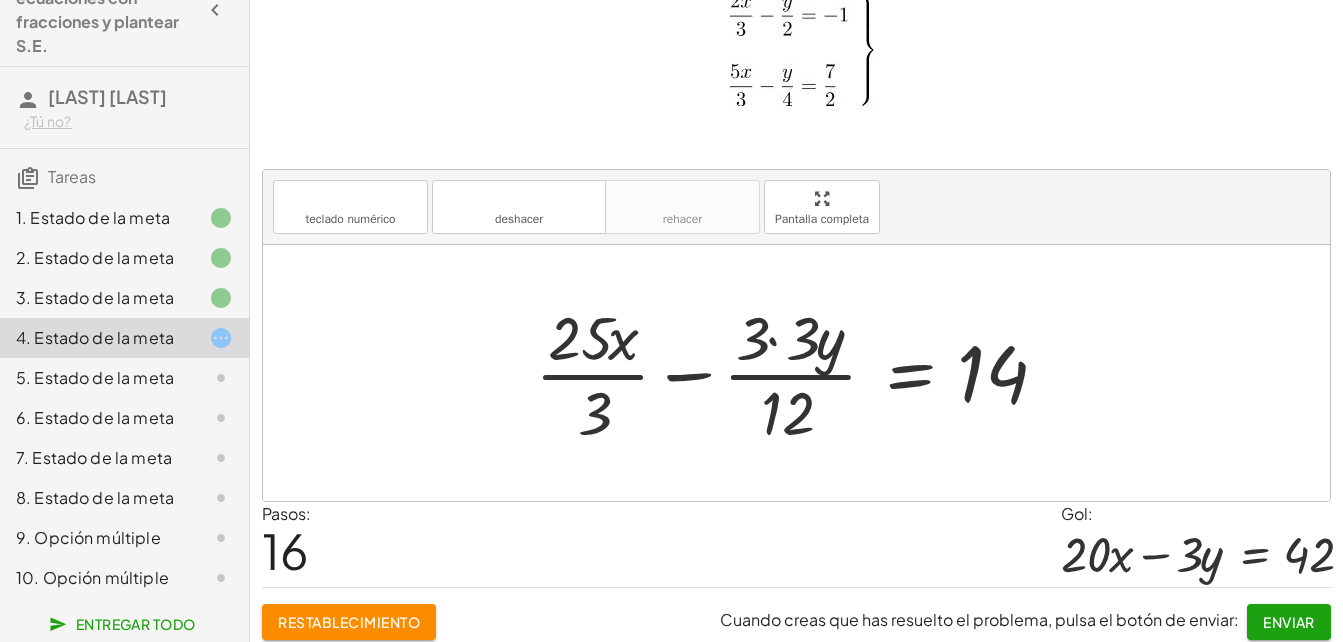 click at bounding box center [803, 373] 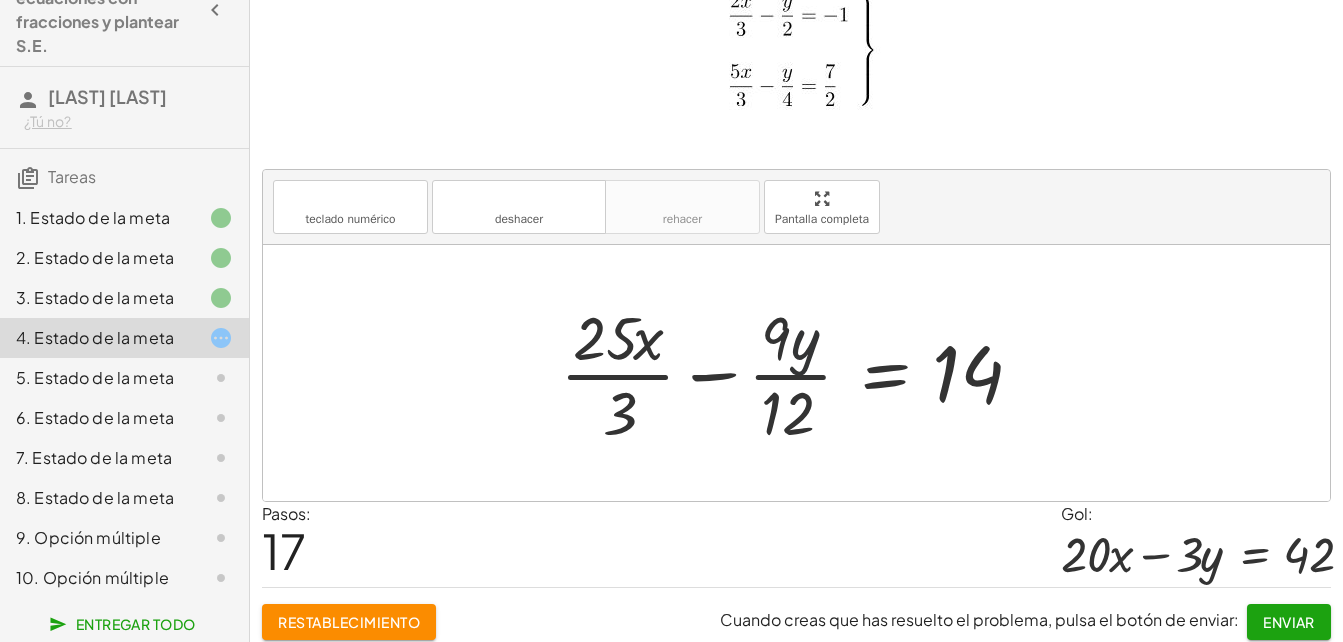 click at bounding box center [803, 373] 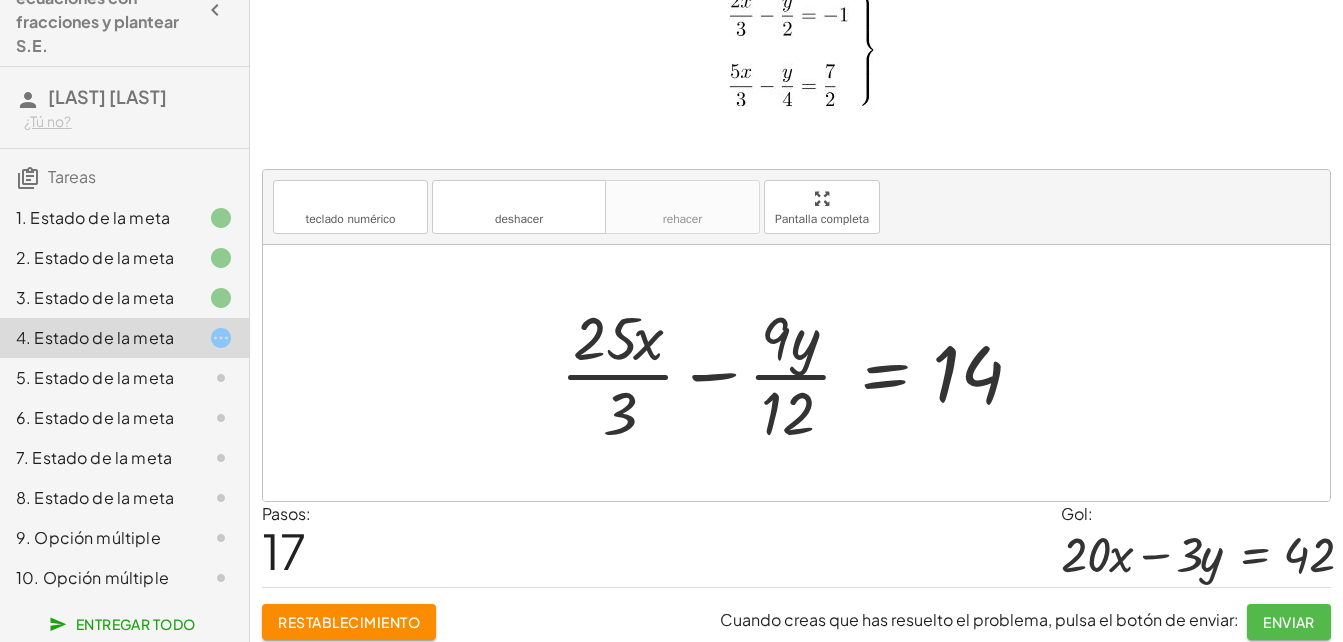 click on "Enviar" at bounding box center [1289, 622] 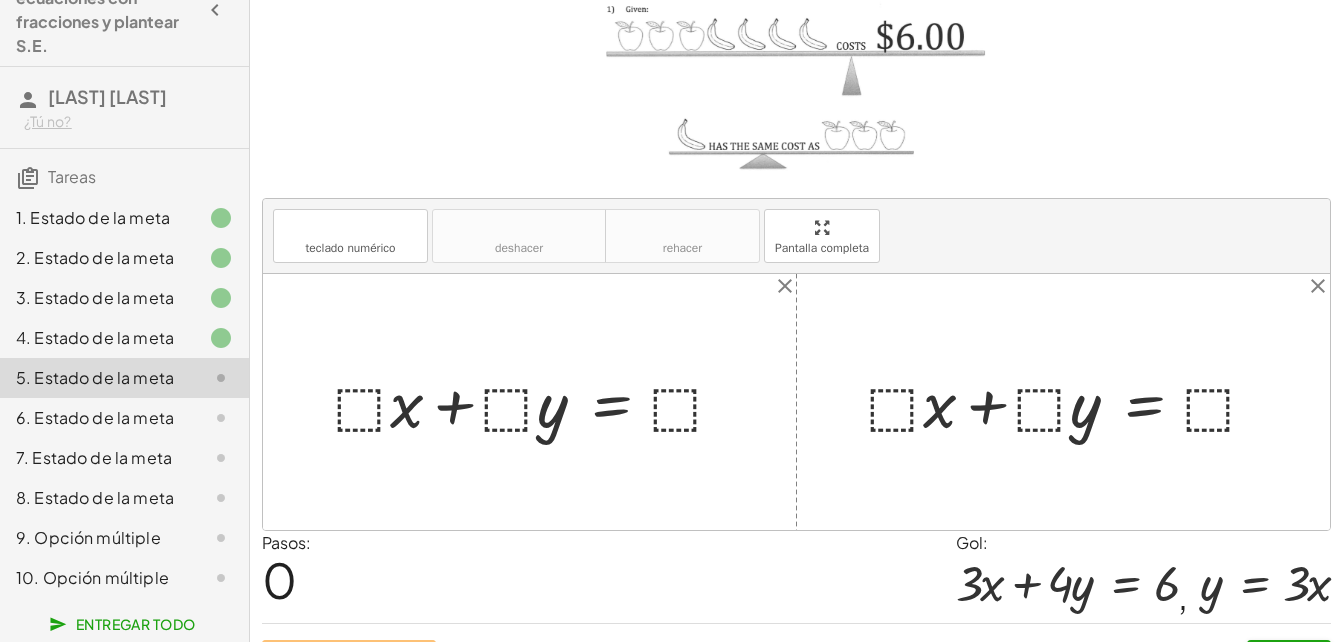 scroll, scrollTop: 205, scrollLeft: 0, axis: vertical 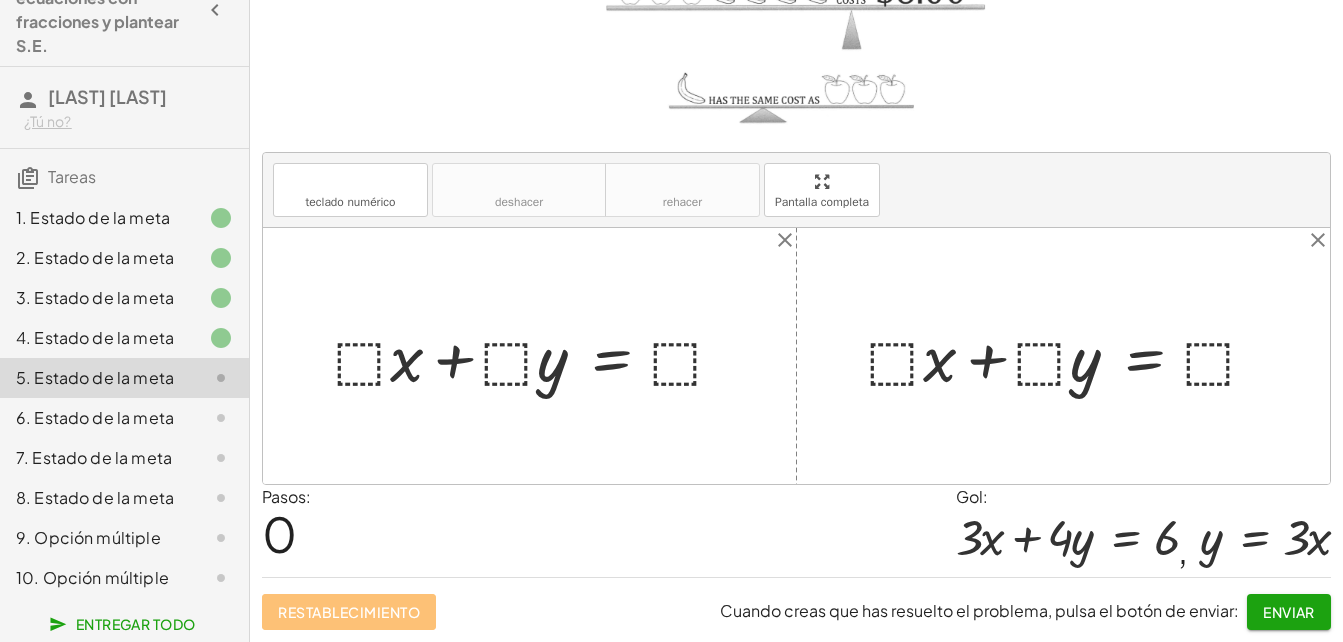 click at bounding box center (537, 356) 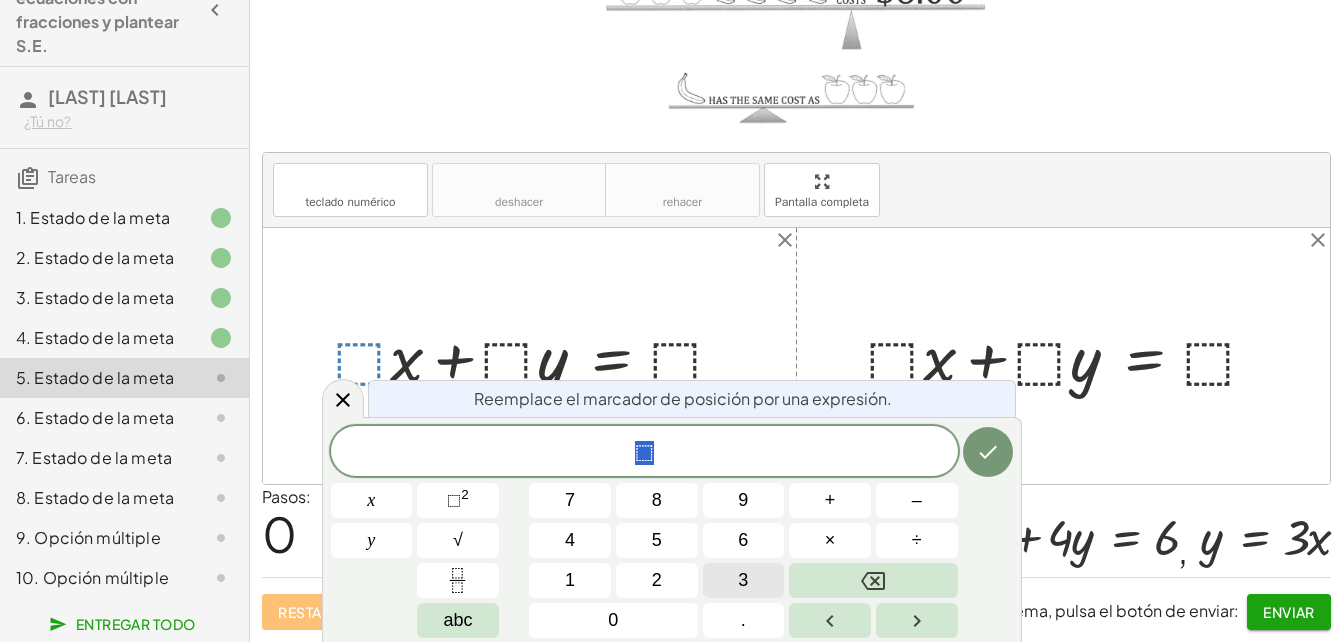 click on "3" at bounding box center (744, 580) 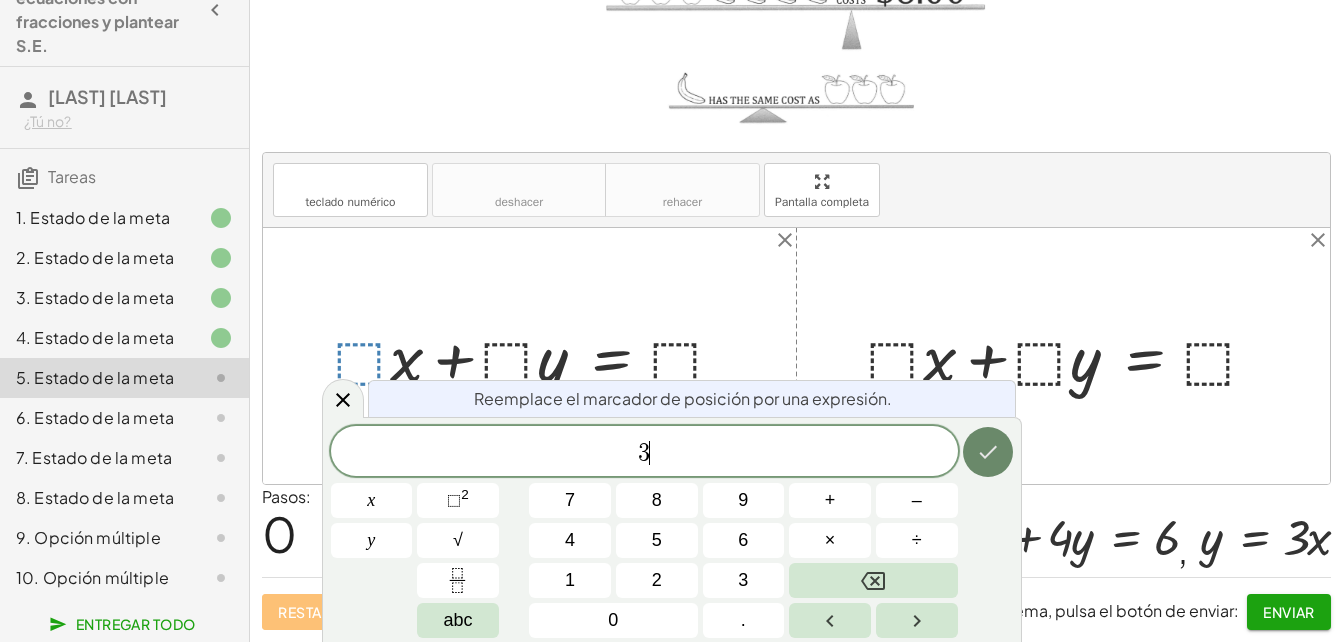 click at bounding box center [988, 452] 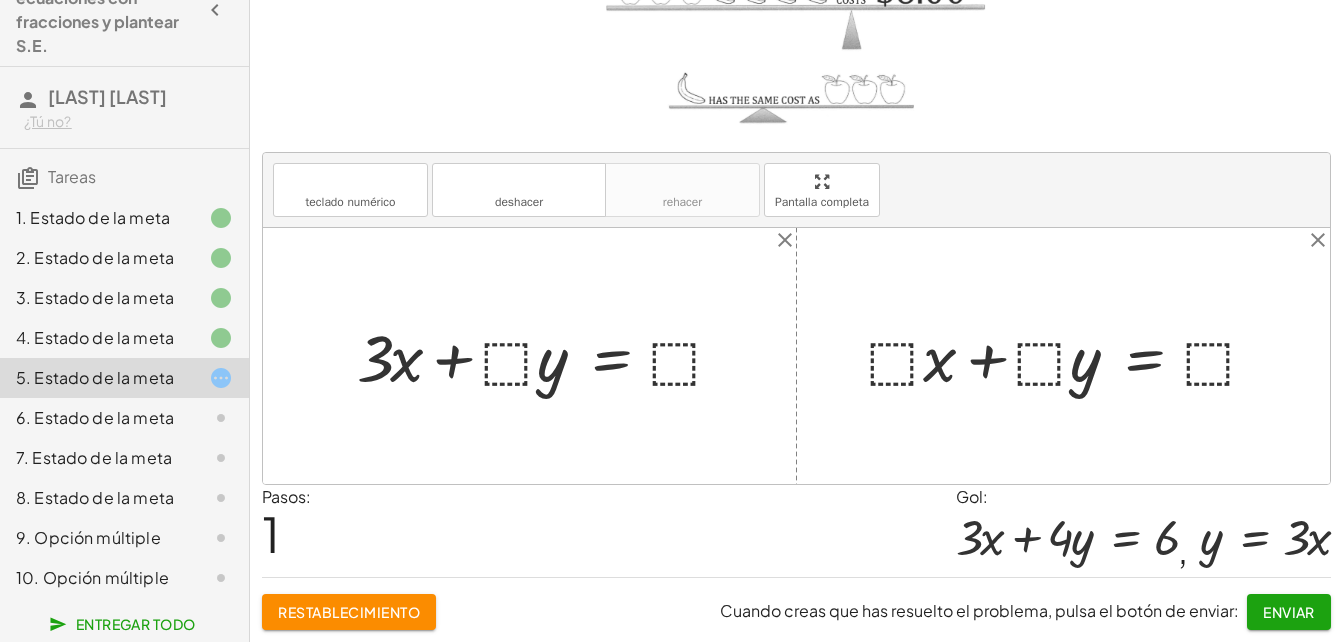 click at bounding box center [549, 356] 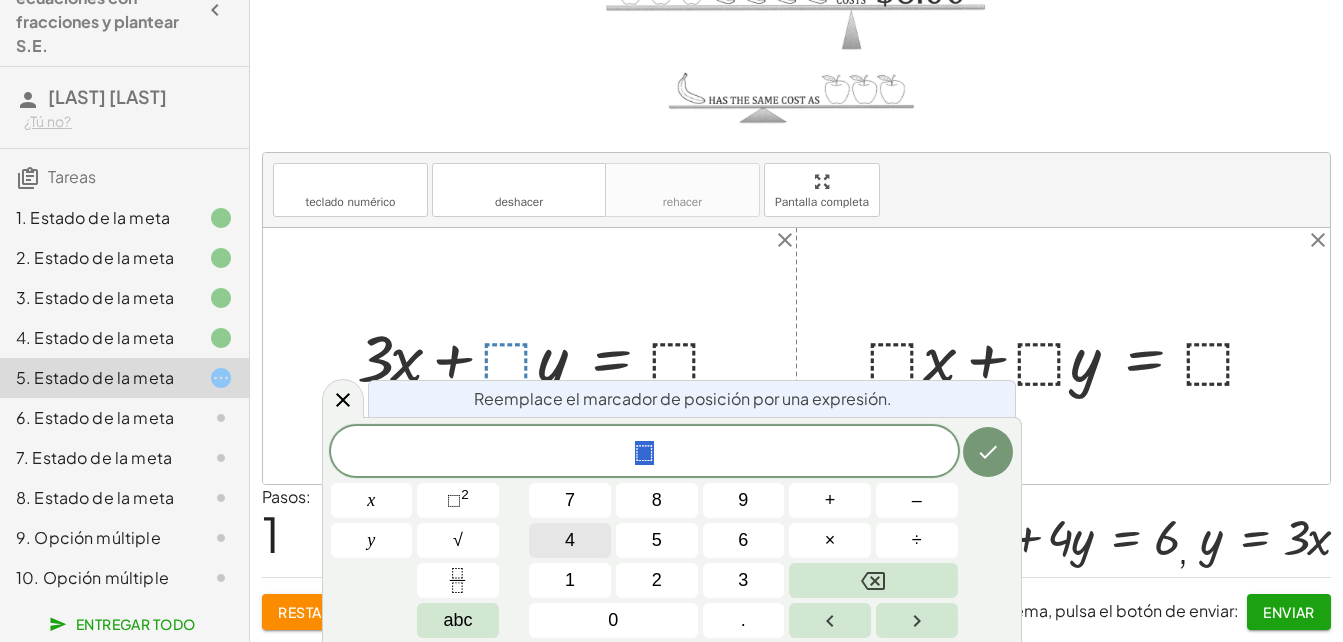 click on "4" at bounding box center [570, 540] 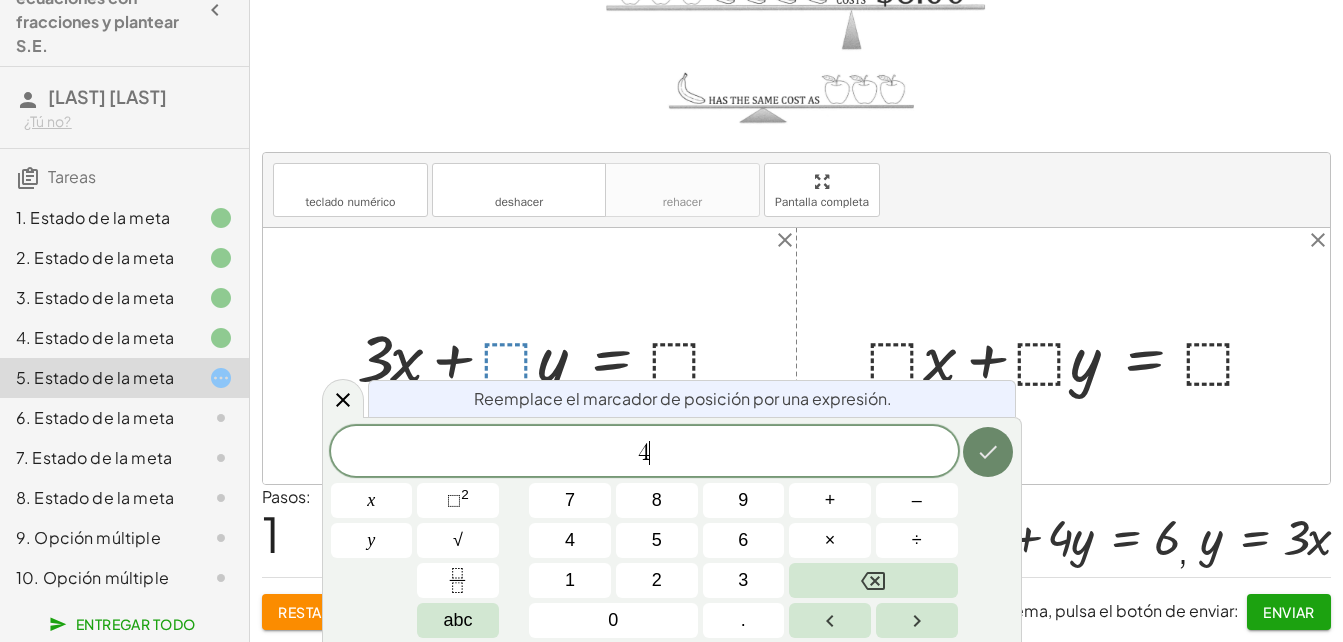 click 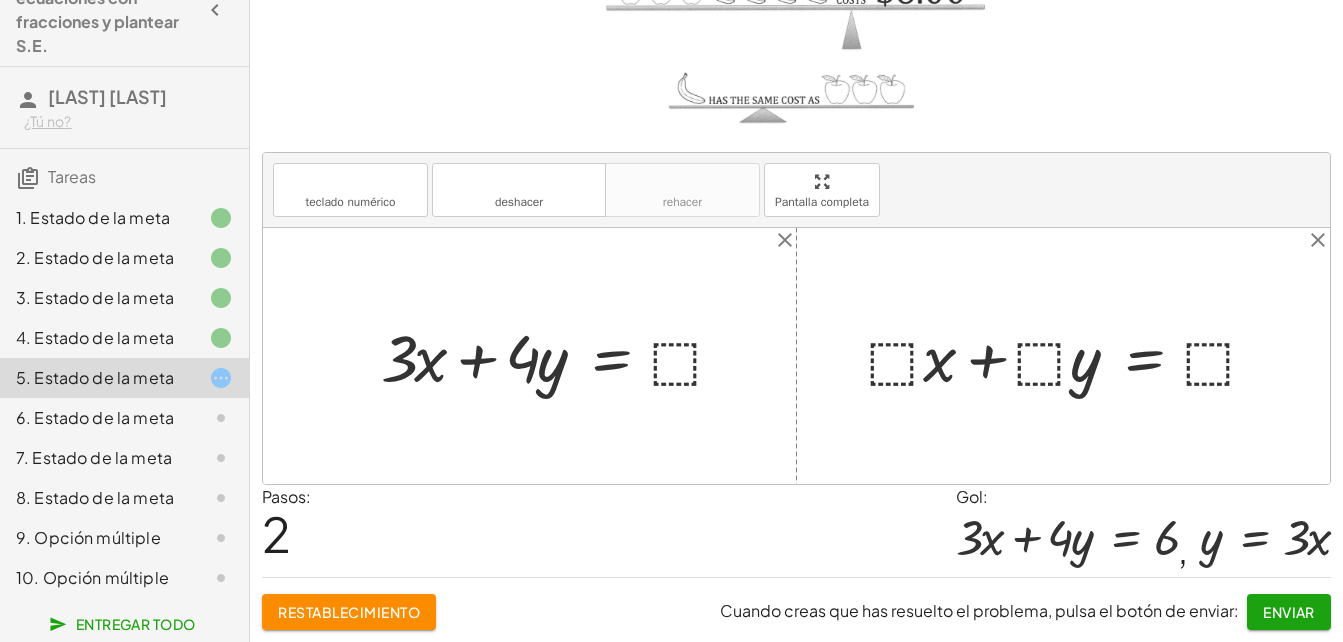click at bounding box center (561, 356) 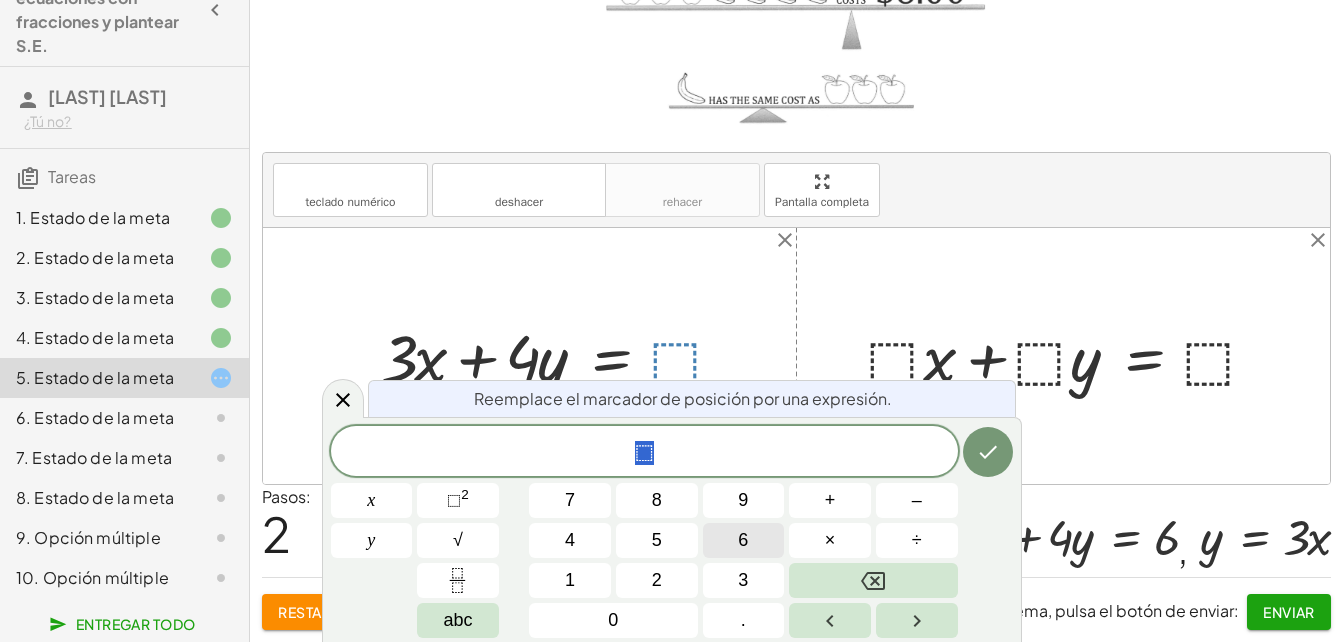 click on "6" at bounding box center (744, 540) 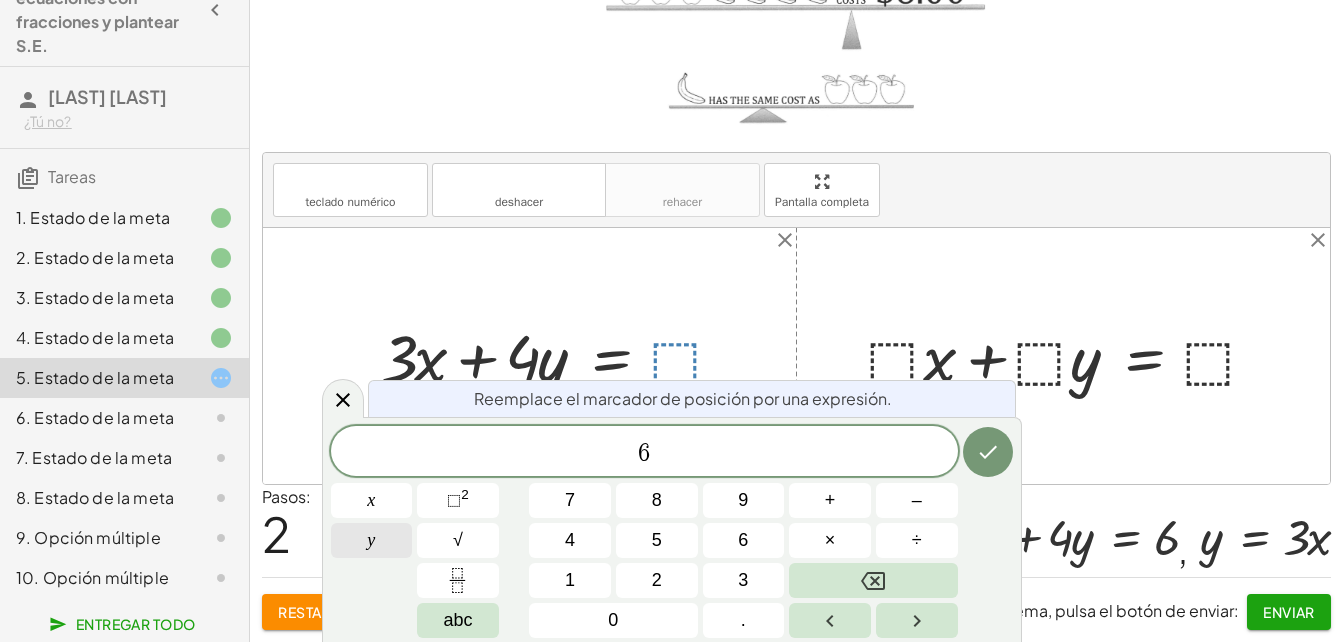 click on "y" at bounding box center [372, 540] 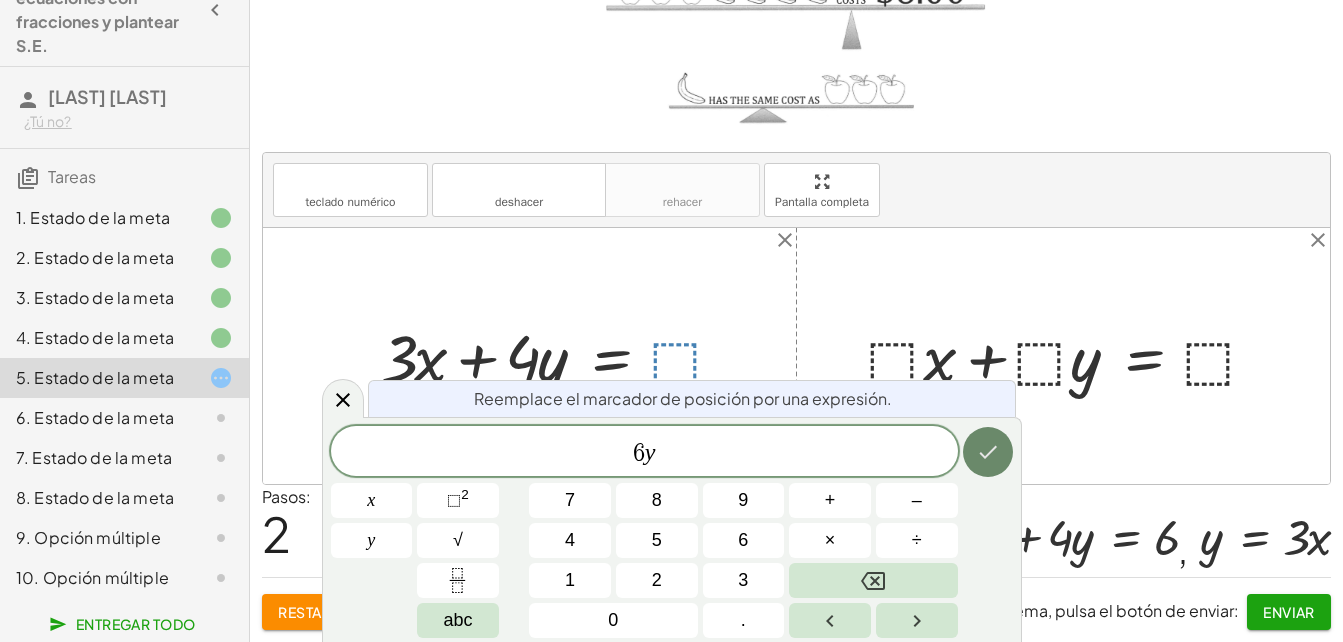click 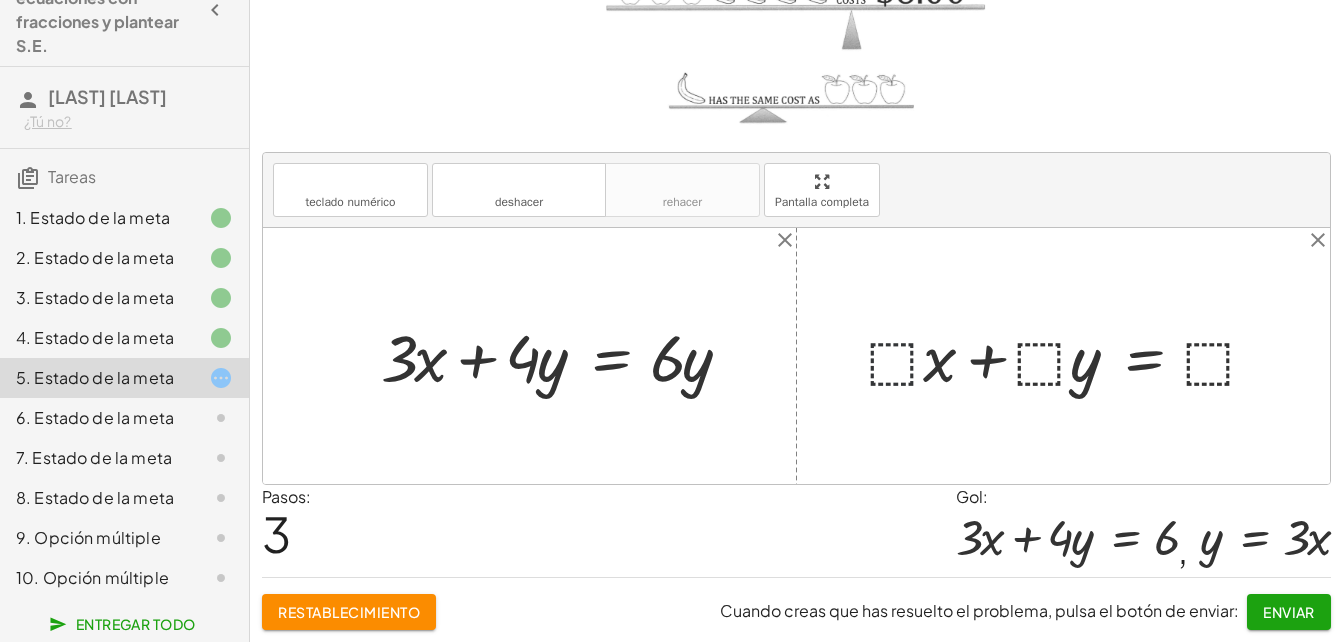 click at bounding box center (1070, 356) 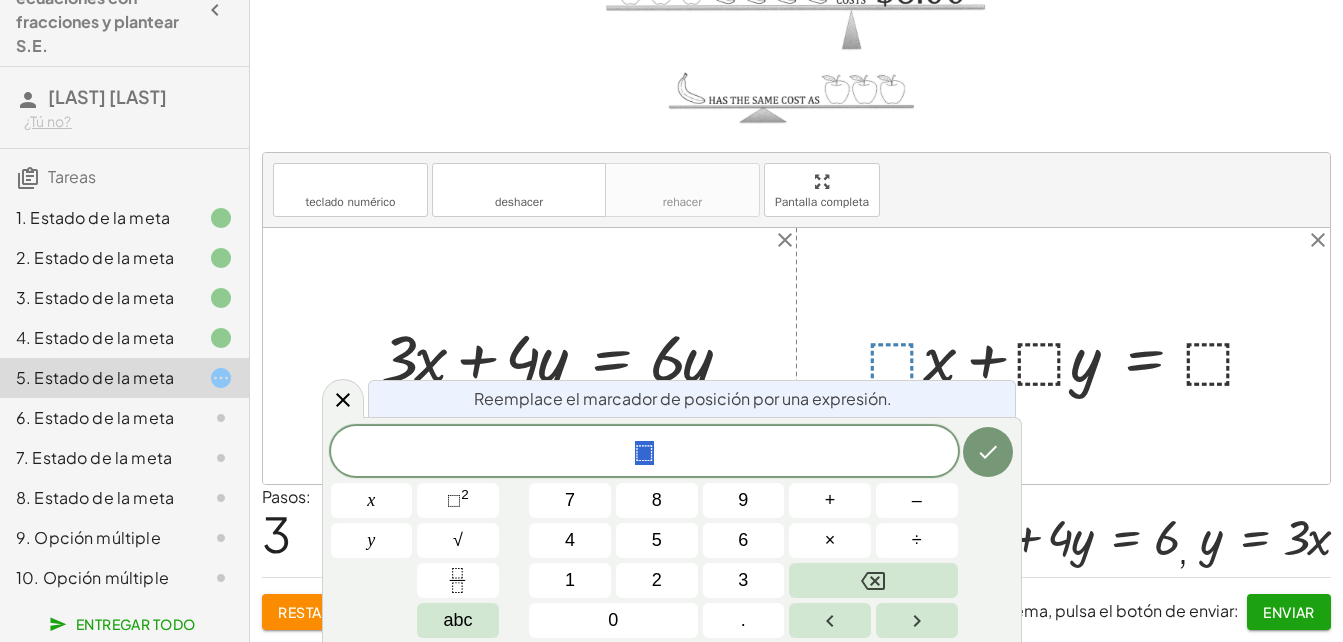 drag, startPoint x: 1083, startPoint y: 420, endPoint x: 1002, endPoint y: 437, distance: 82.764725 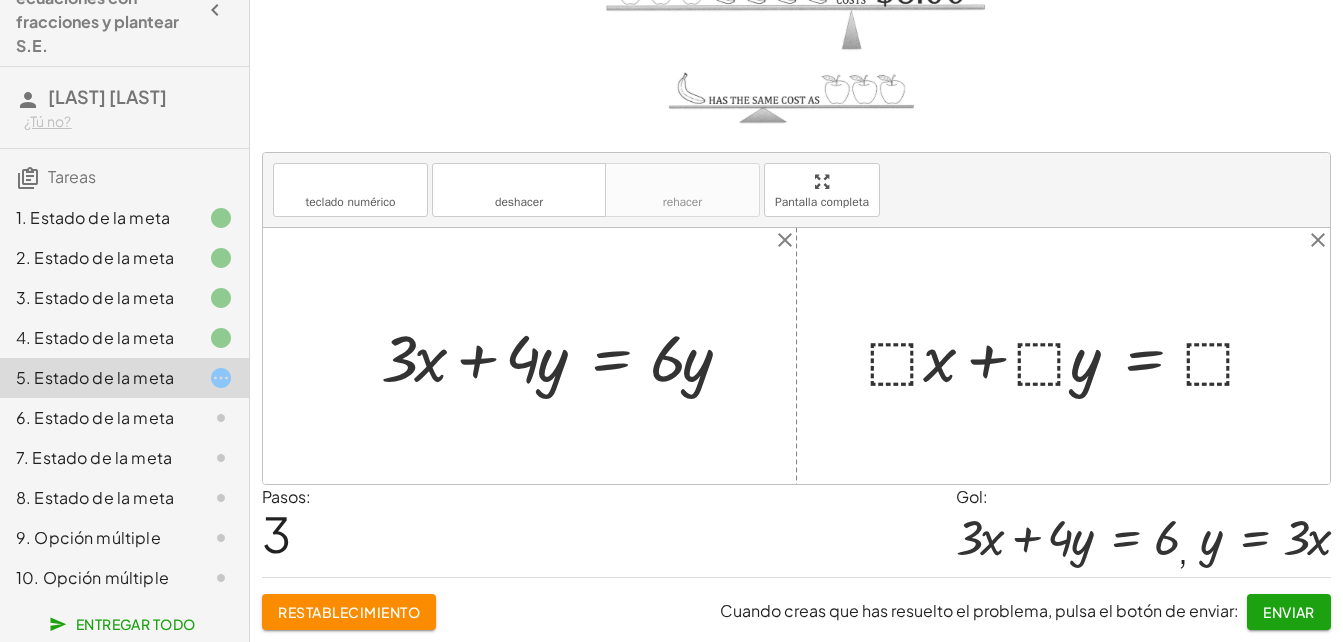 click at bounding box center [1070, 356] 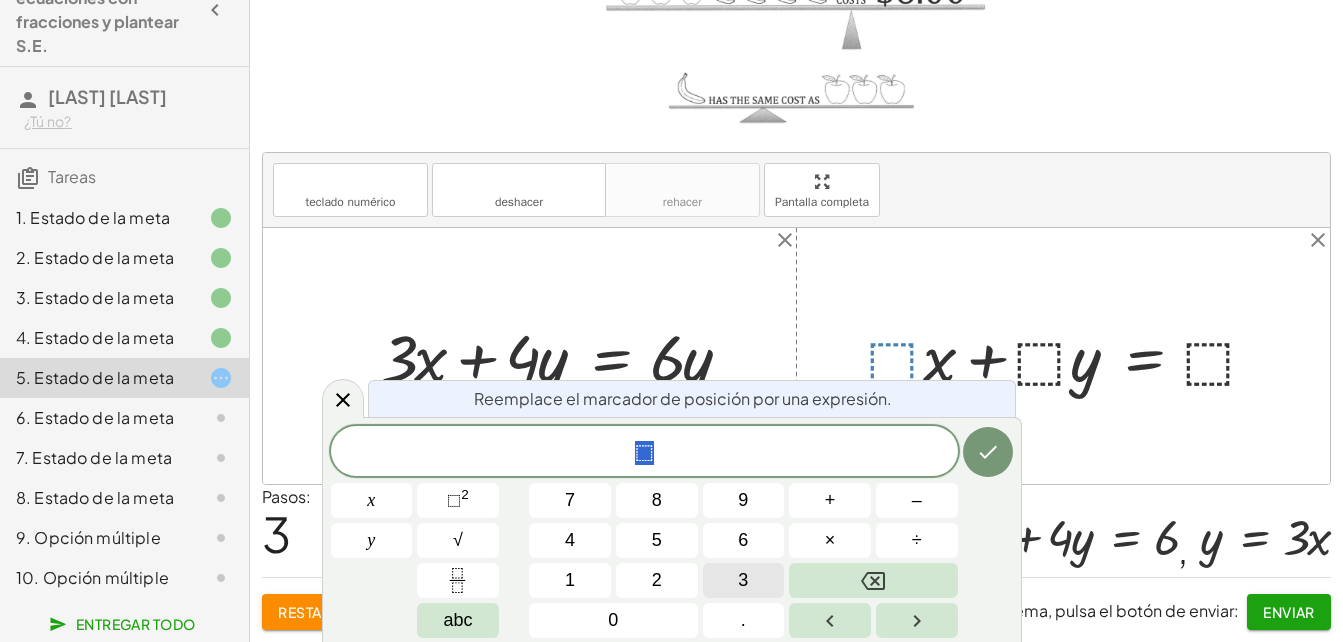 click on "3" at bounding box center (744, 580) 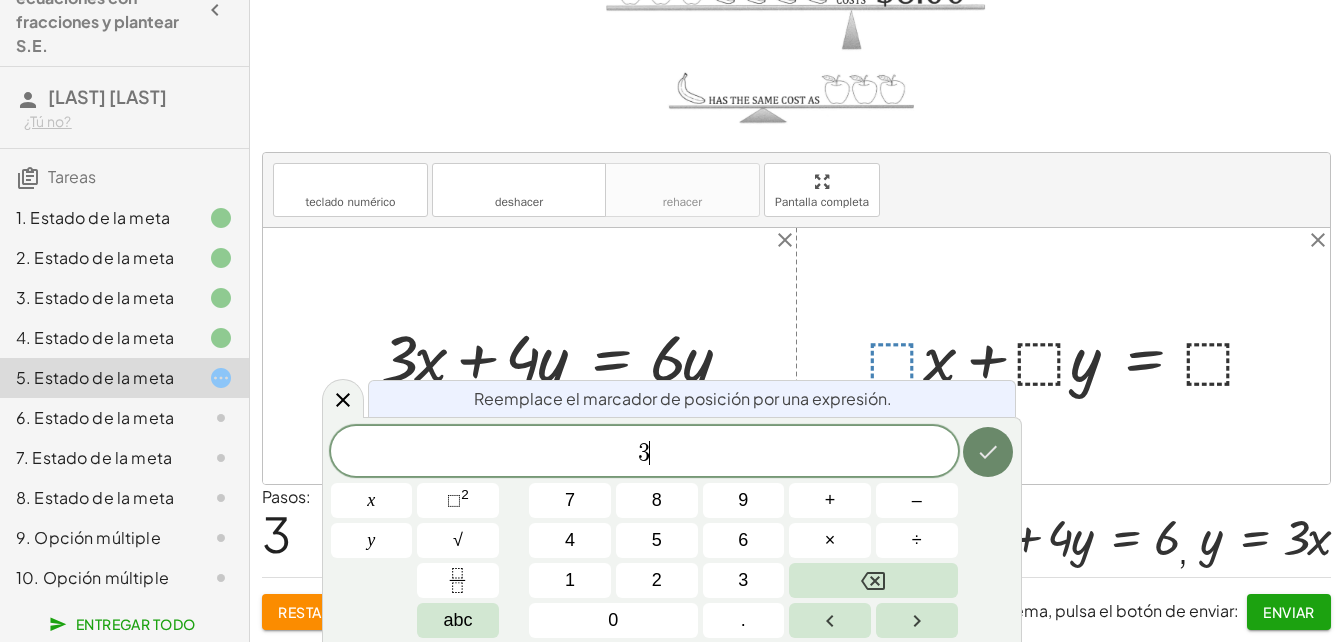 click 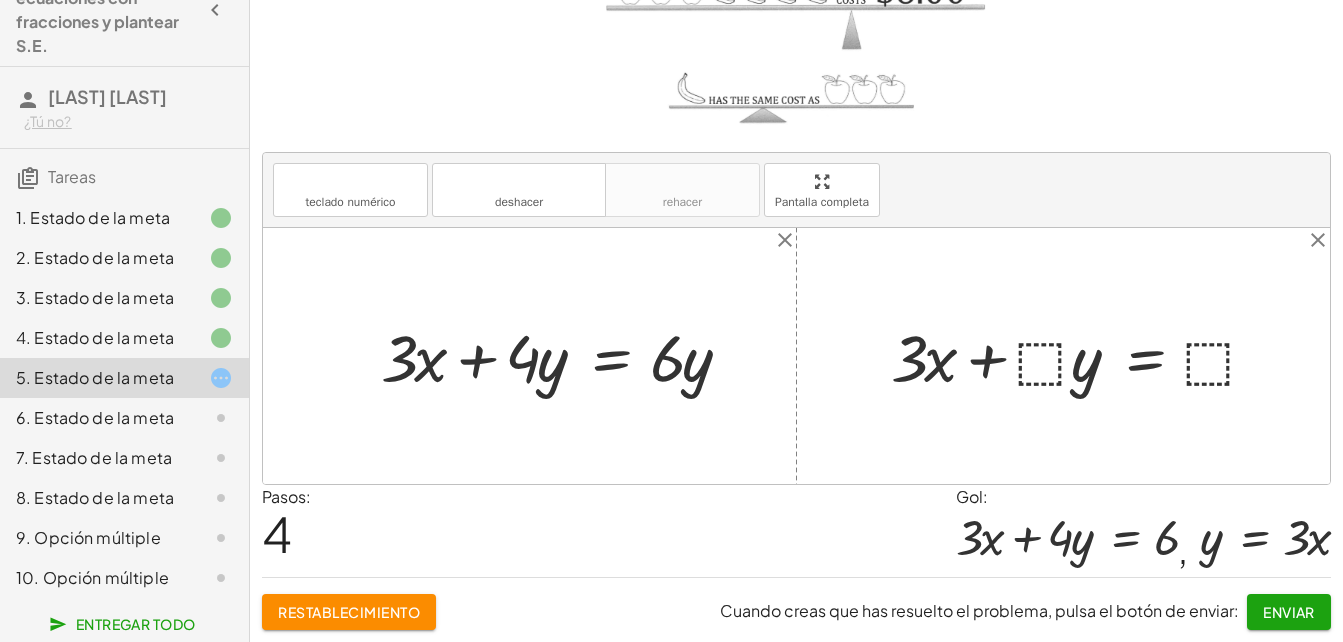 click at bounding box center [1082, 356] 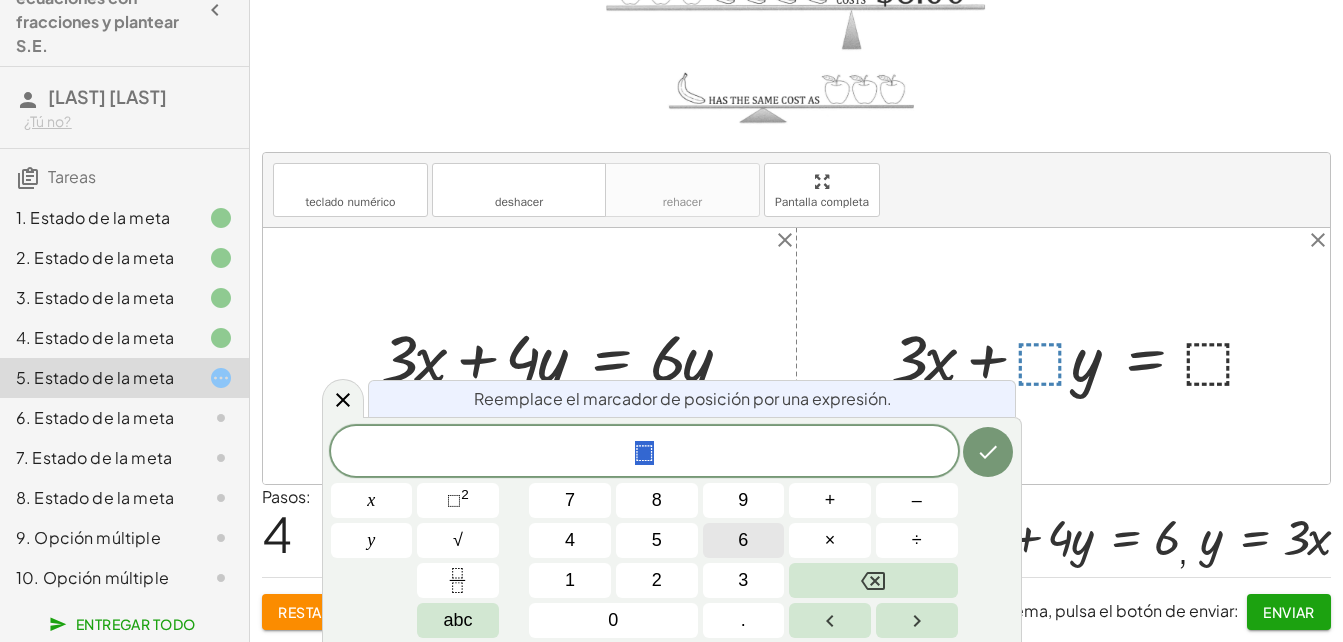 click on "6" at bounding box center [744, 540] 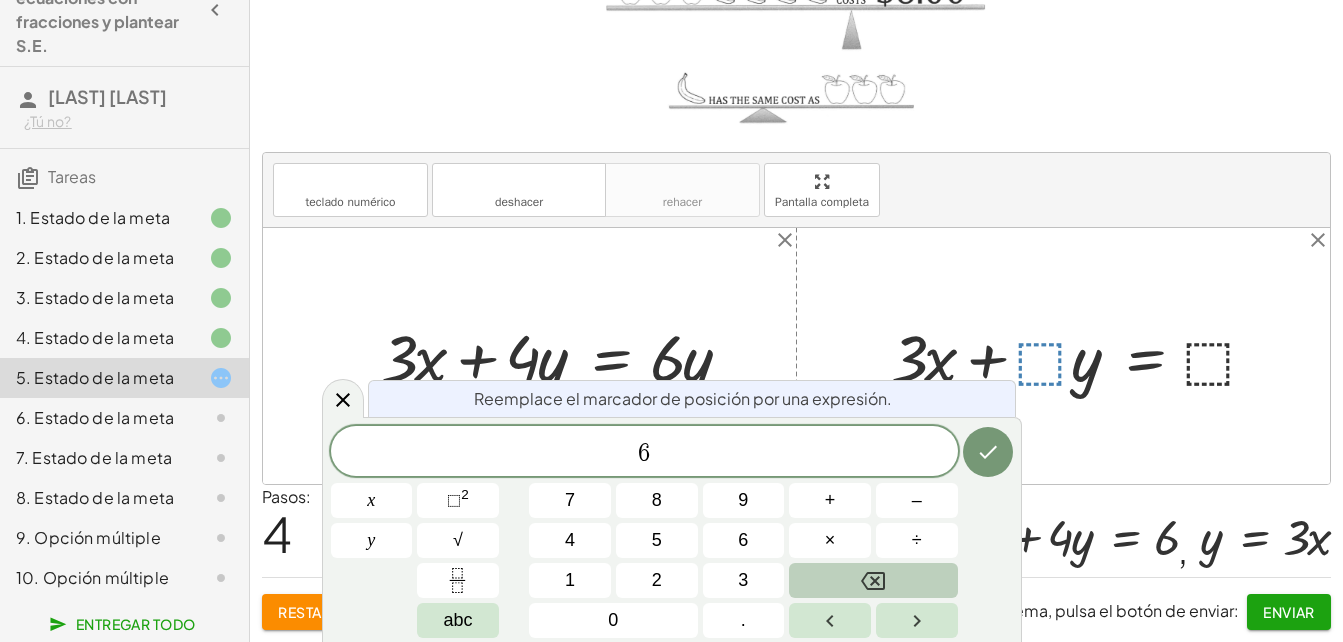 click 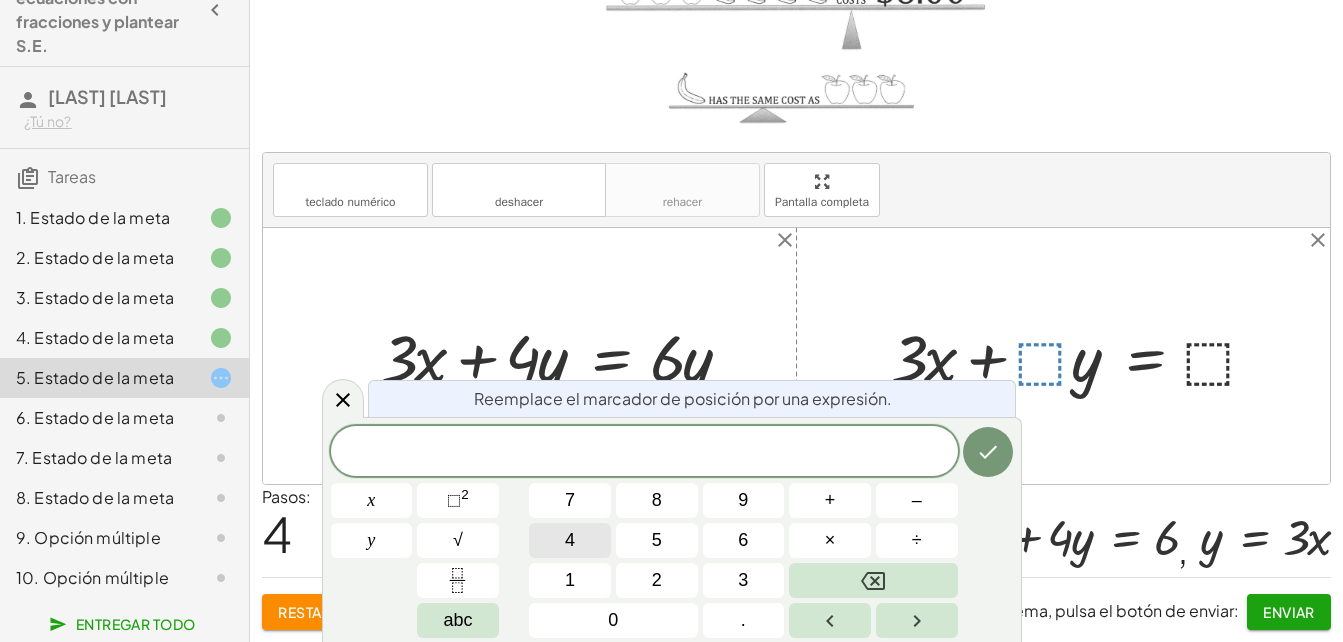 click on "4" at bounding box center [570, 540] 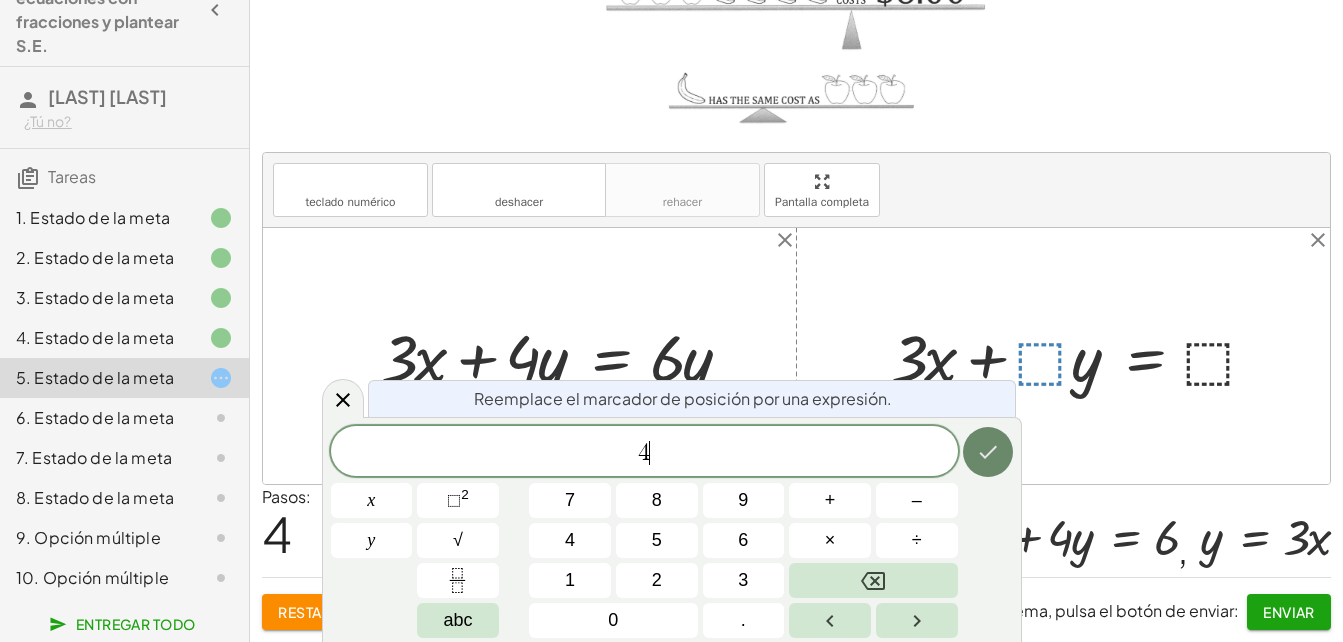 click at bounding box center (988, 452) 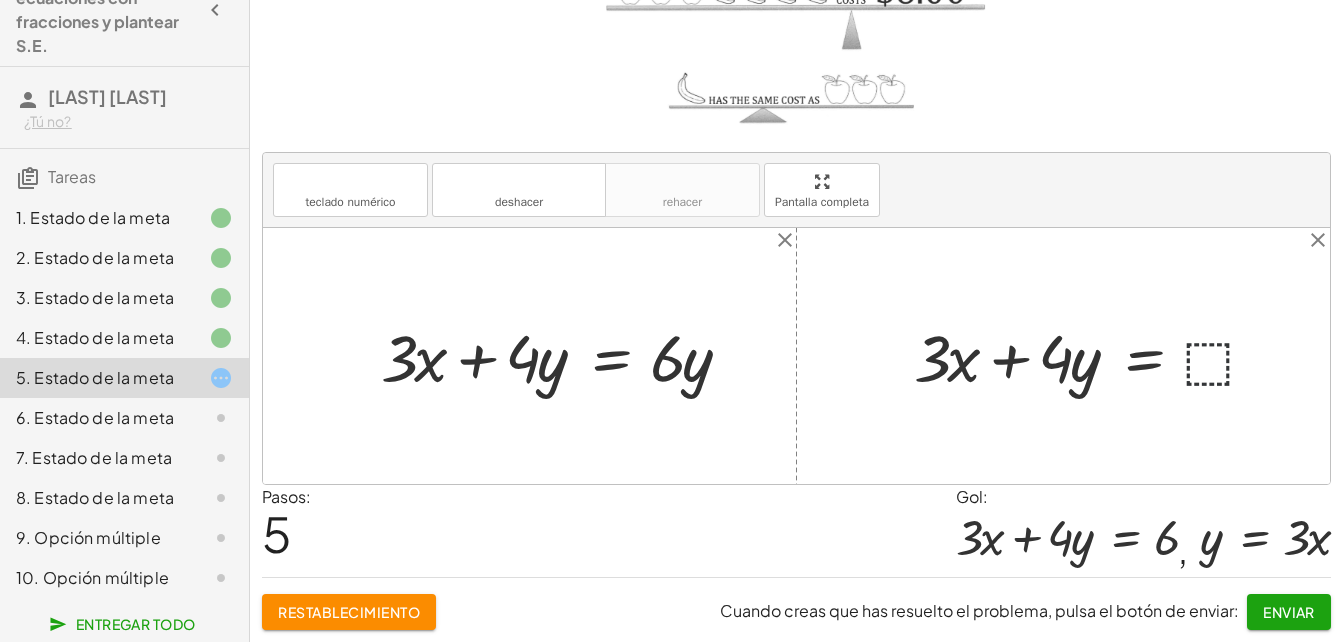 click at bounding box center (1094, 356) 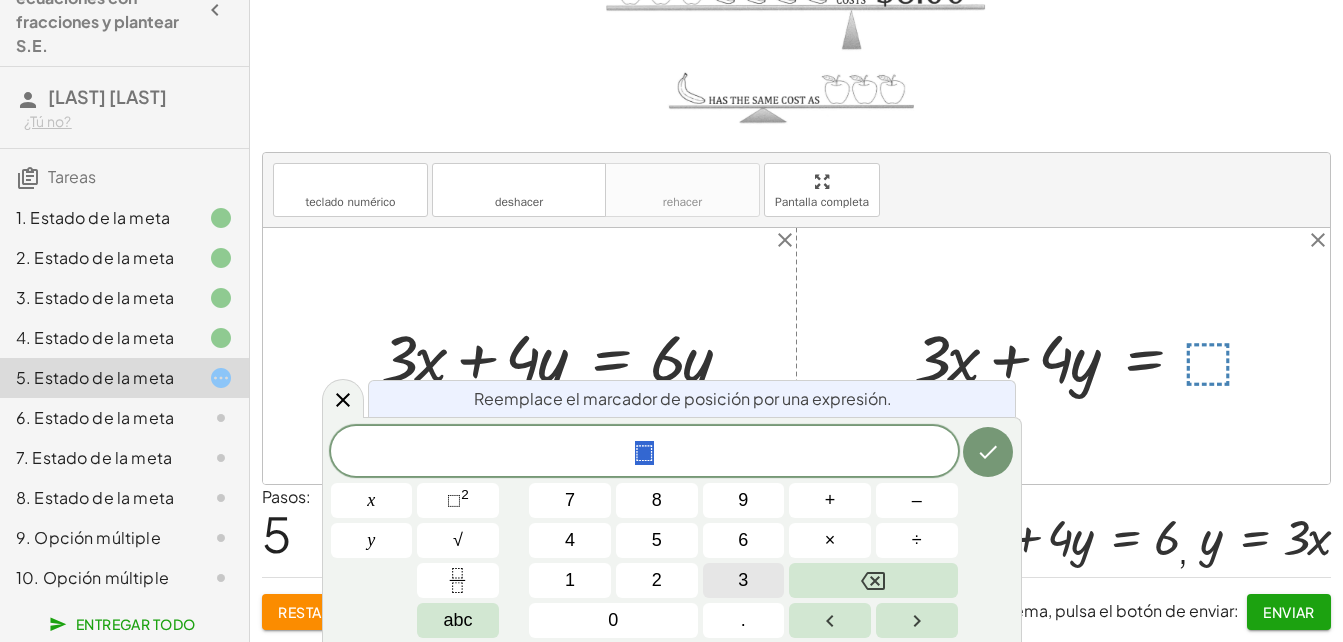 click on "3" at bounding box center [743, 580] 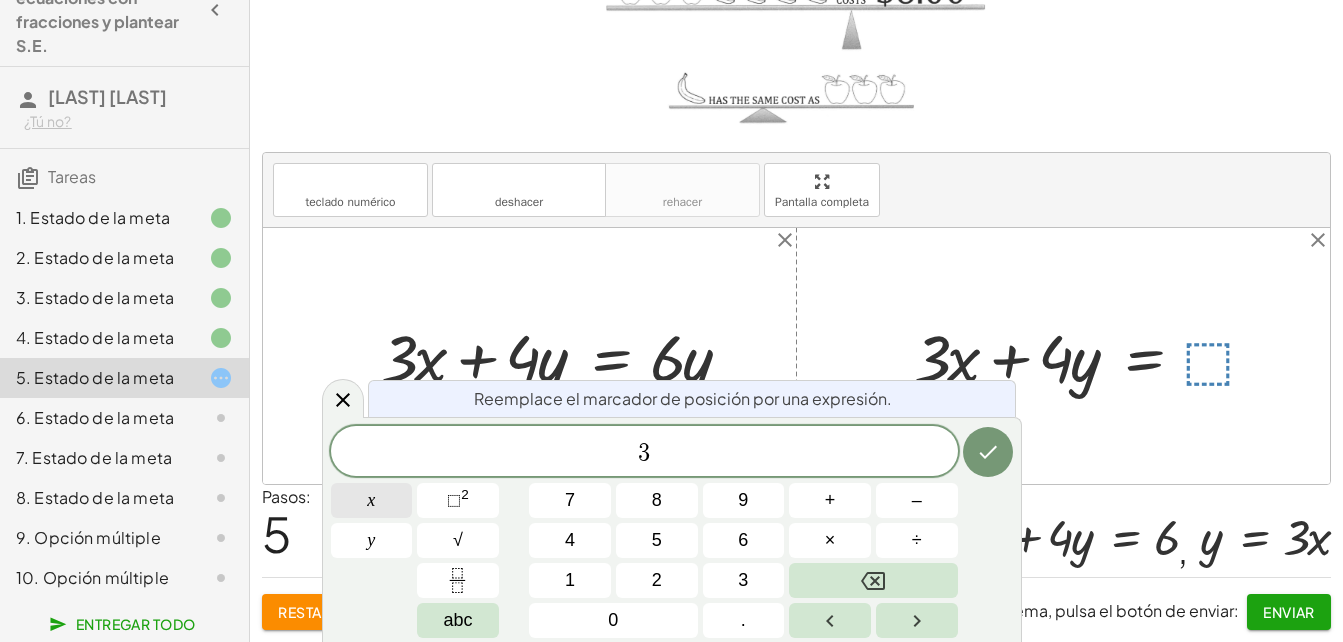 click on "x" at bounding box center [372, 500] 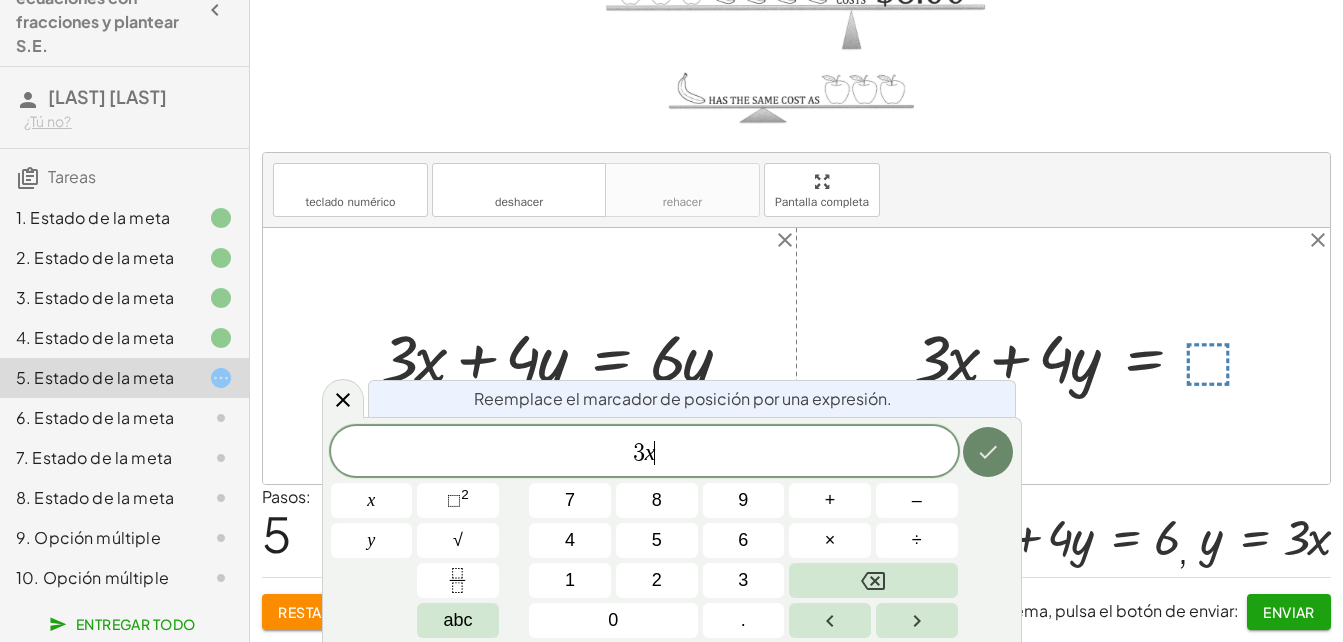 click at bounding box center [988, 452] 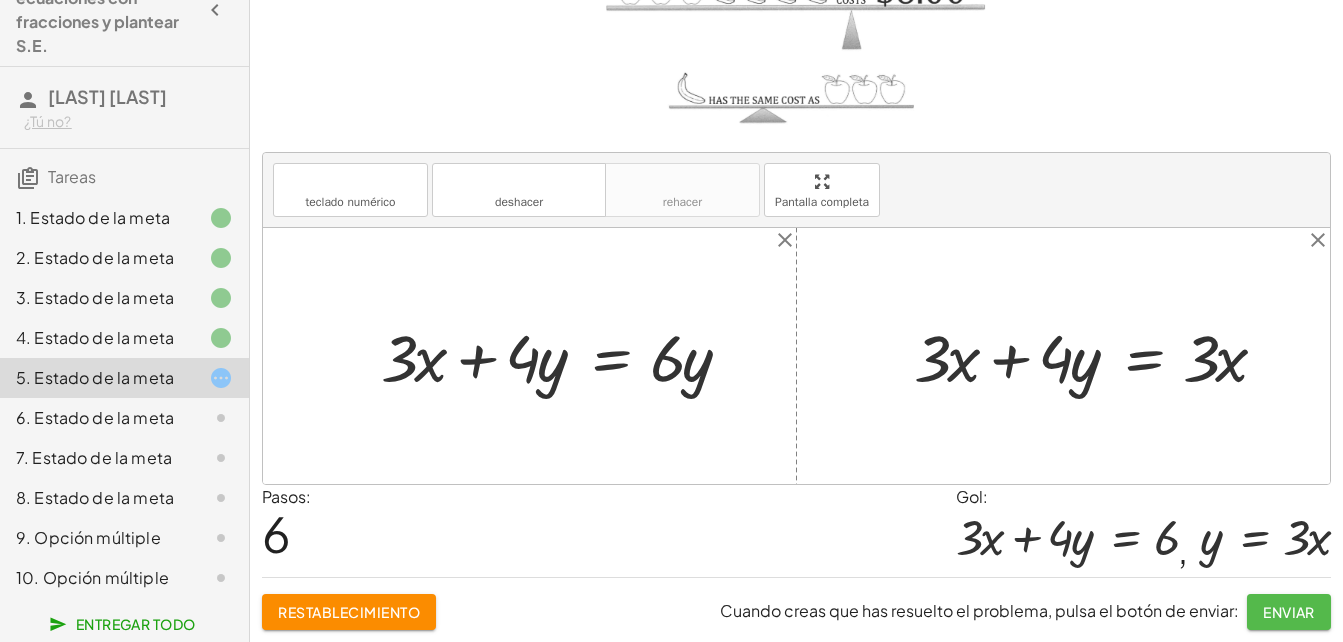click on "Enviar" 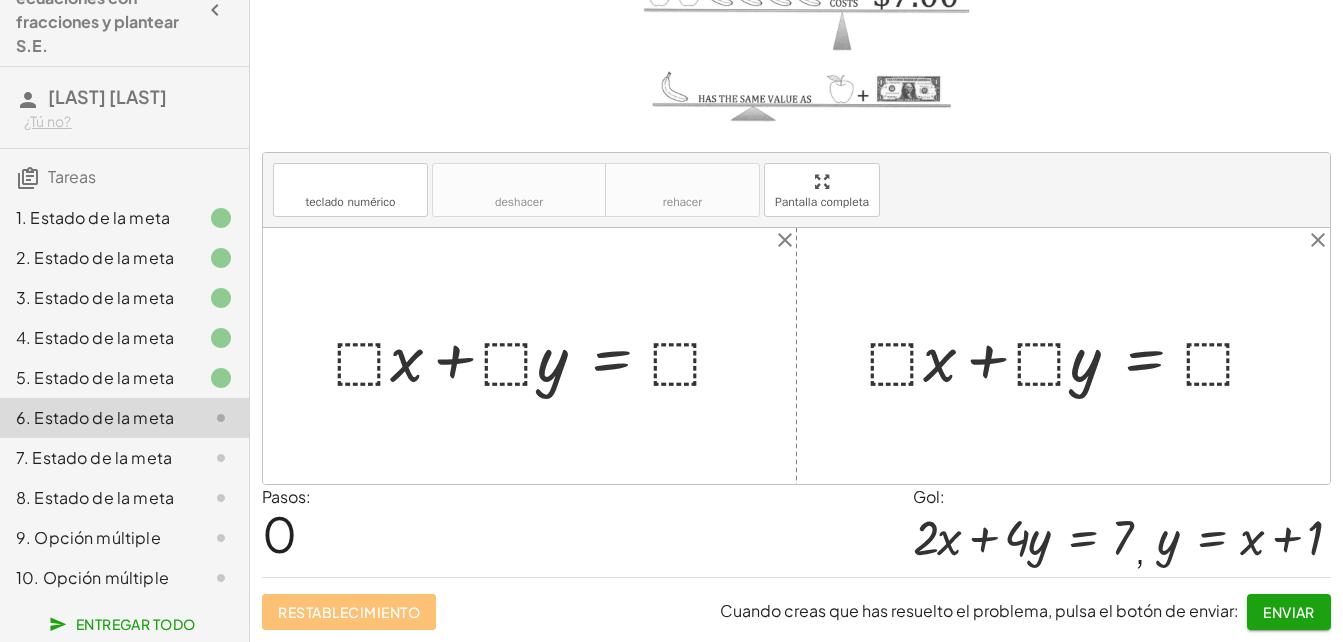 scroll, scrollTop: 202, scrollLeft: 0, axis: vertical 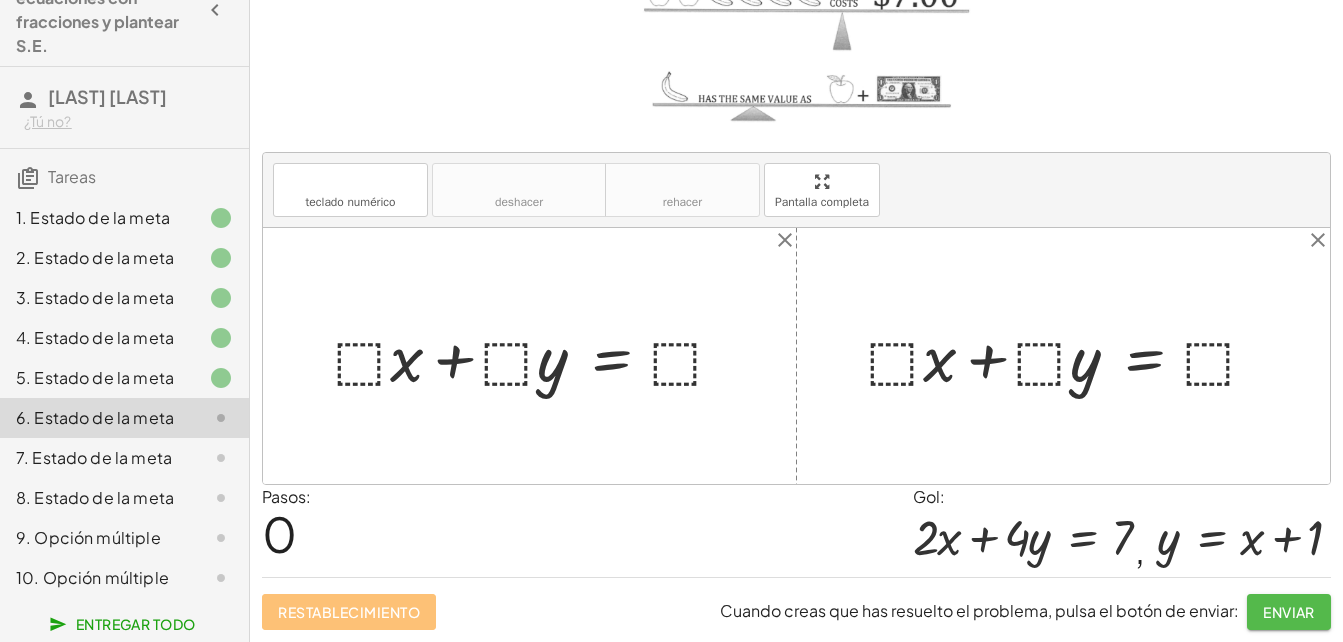 click on "Enviar" 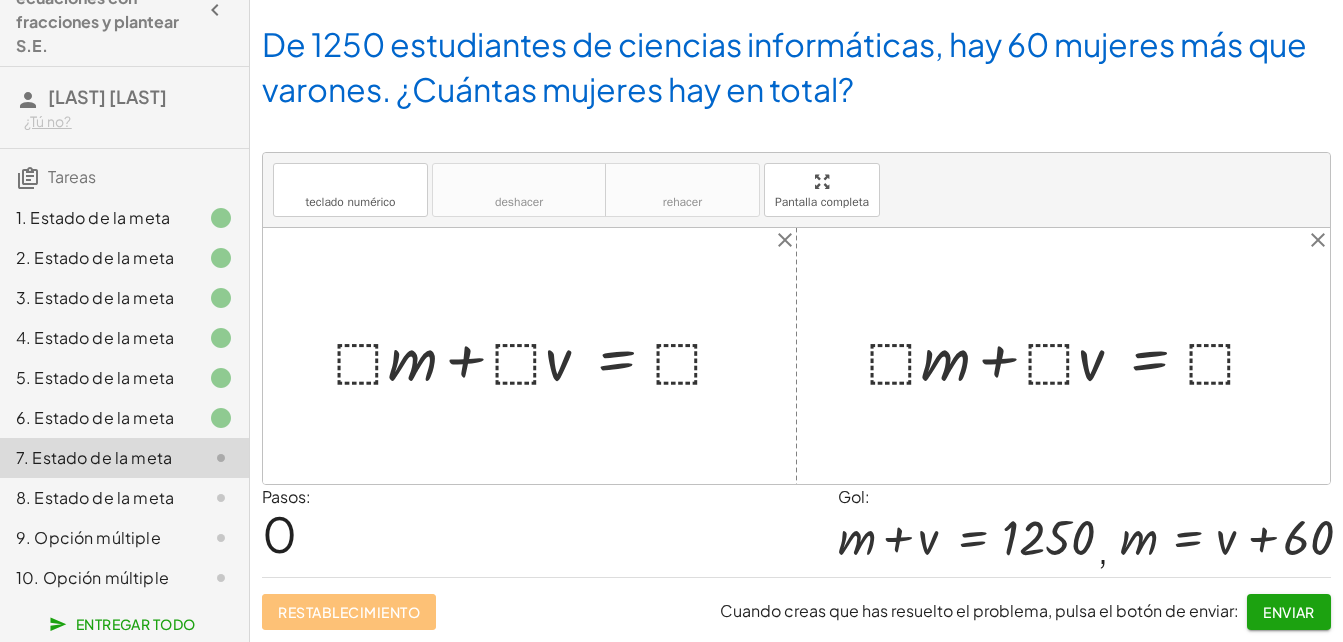 scroll, scrollTop: 134, scrollLeft: 0, axis: vertical 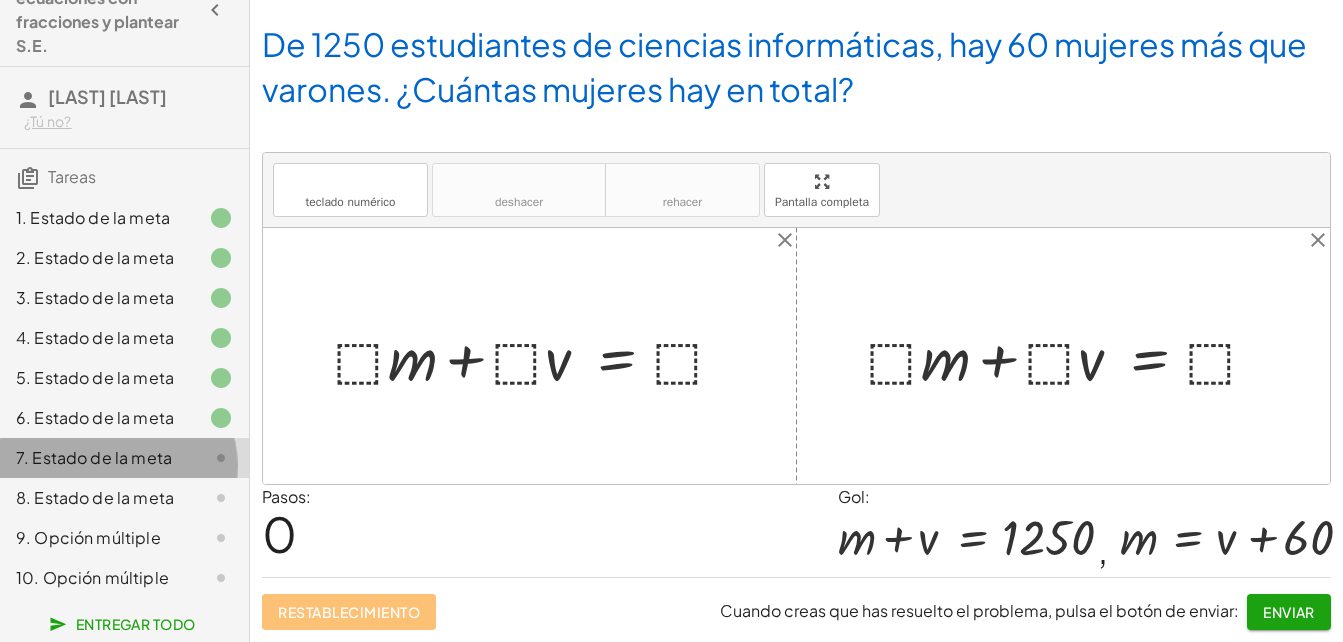 click on "7. Estado de la meta" 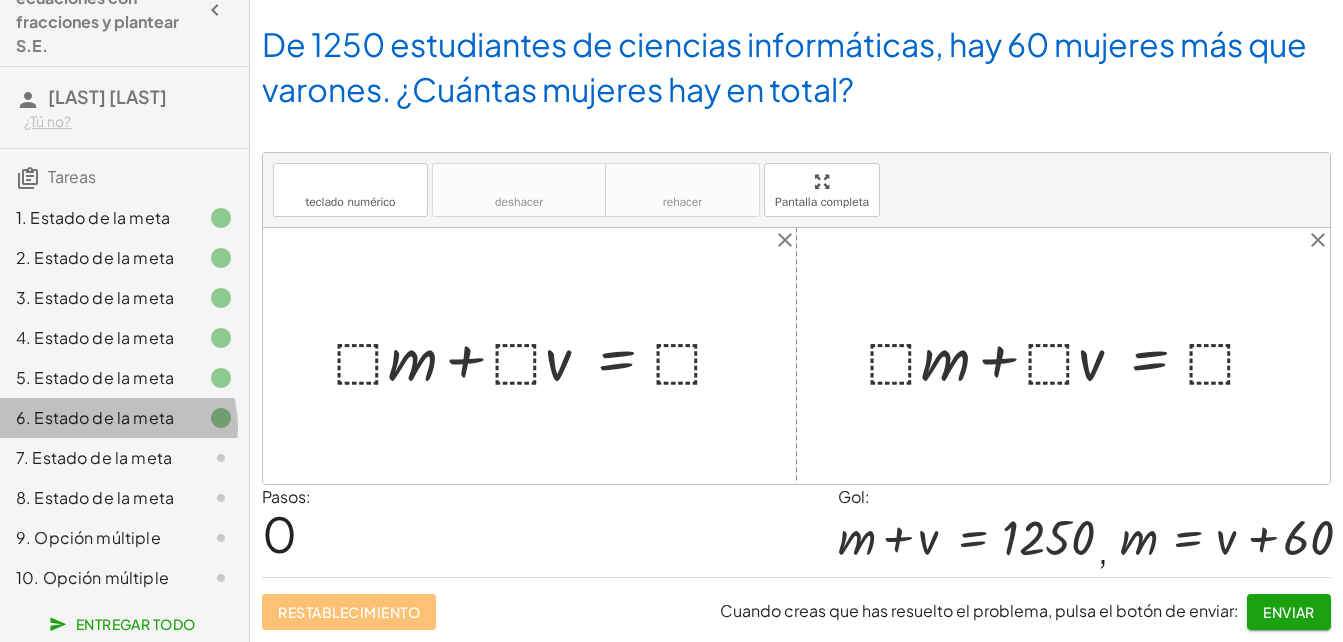 click on "6. Estado de la meta" 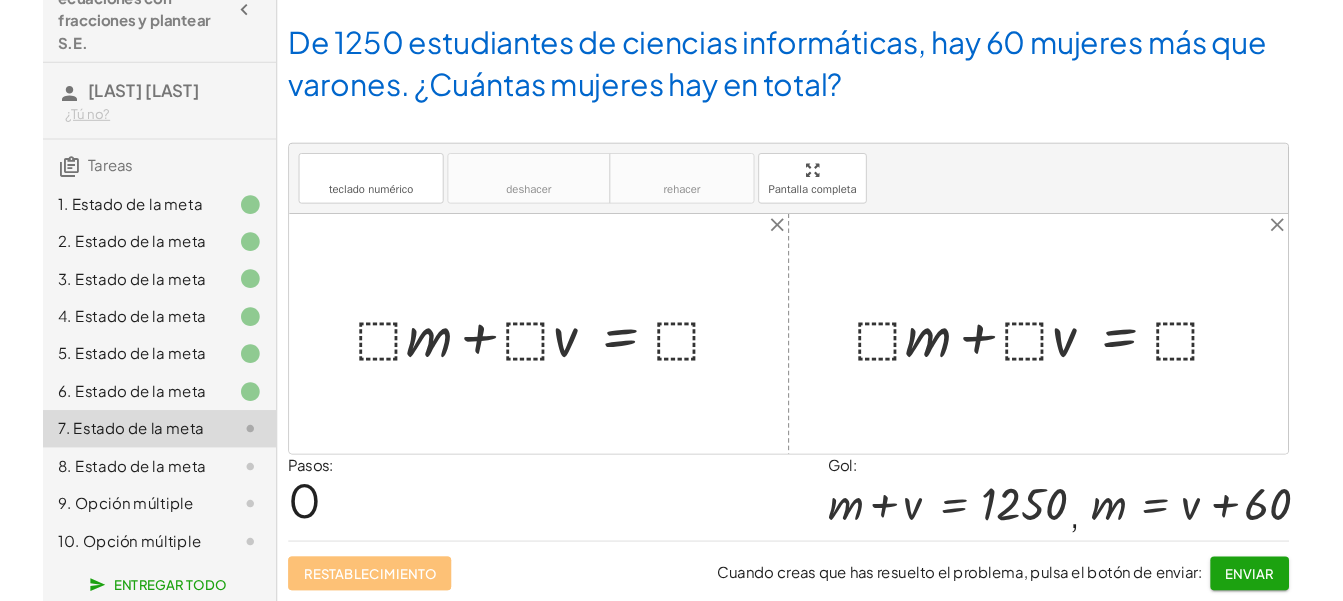 scroll, scrollTop: 136, scrollLeft: 0, axis: vertical 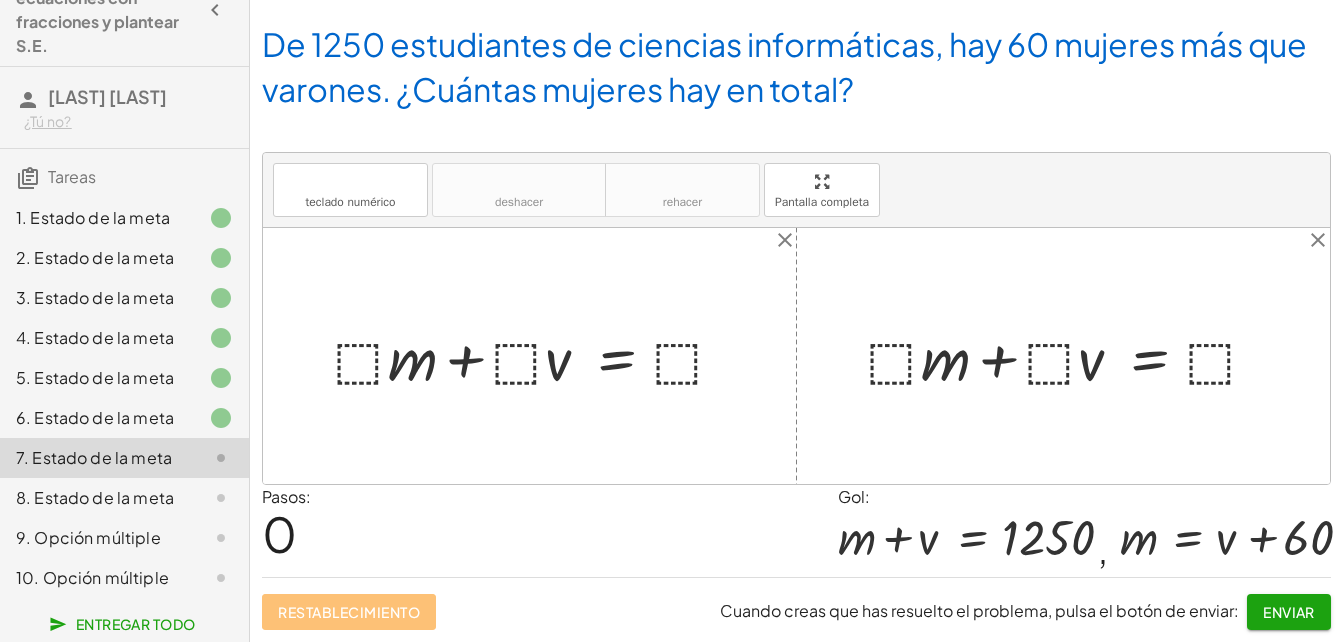 click at bounding box center (537, 356) 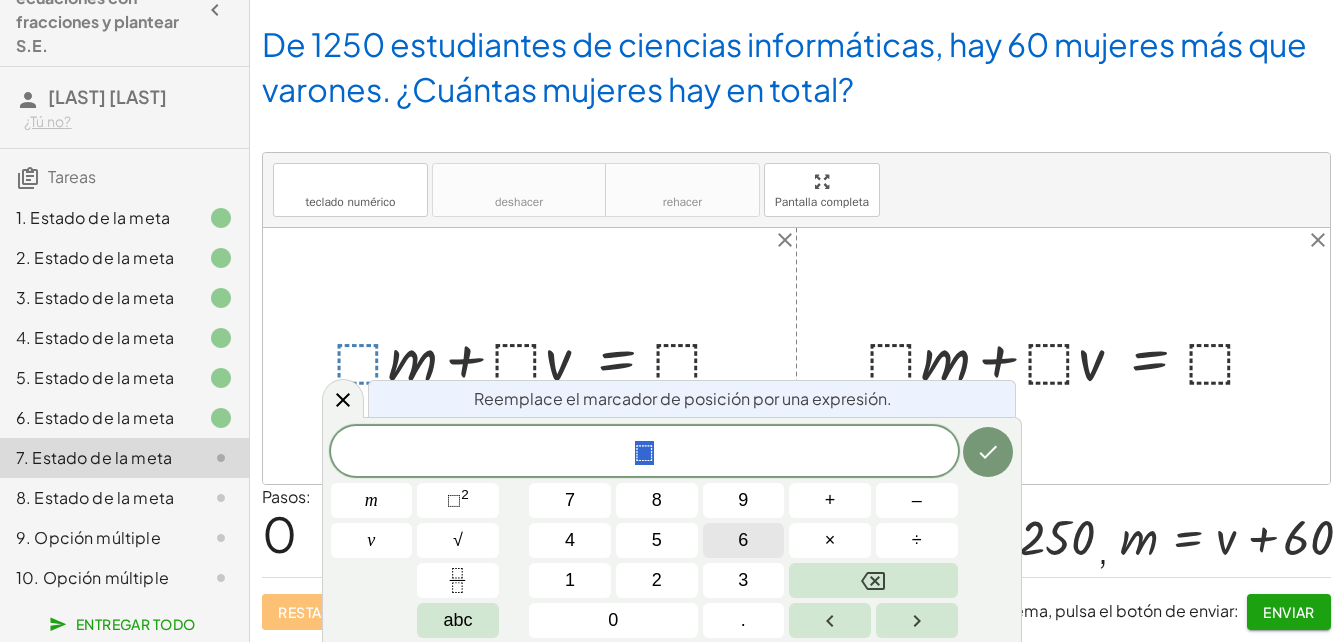 click on "6" at bounding box center [744, 540] 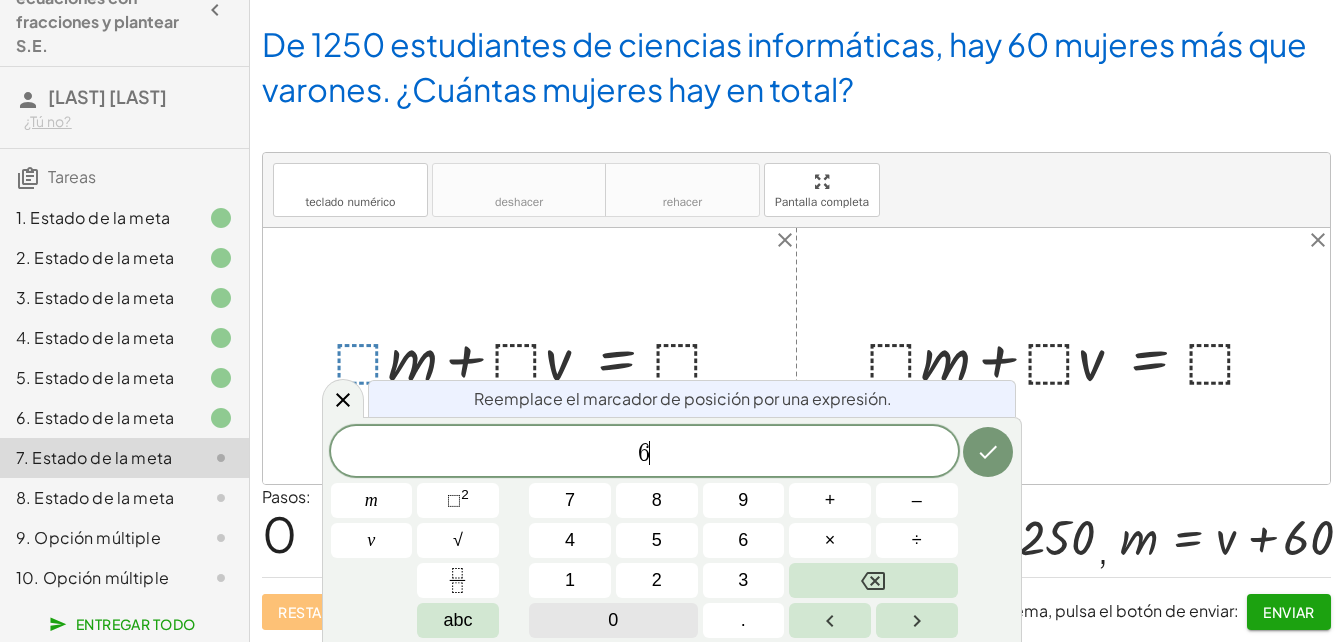 click on "0" at bounding box center (613, 620) 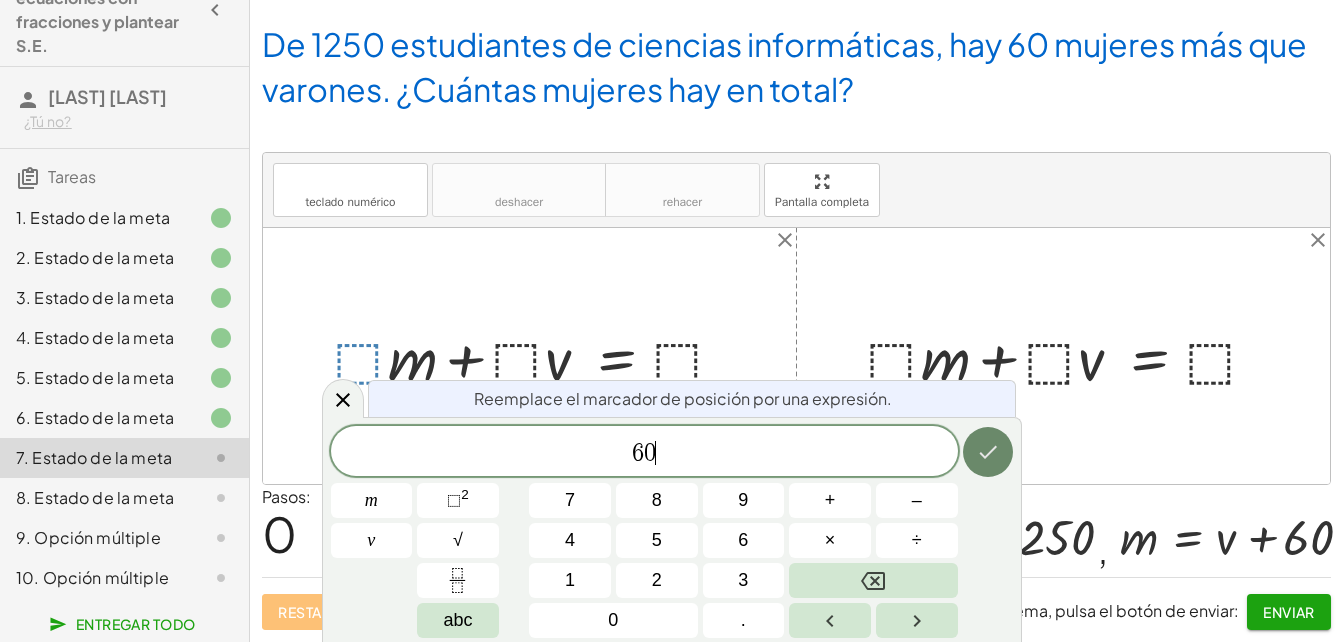 click at bounding box center [988, 452] 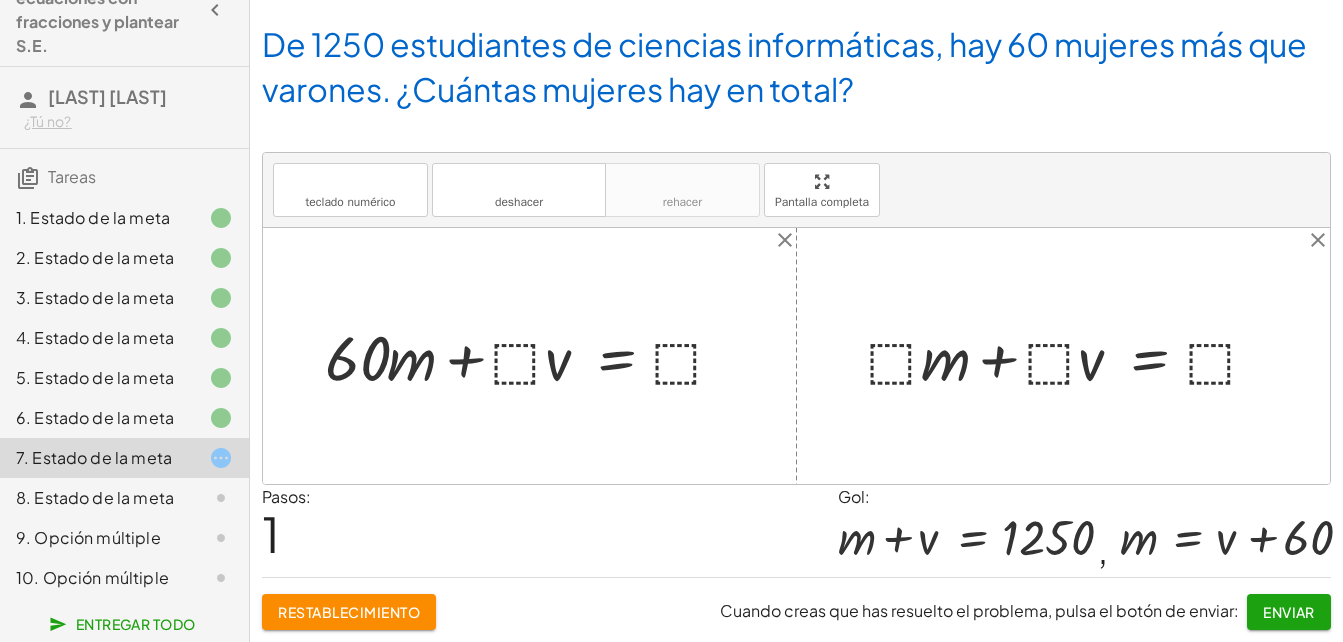 click at bounding box center [533, 356] 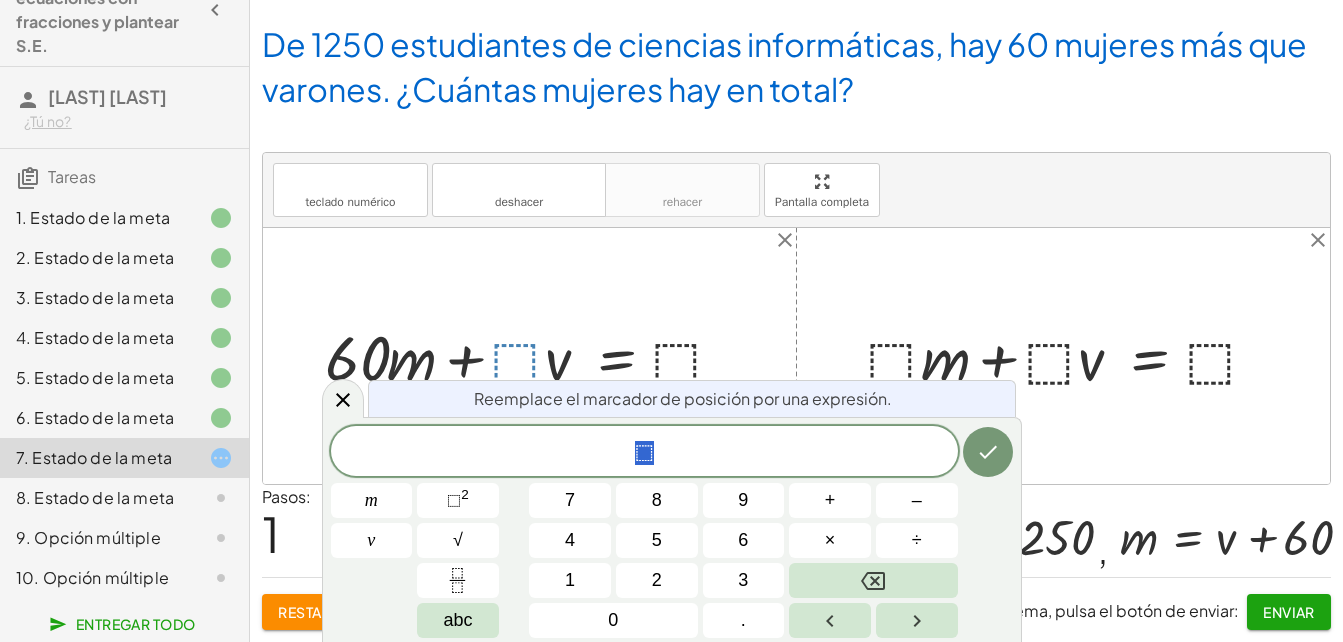 click at bounding box center [533, 356] 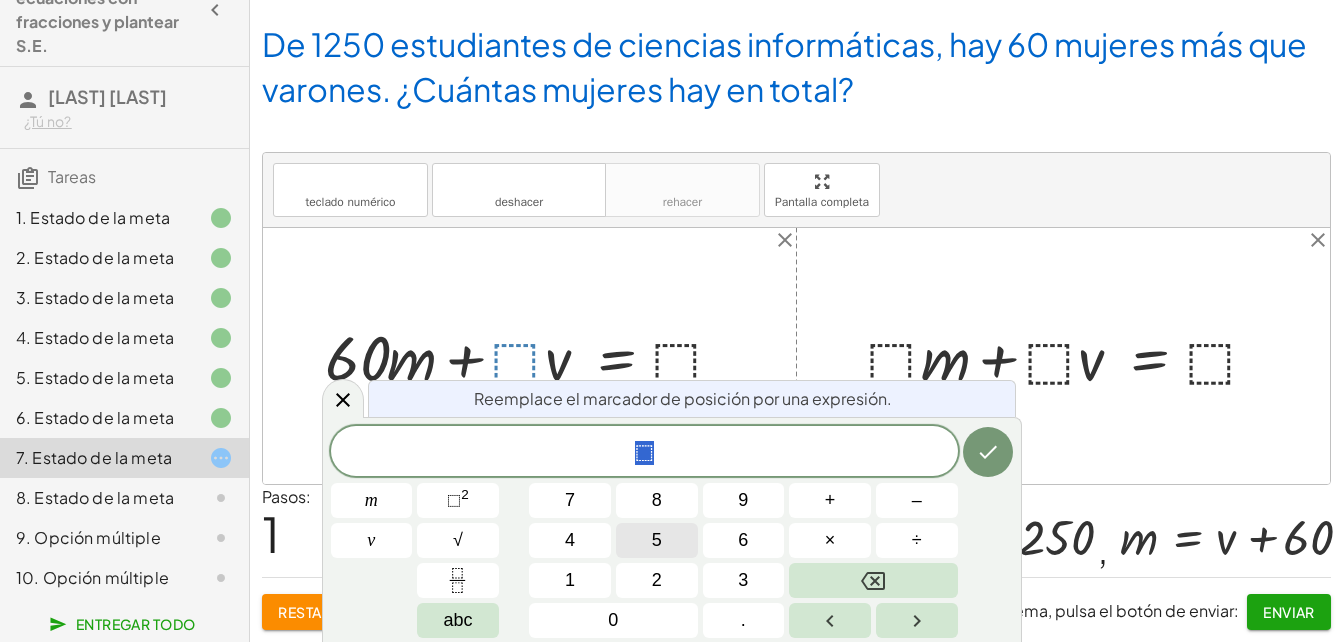 click on "5" at bounding box center (657, 540) 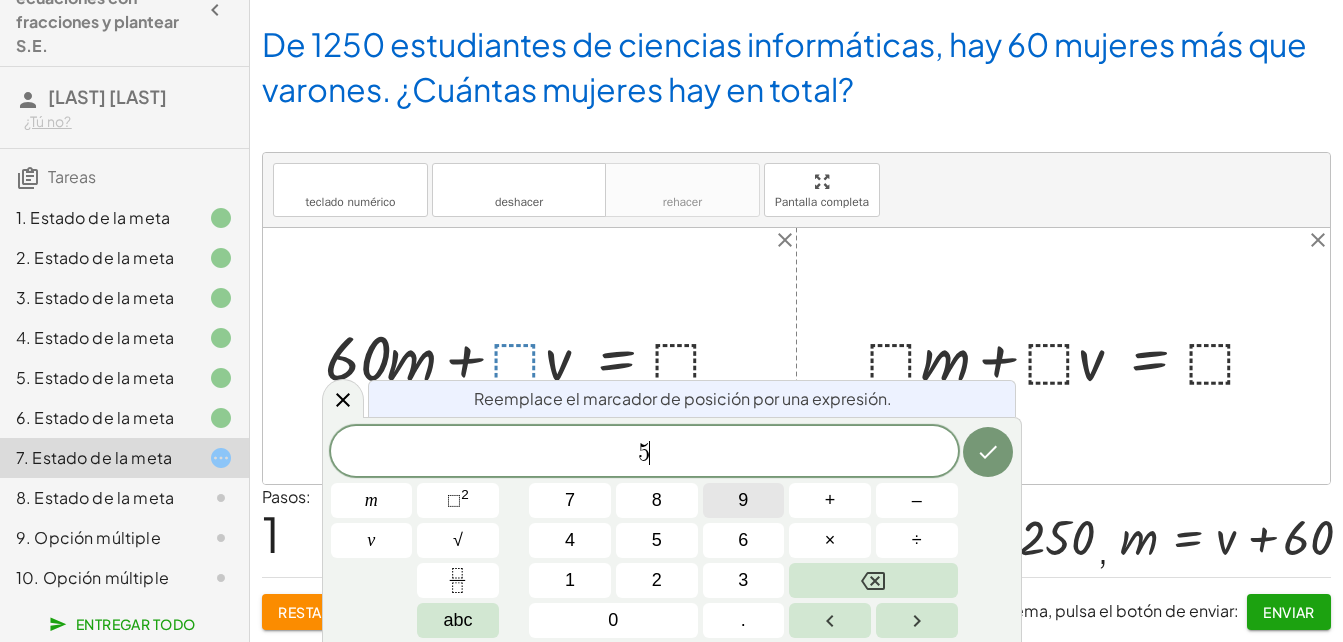 click on "9" at bounding box center (743, 500) 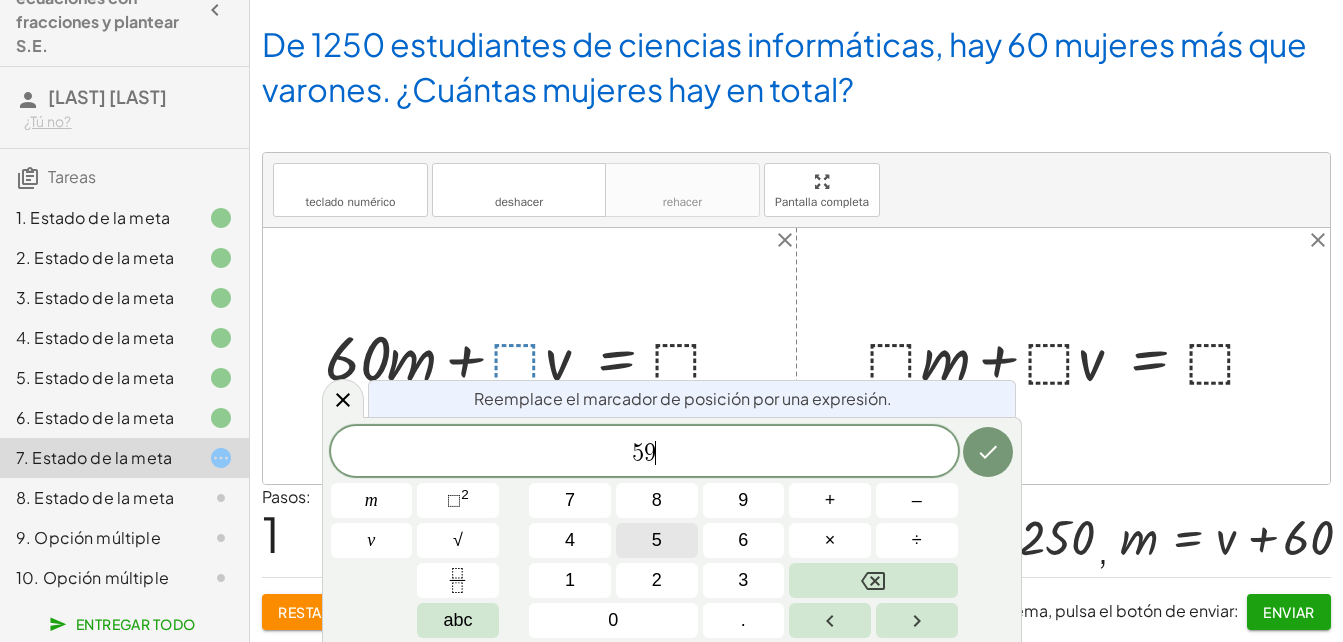 click on "5 9 ​ m v 7 8 9 + – 4 5 6 × ÷ ⬚ 2 √ abc 1 2 3 0 ." at bounding box center (672, 532) 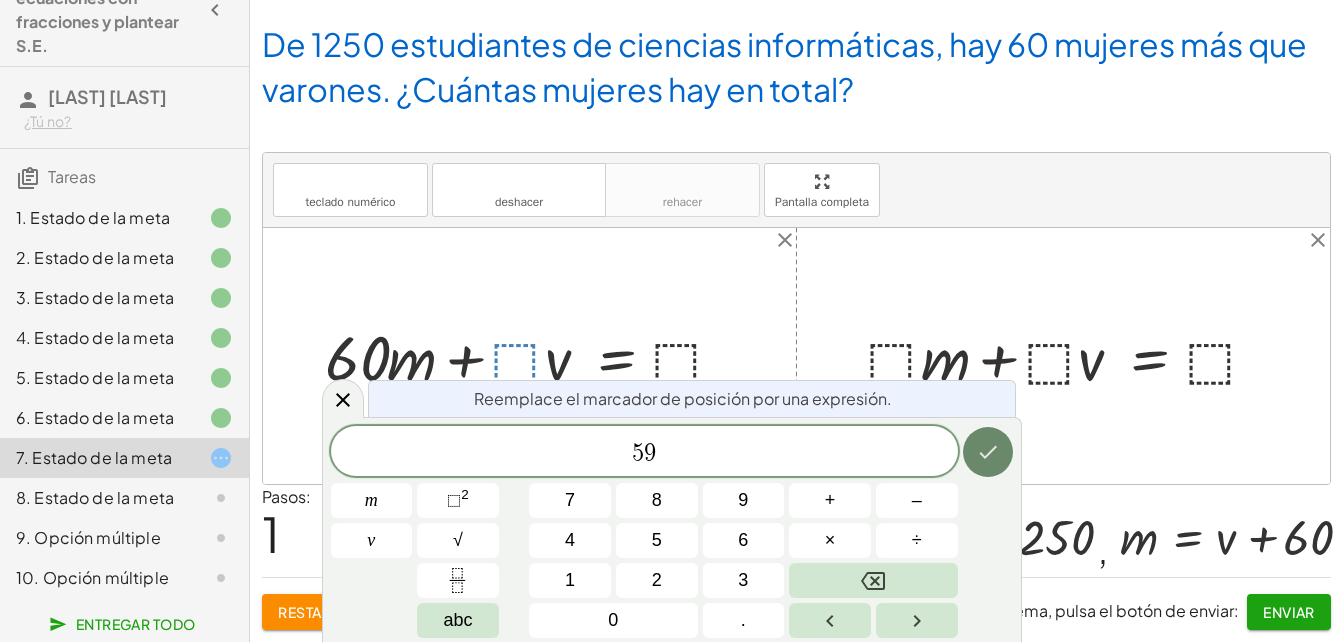 click 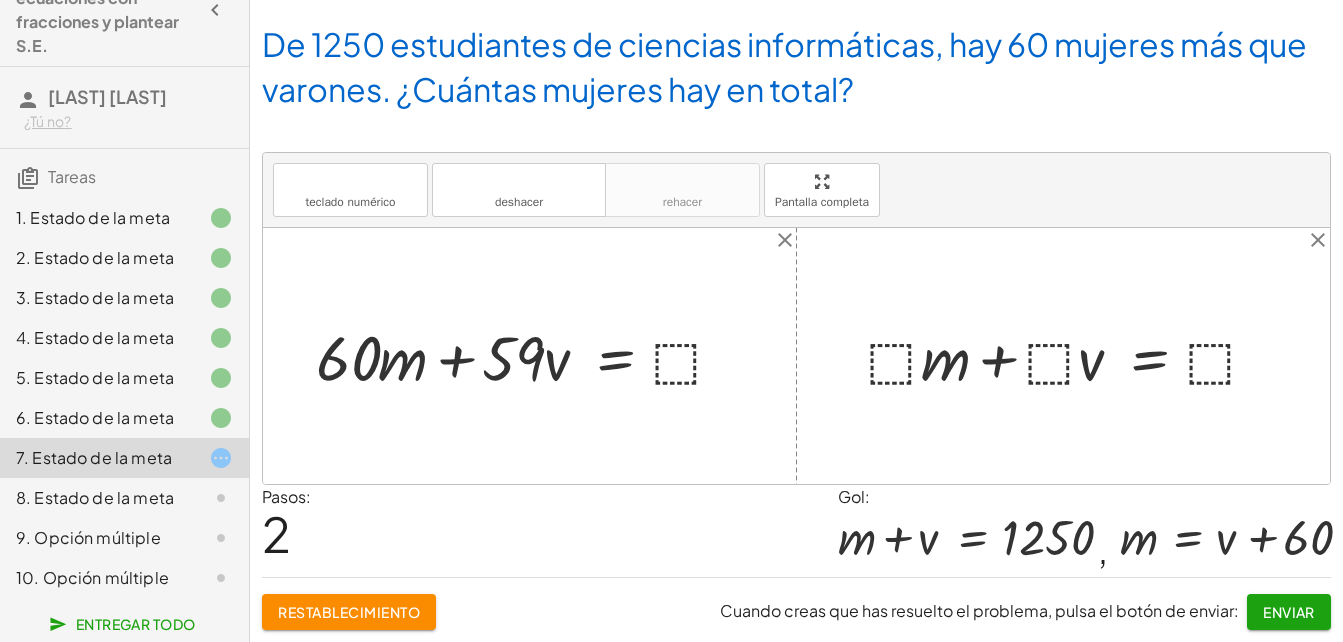 click at bounding box center [528, 356] 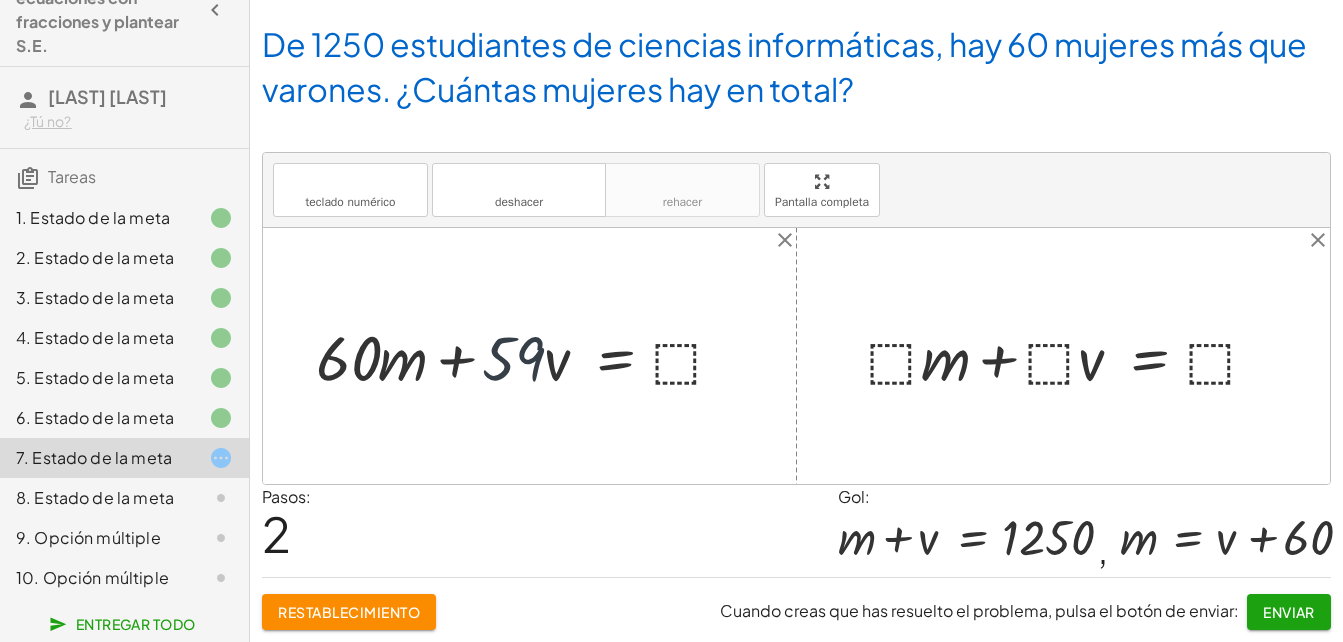 click at bounding box center [528, 356] 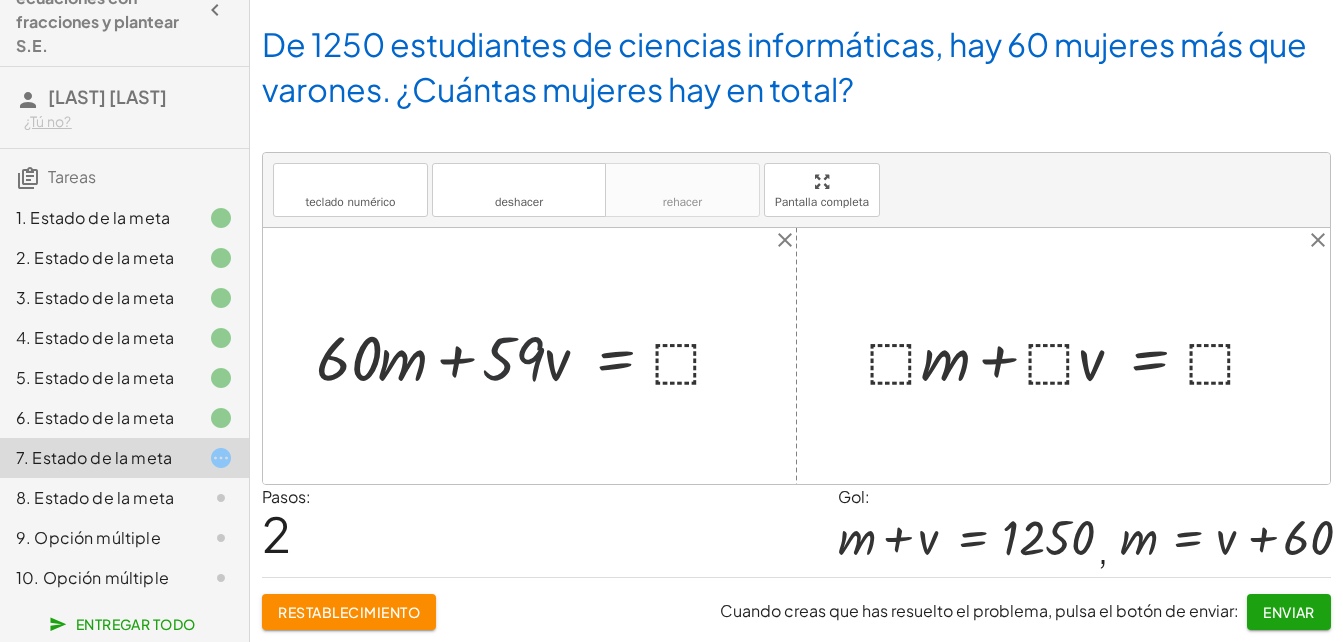 click at bounding box center [528, 356] 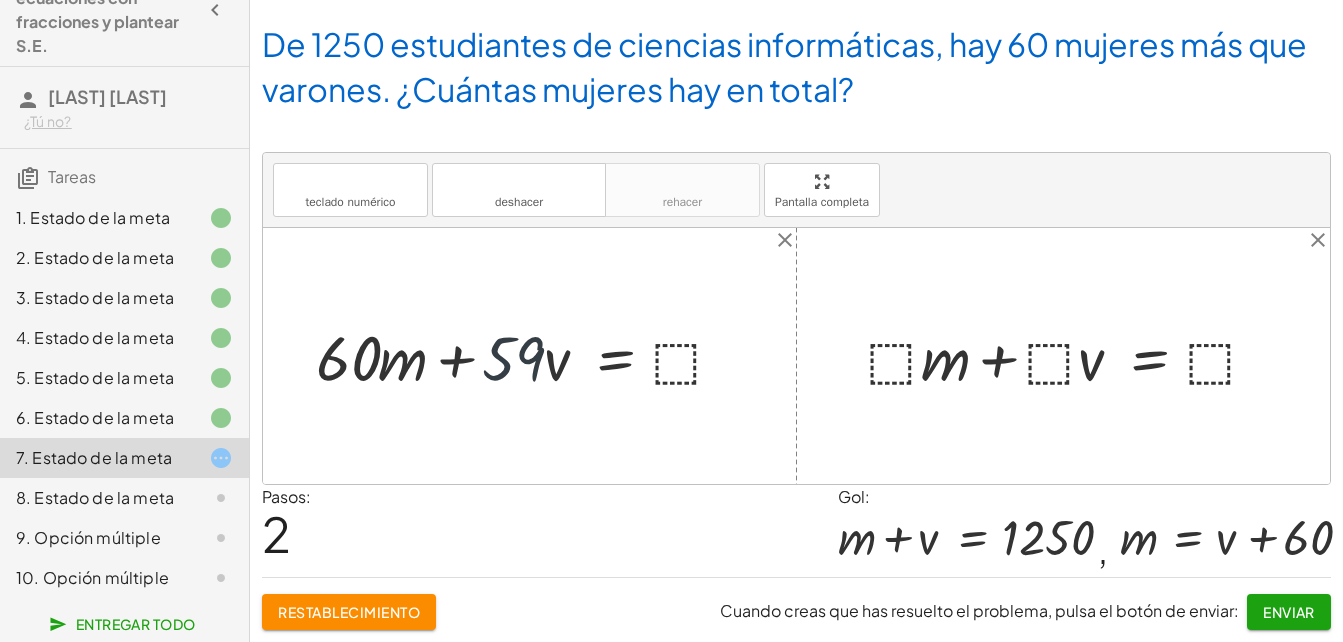 click at bounding box center [528, 356] 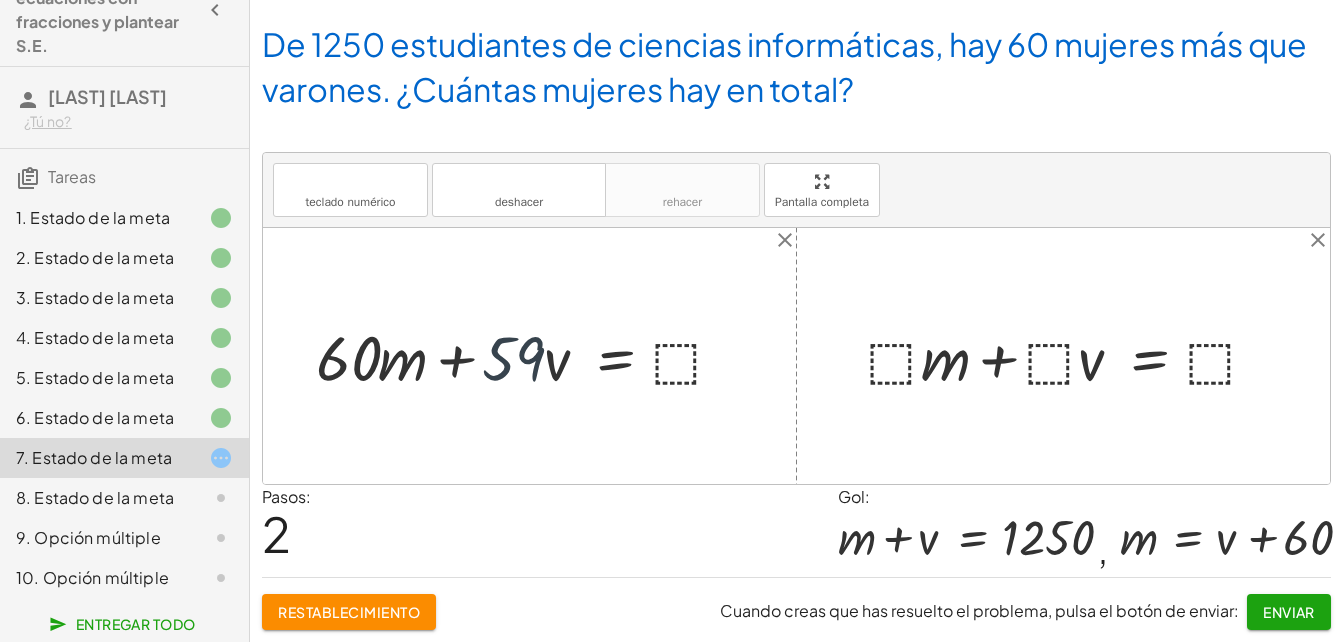 click at bounding box center (528, 356) 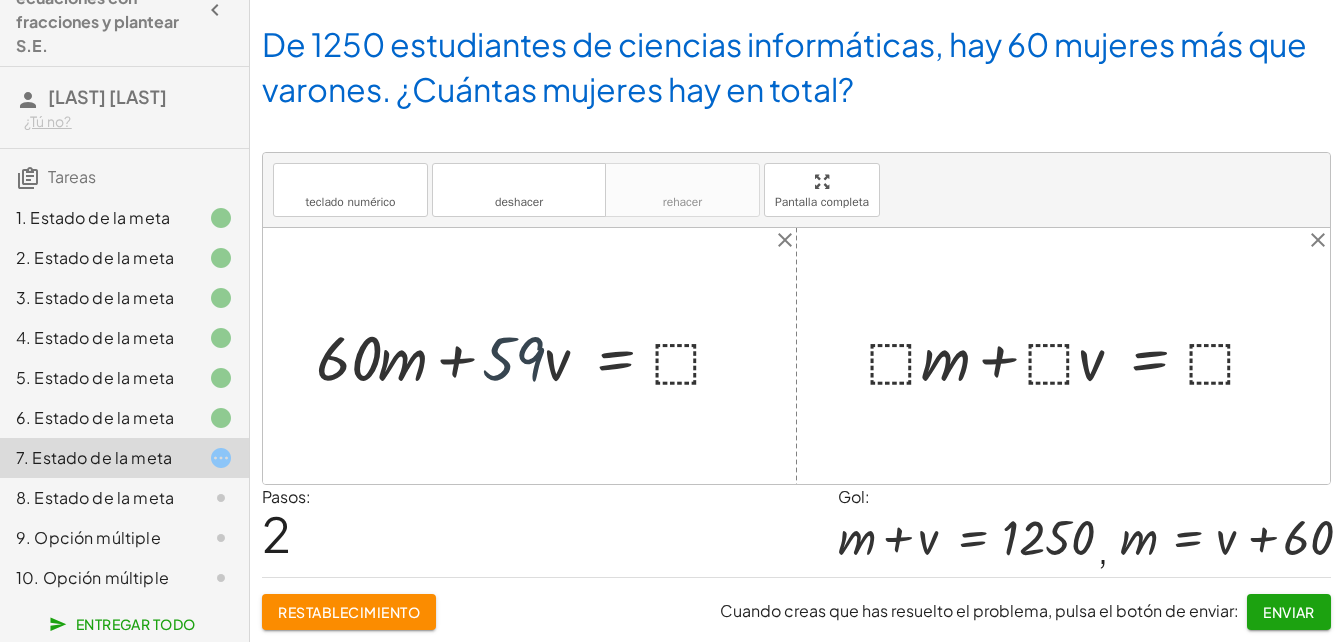 click at bounding box center (528, 356) 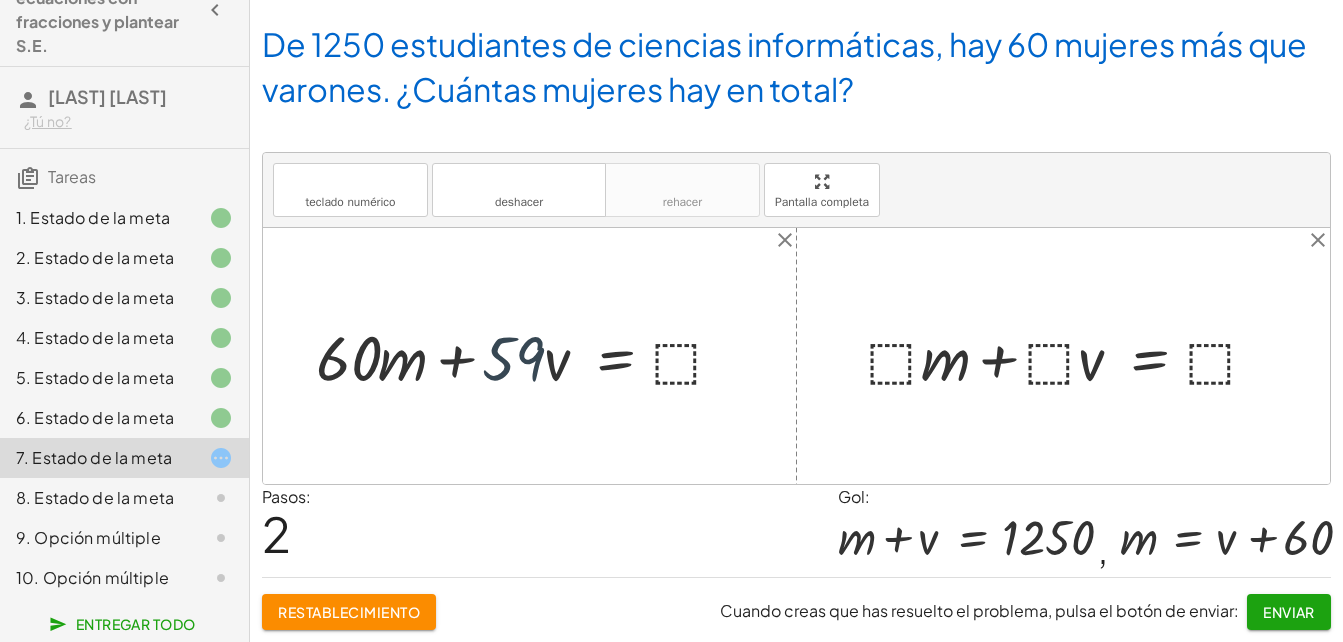 click at bounding box center [528, 356] 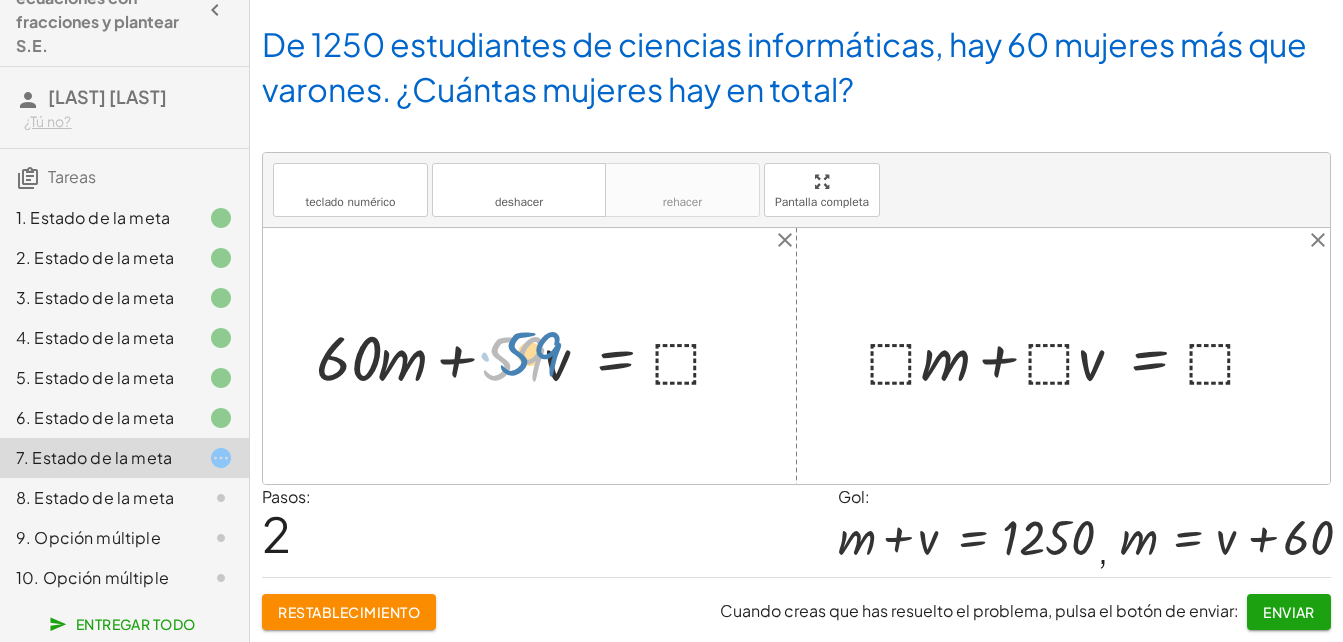 drag, startPoint x: 515, startPoint y: 368, endPoint x: 523, endPoint y: 375, distance: 10.630146 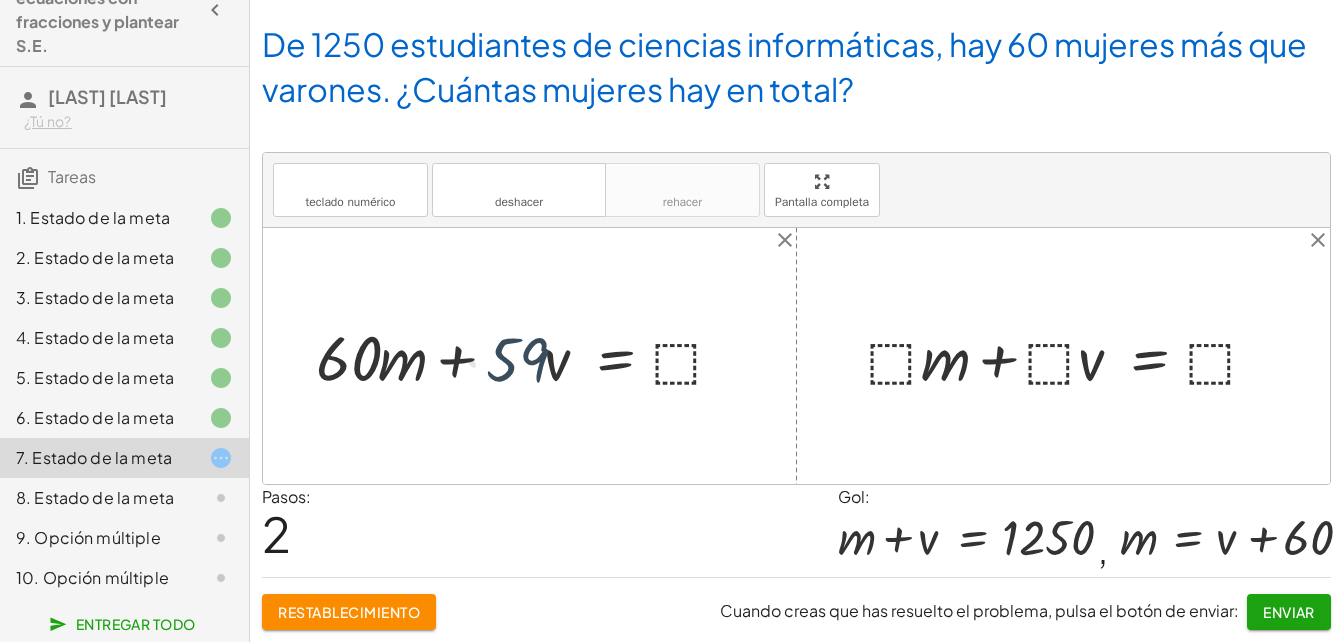 click at bounding box center [528, 356] 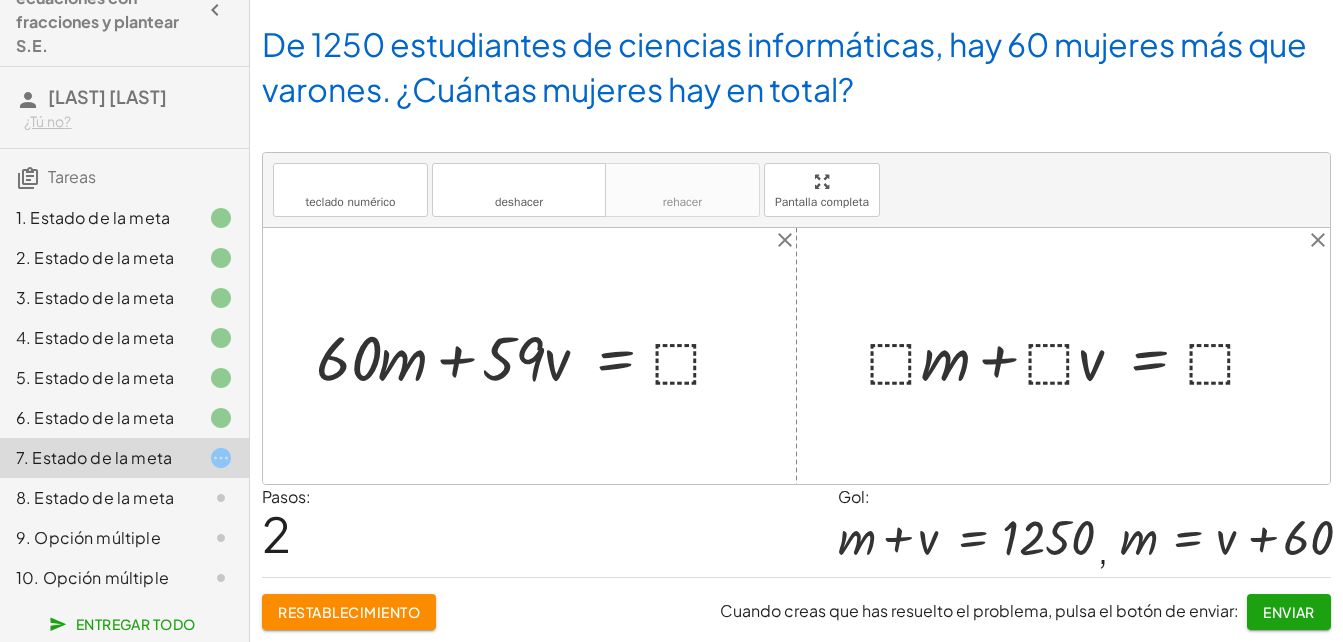 click at bounding box center [528, 356] 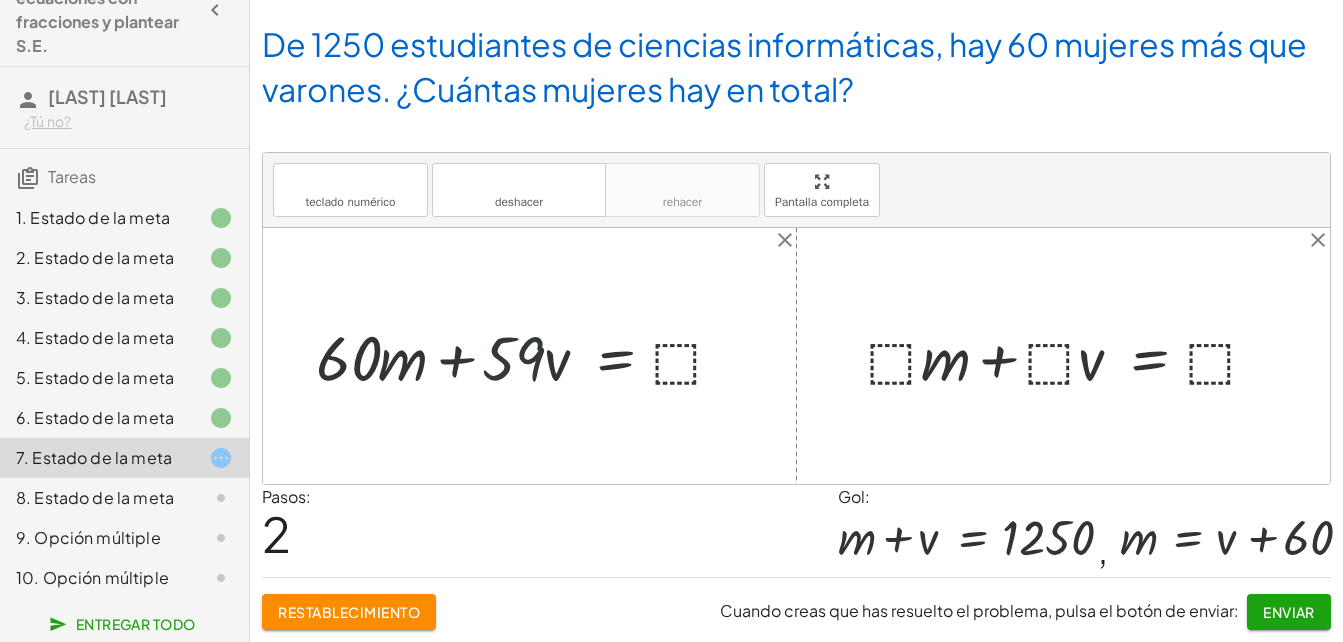 click at bounding box center (528, 356) 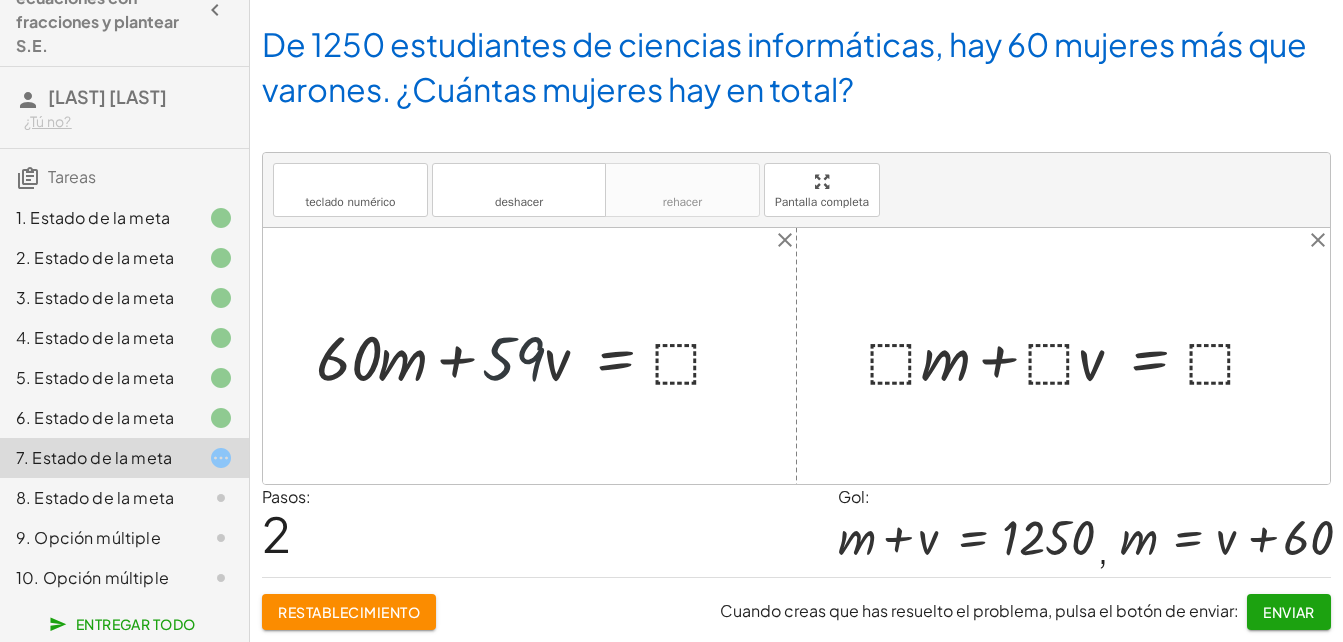 click at bounding box center (528, 356) 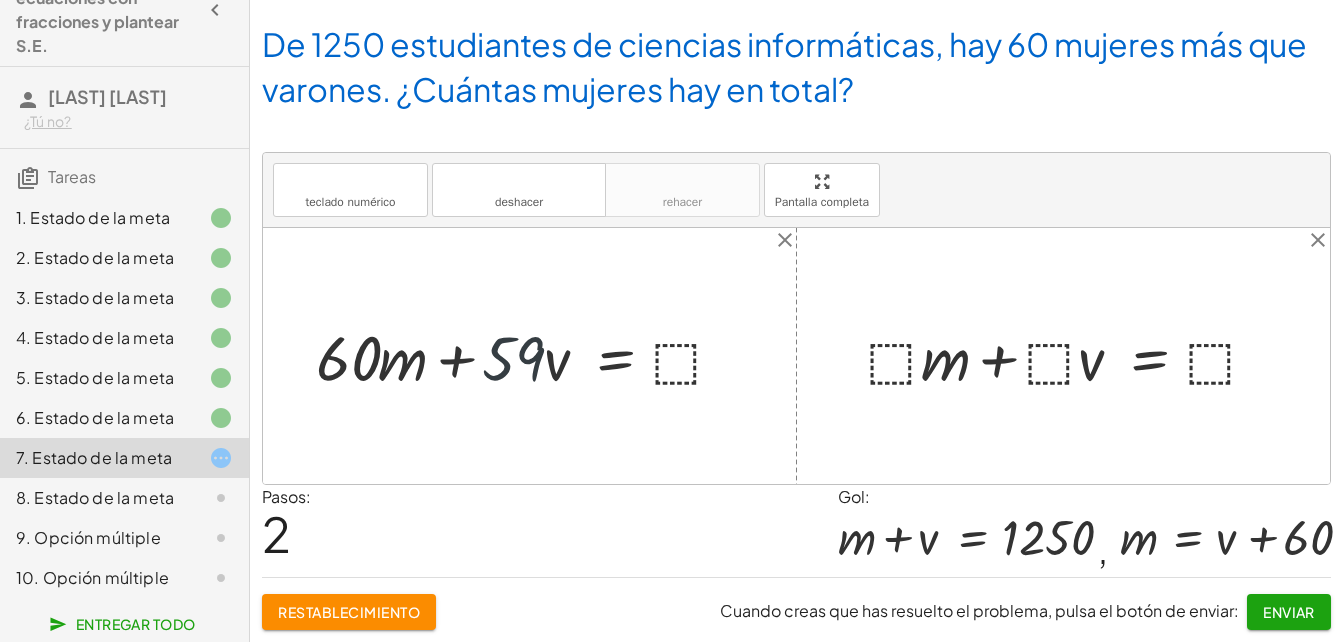 click at bounding box center [528, 356] 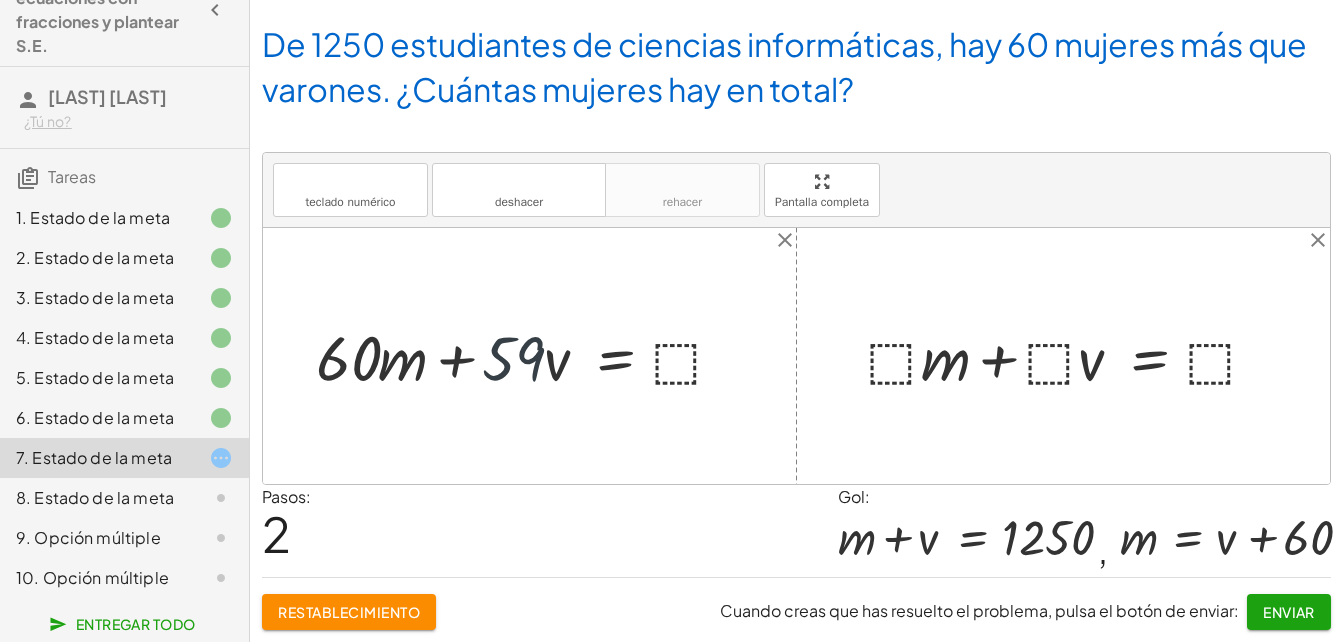 click at bounding box center (528, 356) 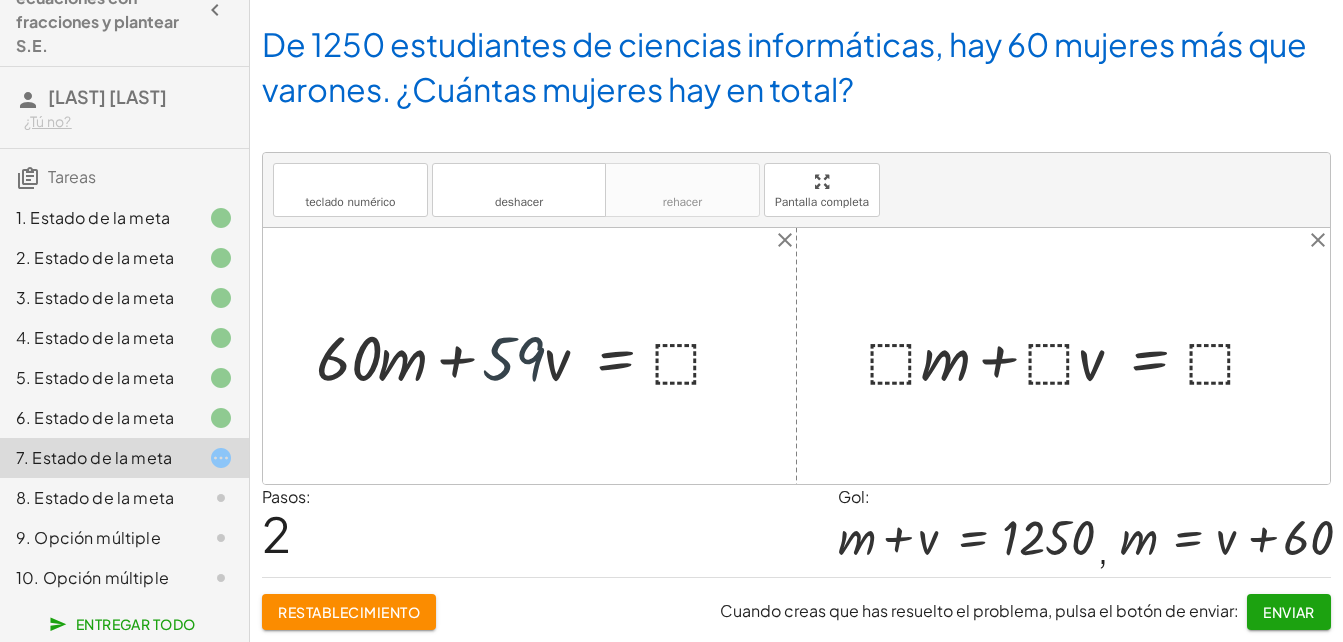click at bounding box center (528, 356) 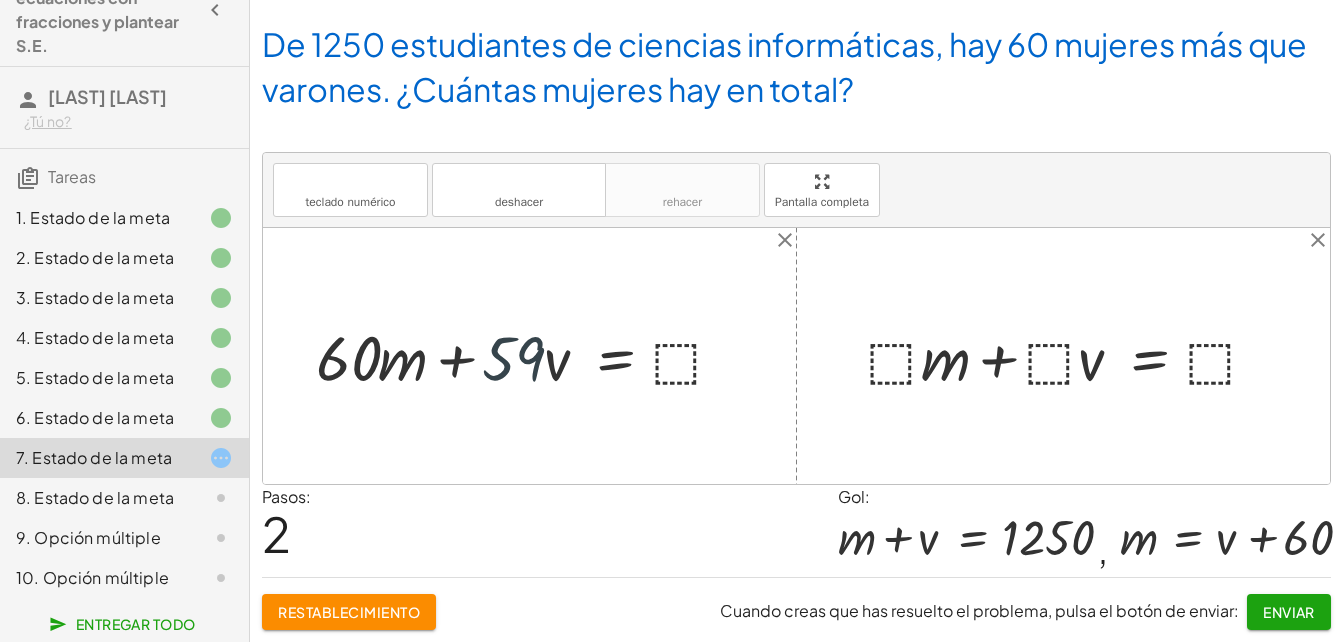 click at bounding box center [528, 356] 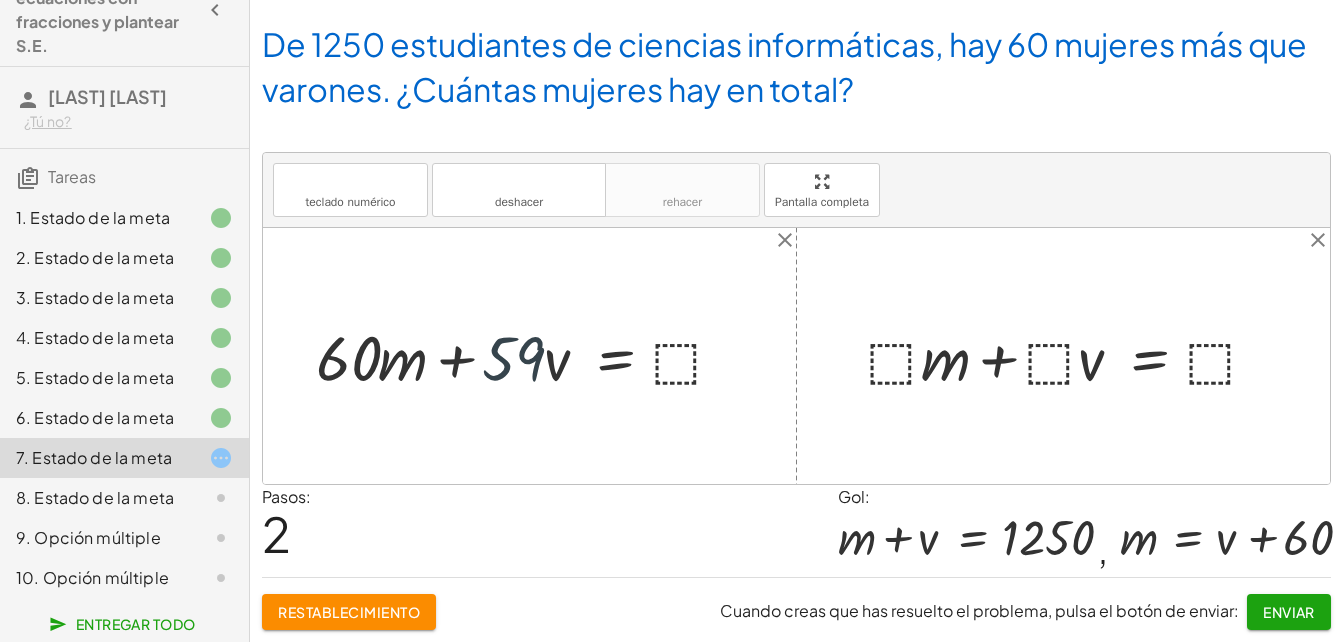 click at bounding box center (528, 356) 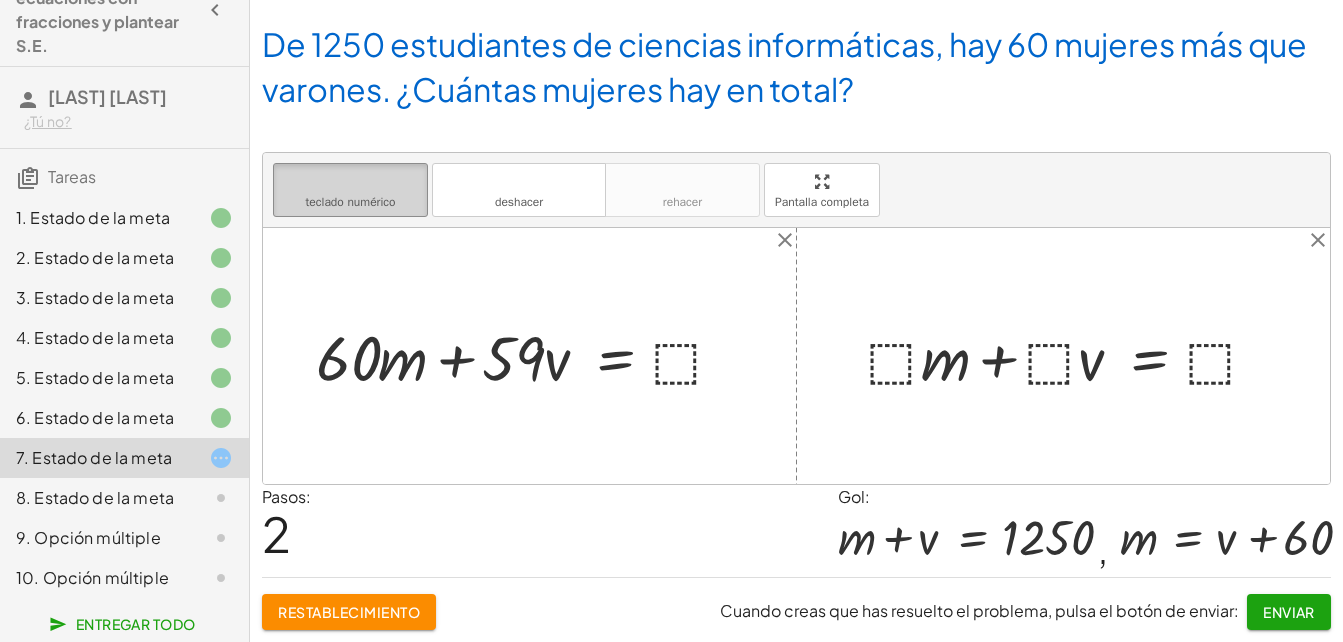 click on "teclado" at bounding box center (350, 182) 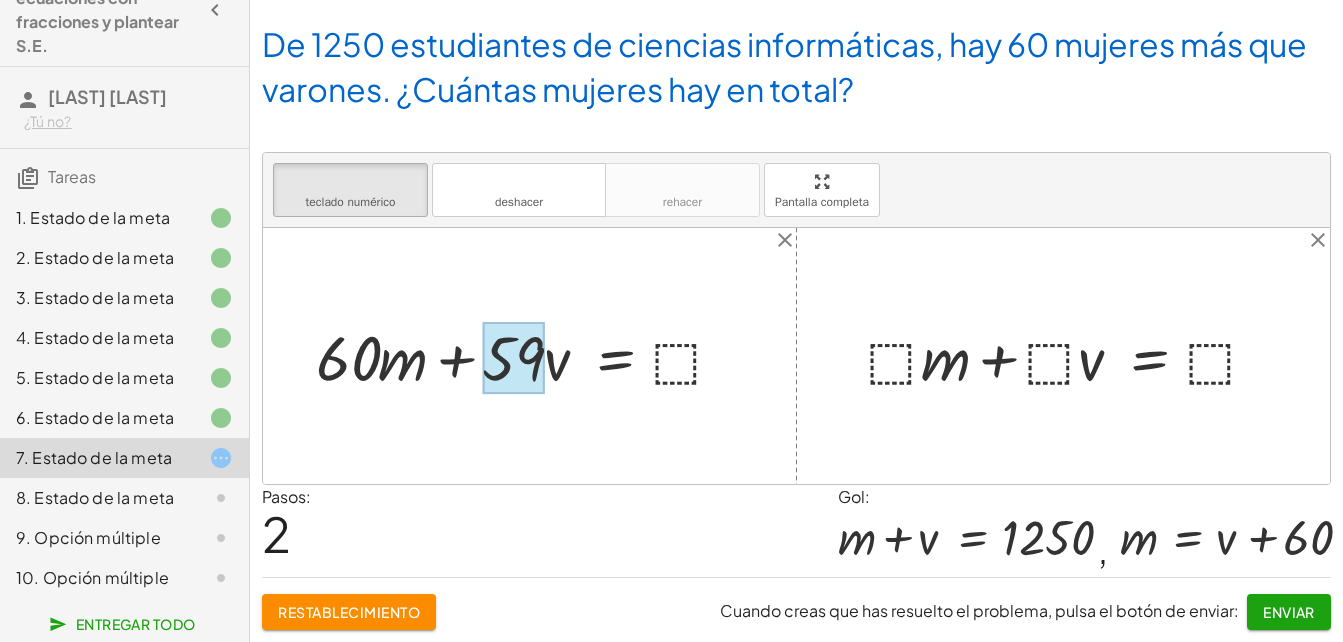 click at bounding box center (513, 358) 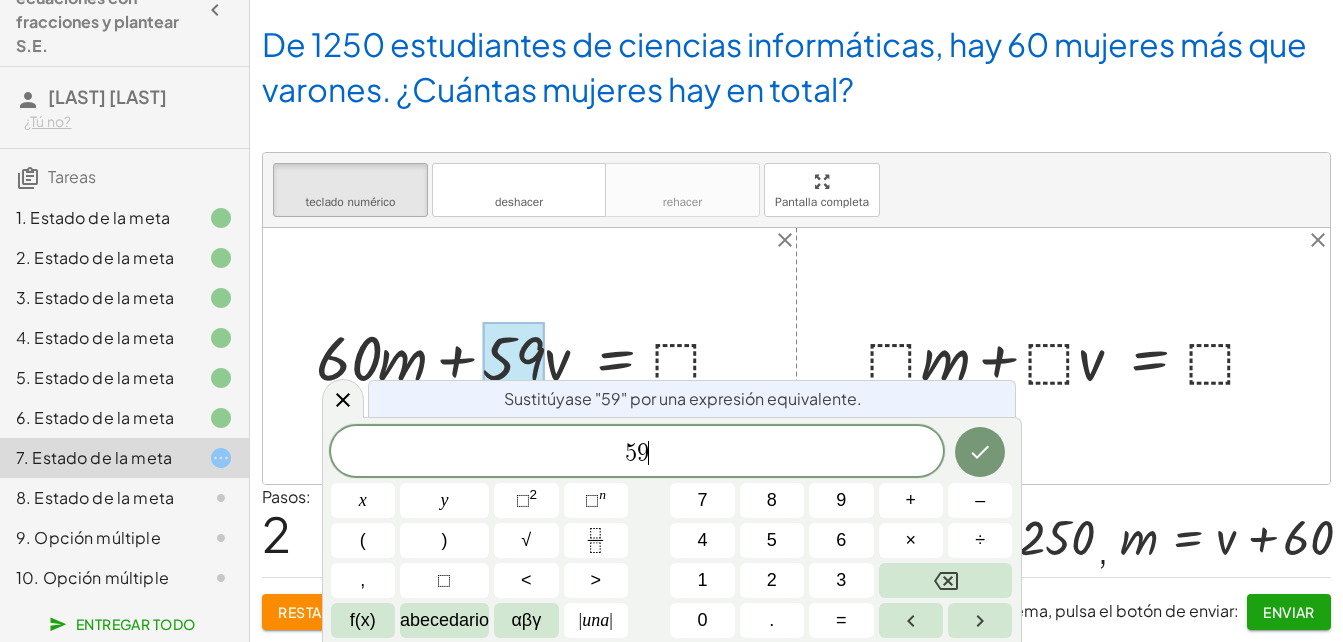 click on "5 9 ​" at bounding box center (637, 453) 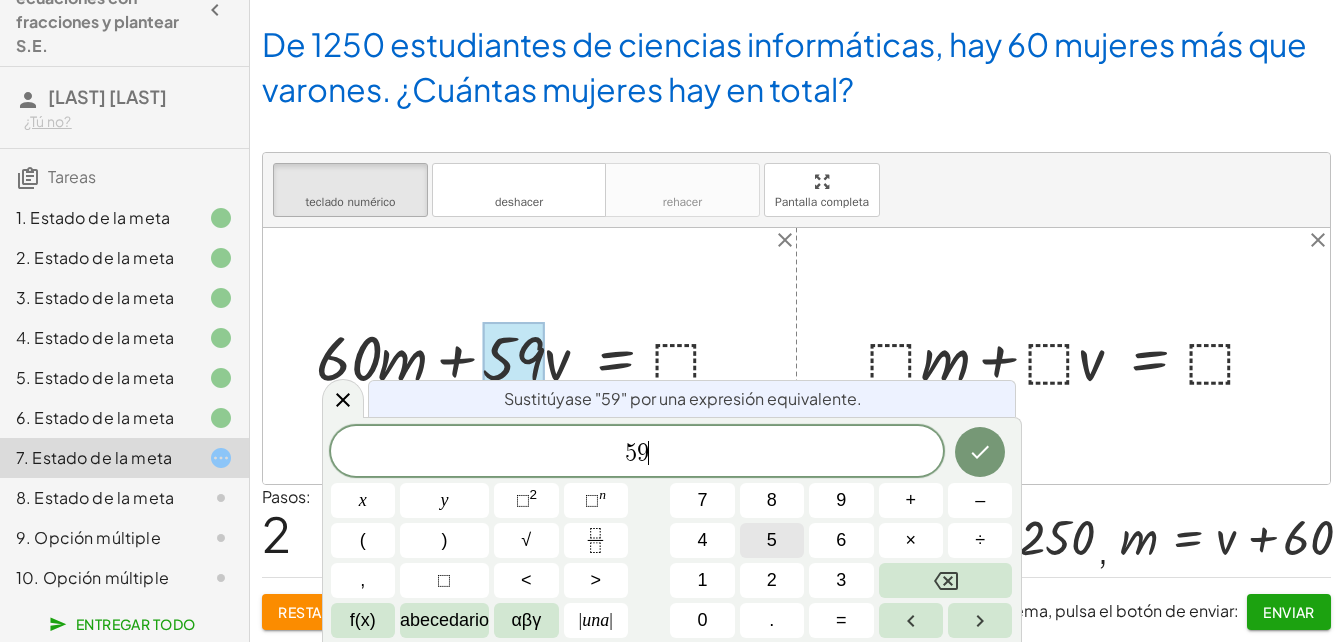 click on "5" at bounding box center [772, 540] 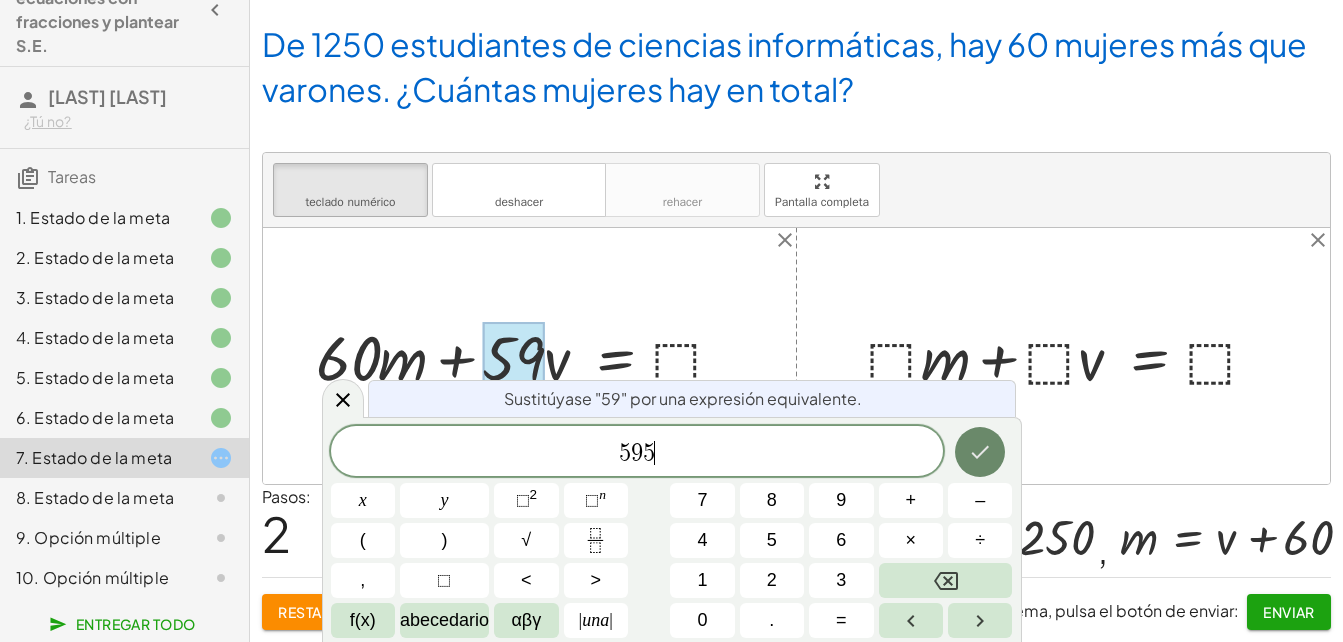 click at bounding box center [980, 452] 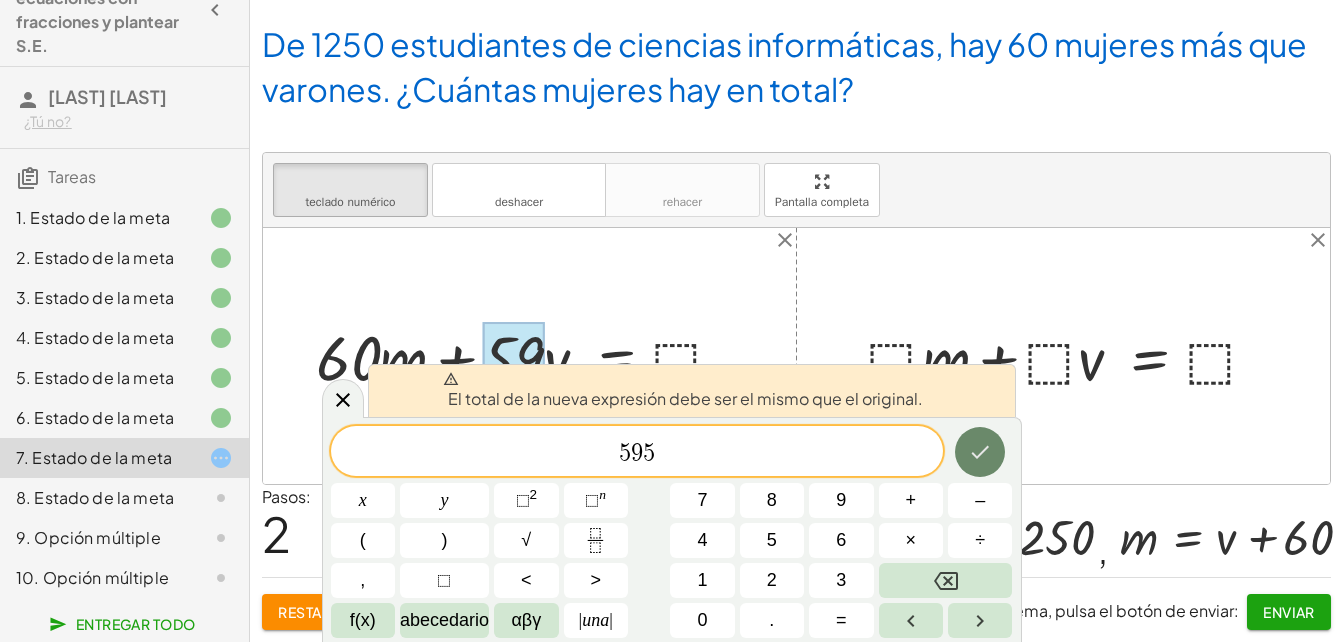 click at bounding box center [980, 452] 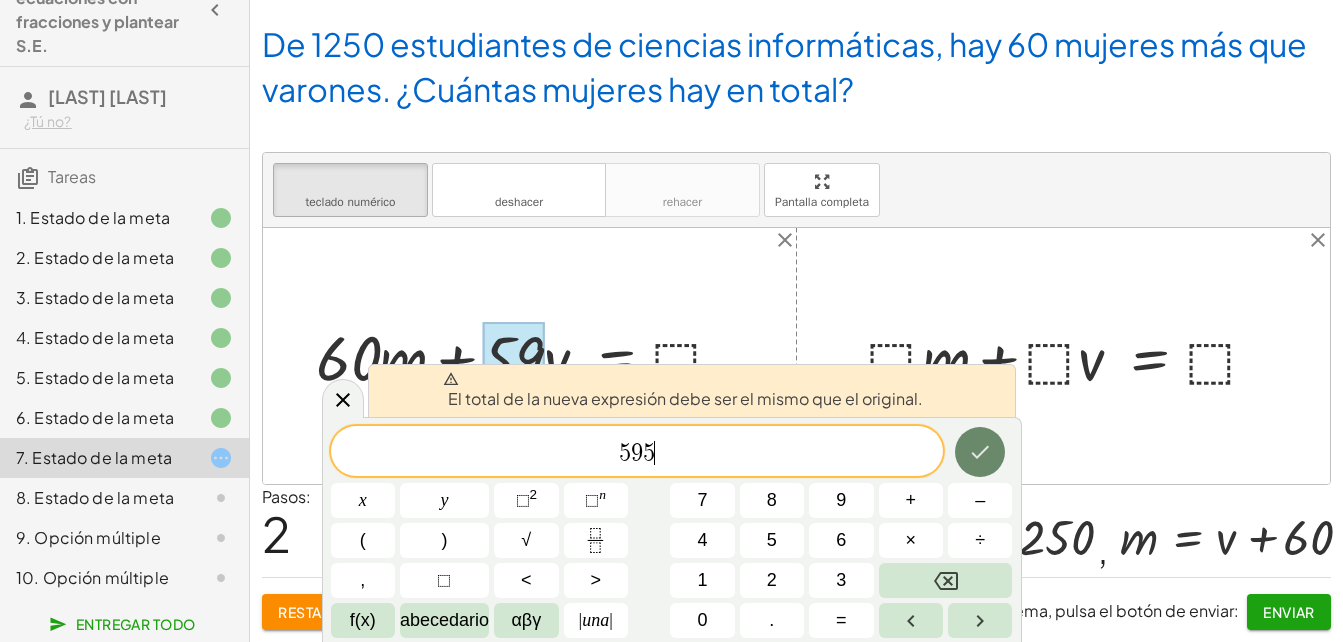 click at bounding box center (980, 452) 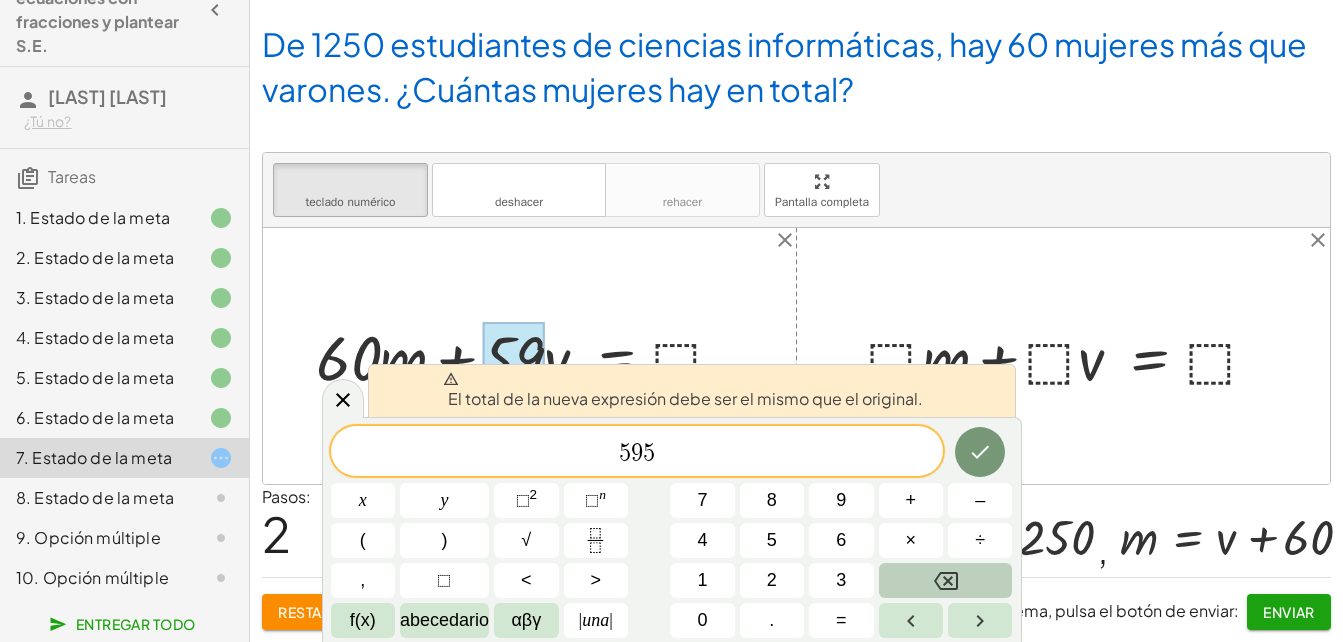 click 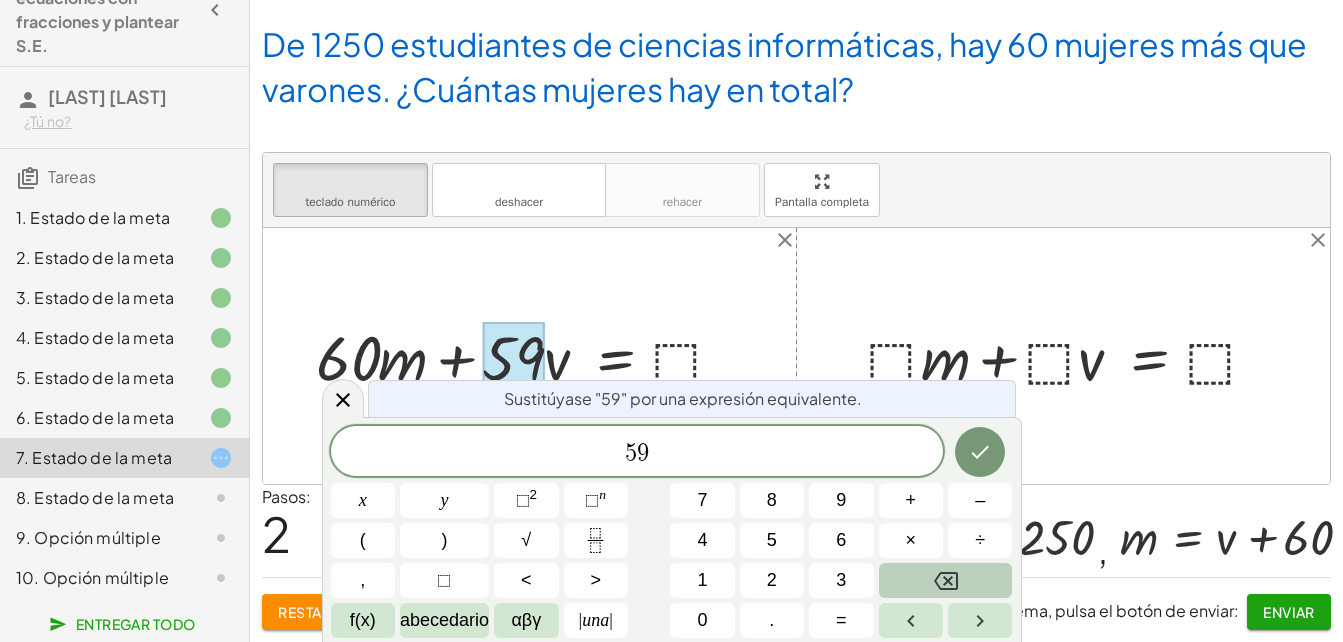 click 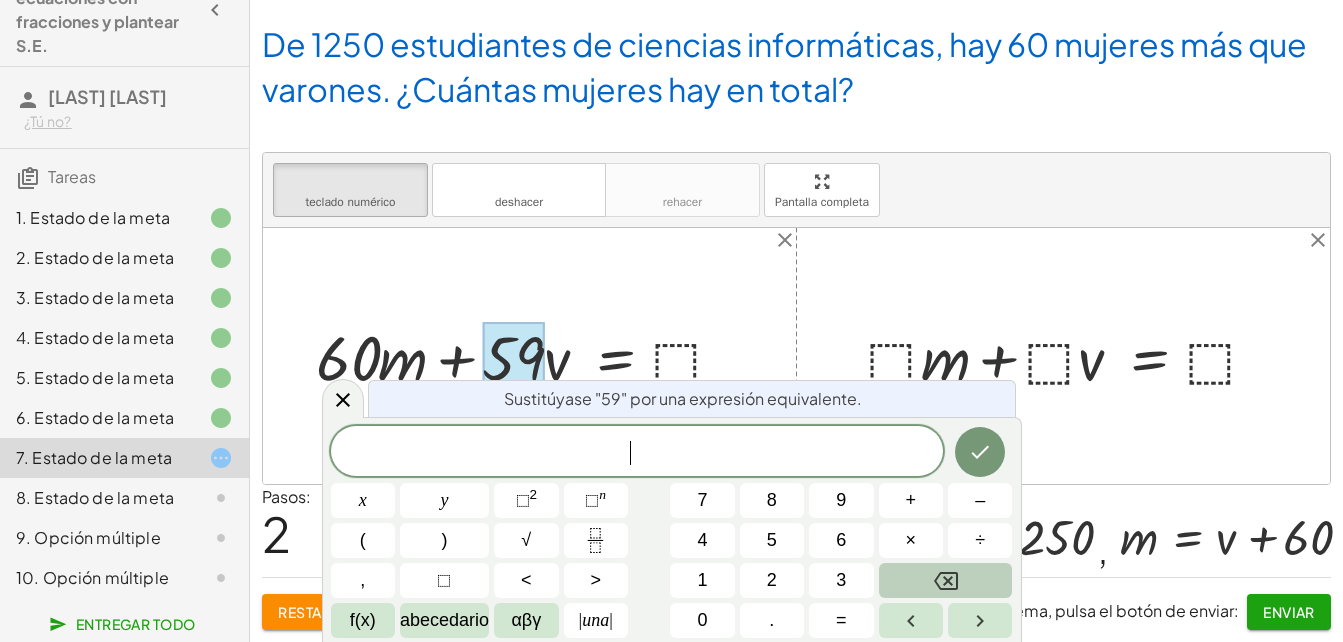 click 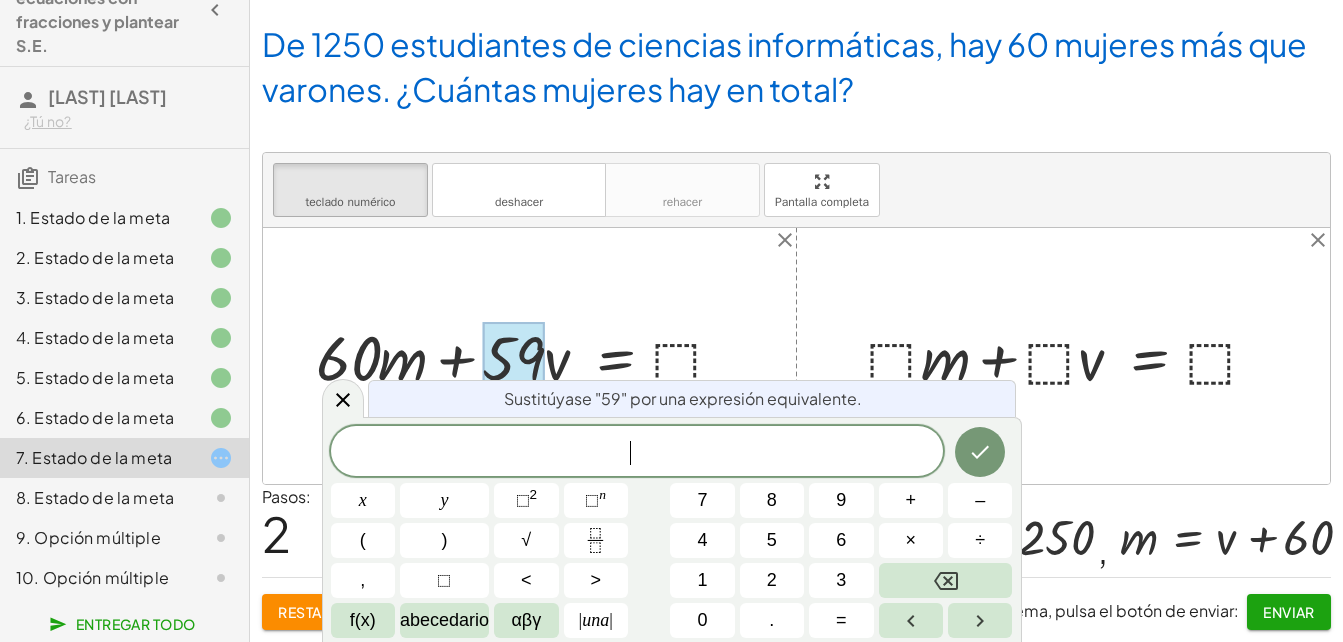 click at bounding box center (796, 356) 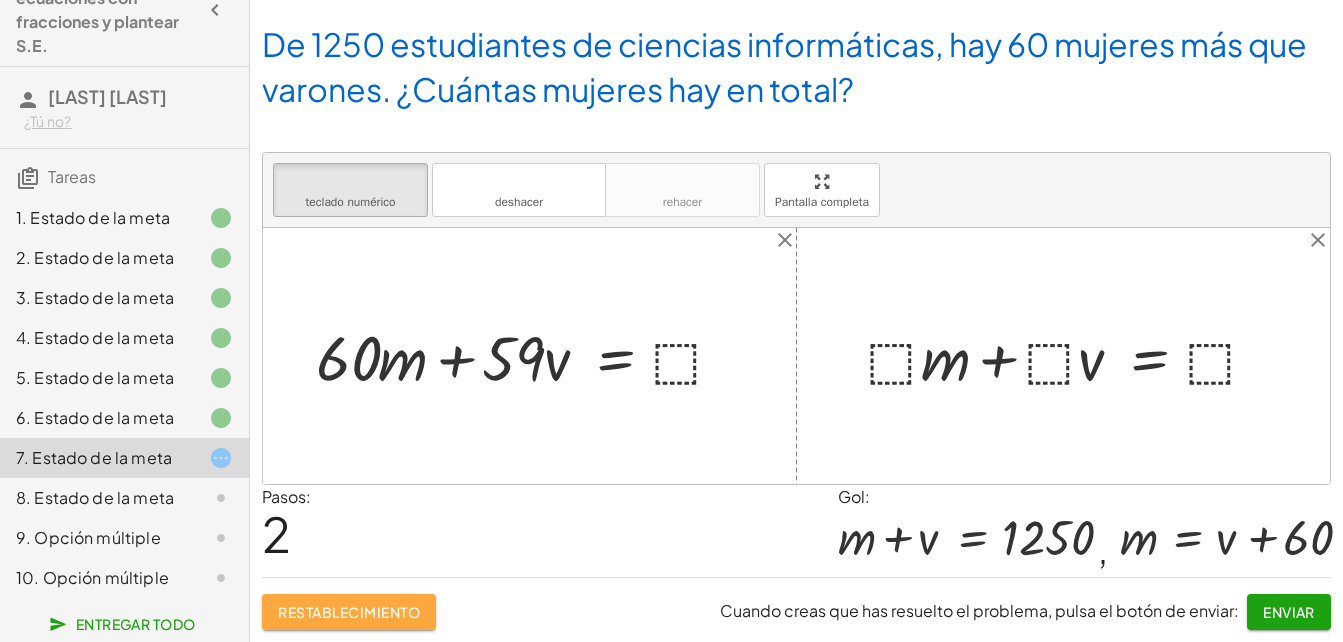 click on "Restablecimiento" 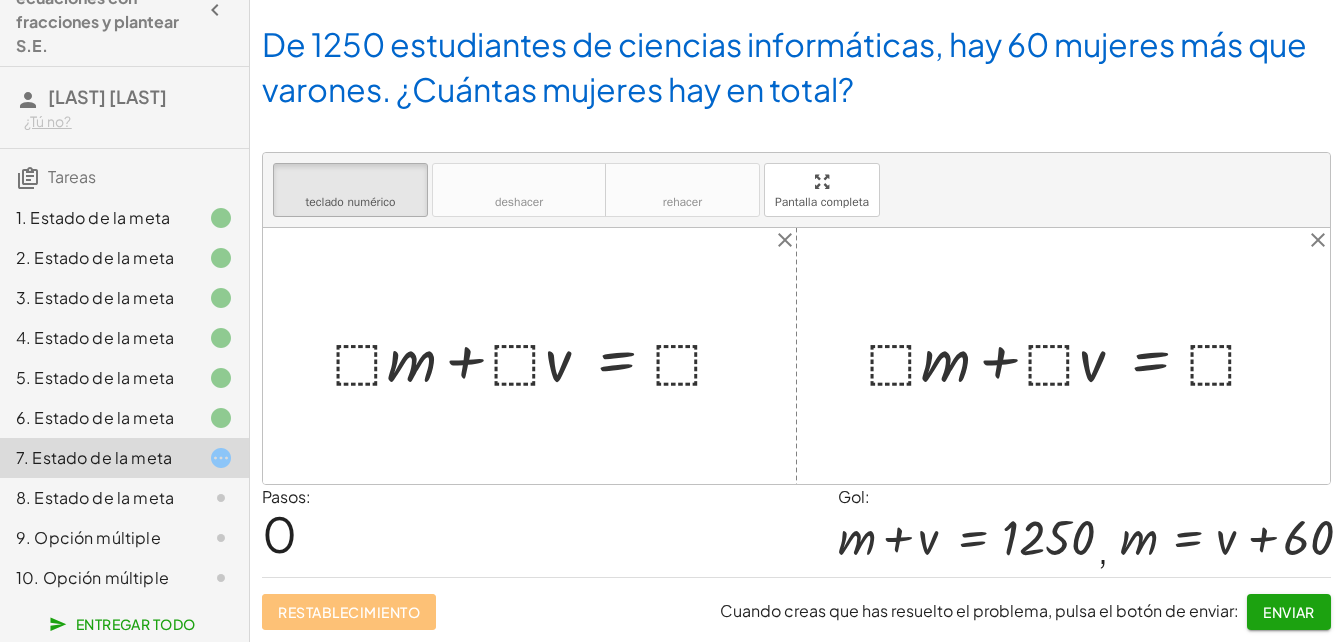 click at bounding box center (537, 356) 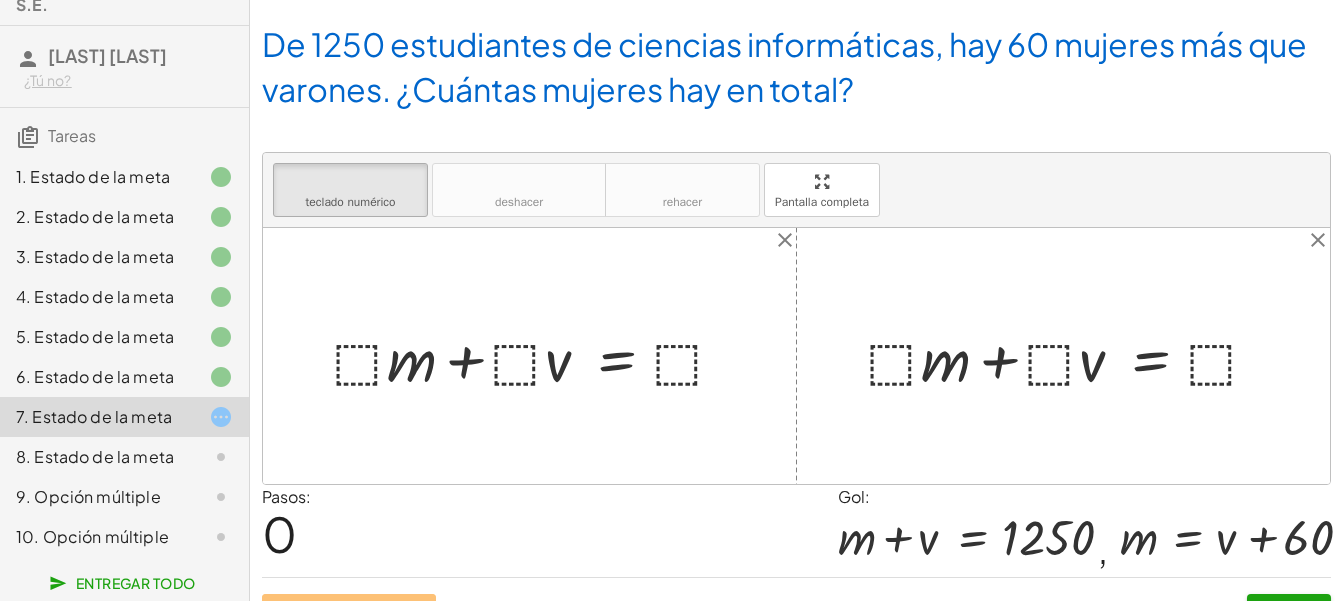 click at bounding box center (537, 356) 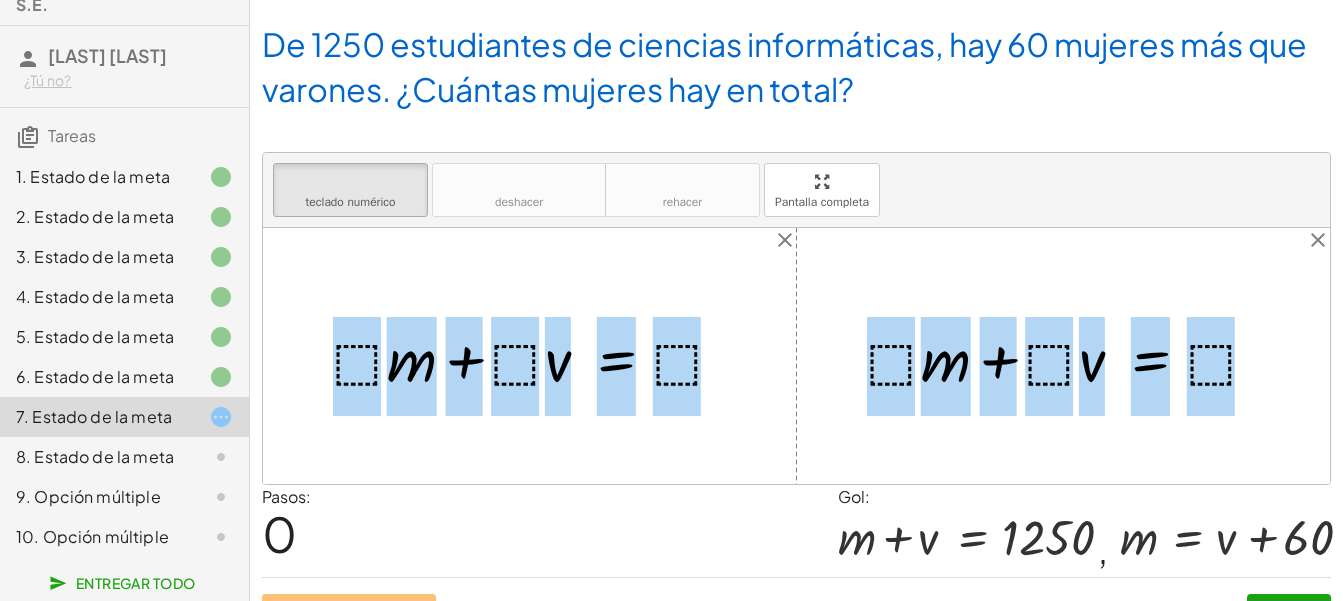 scroll, scrollTop: 150, scrollLeft: 0, axis: vertical 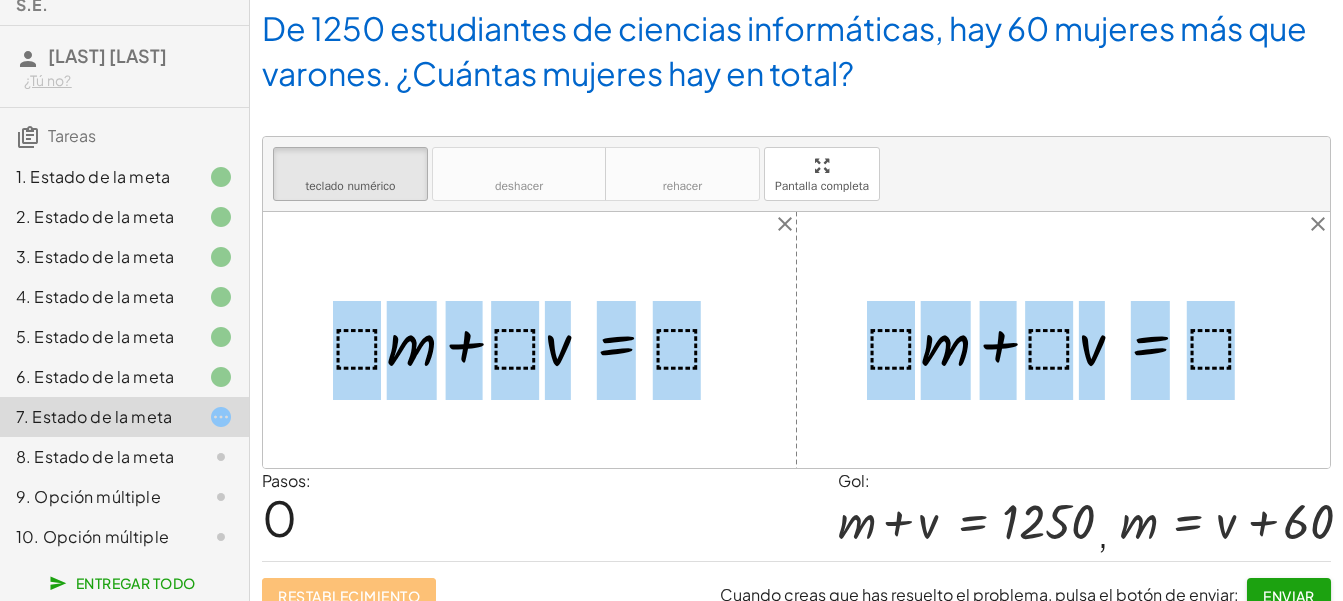 click at bounding box center (537, 340) 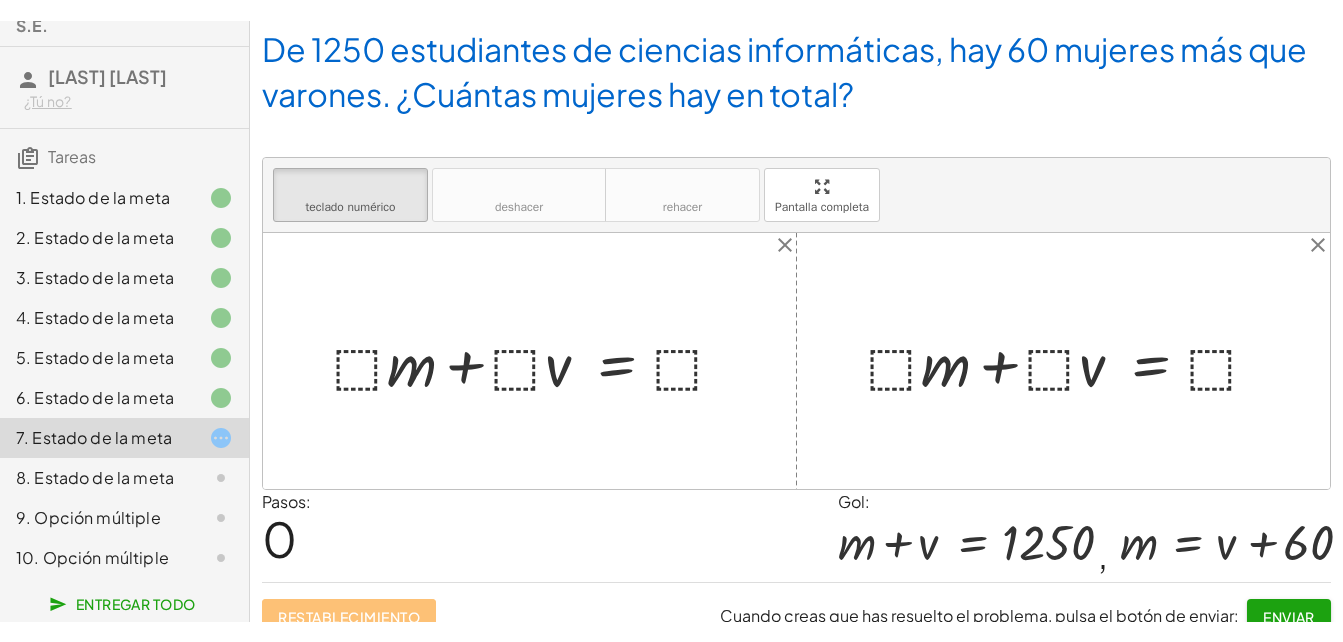 scroll, scrollTop: 134, scrollLeft: 0, axis: vertical 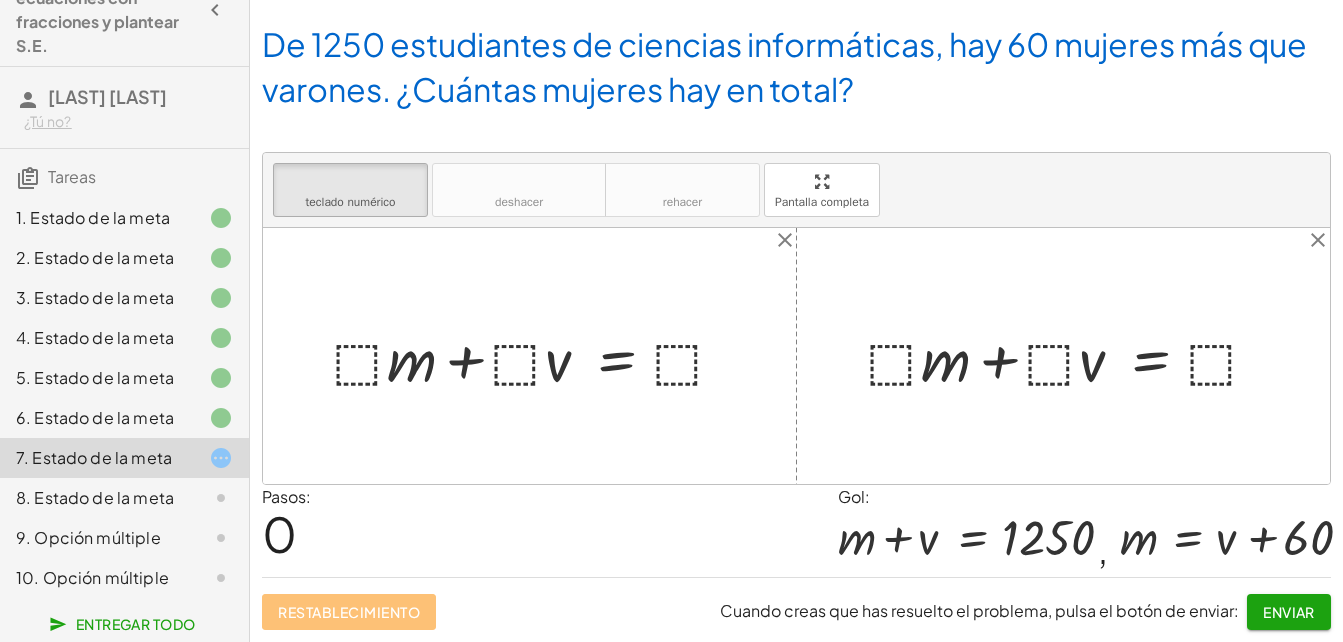click at bounding box center [537, 356] 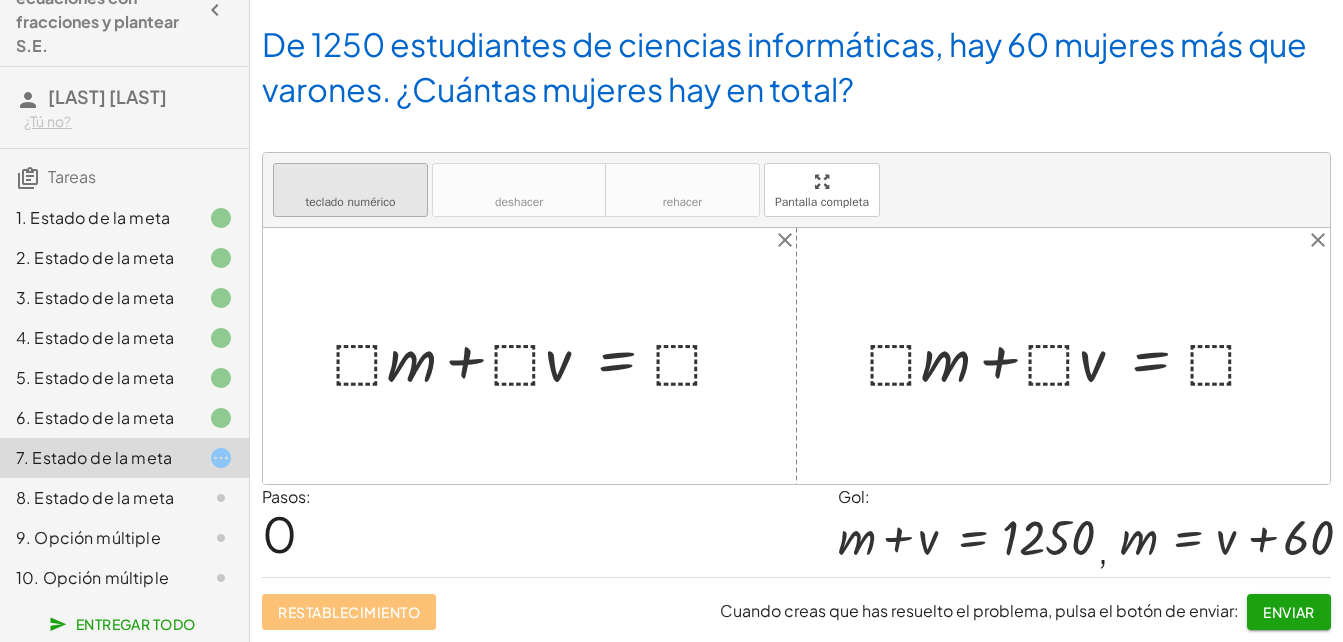 click on "teclado numérico" at bounding box center [350, 202] 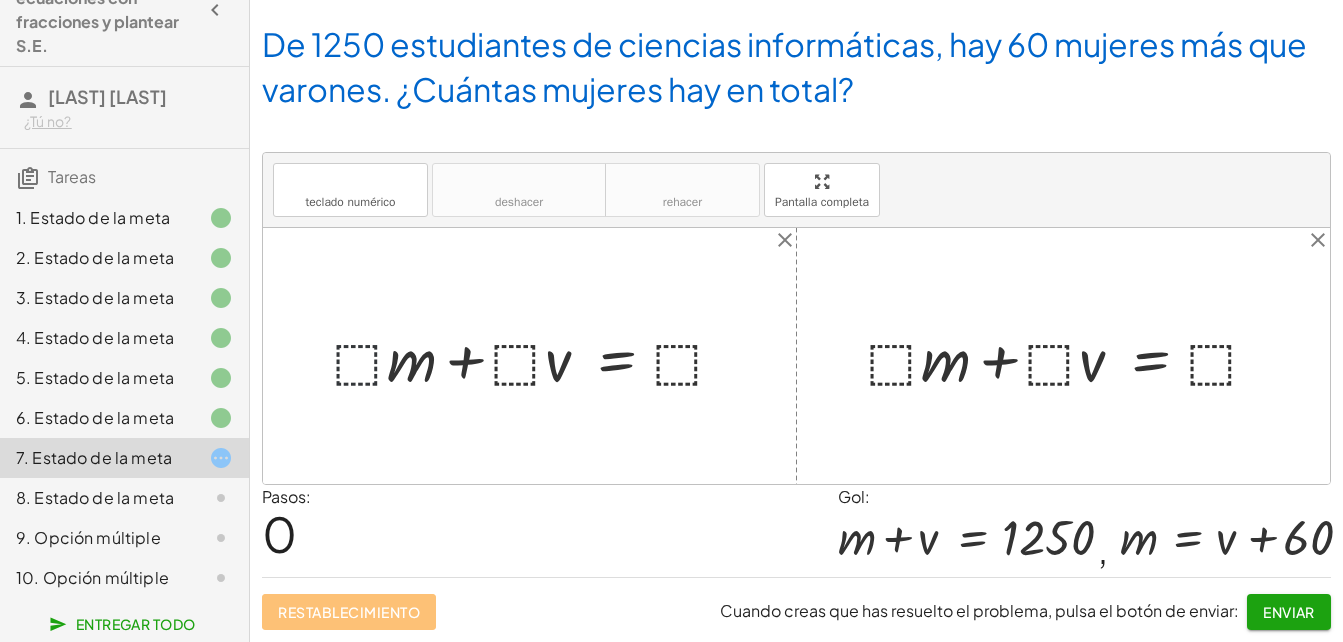 click at bounding box center (537, 356) 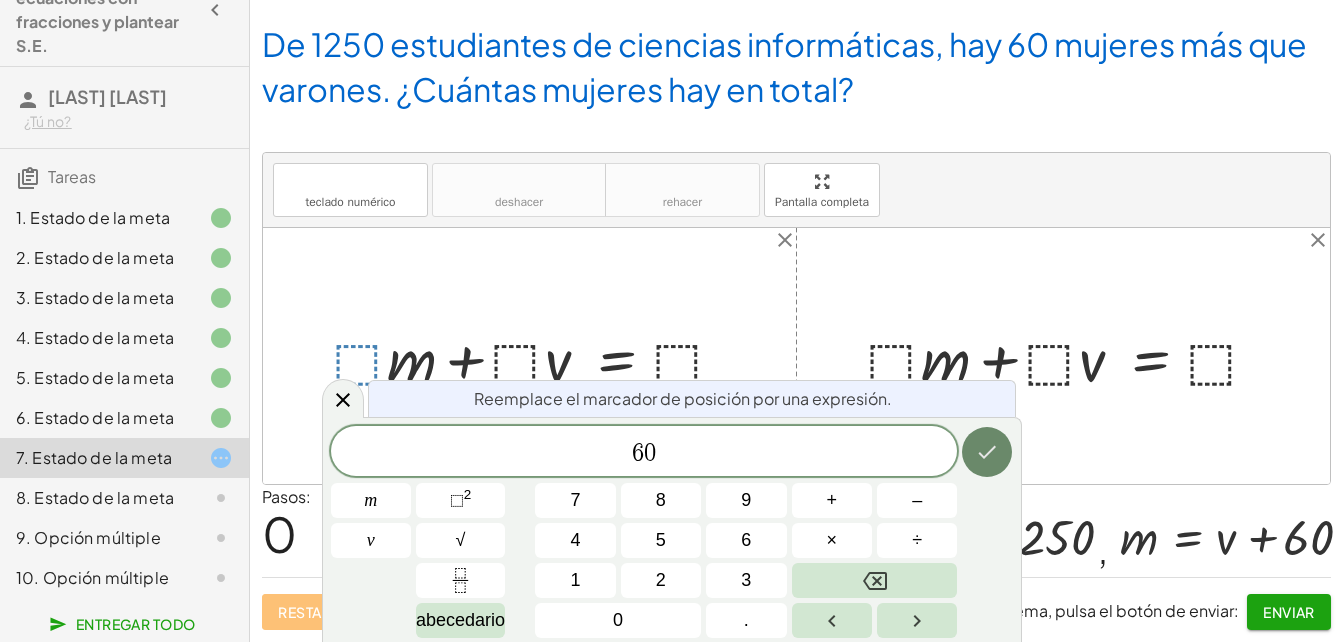 click 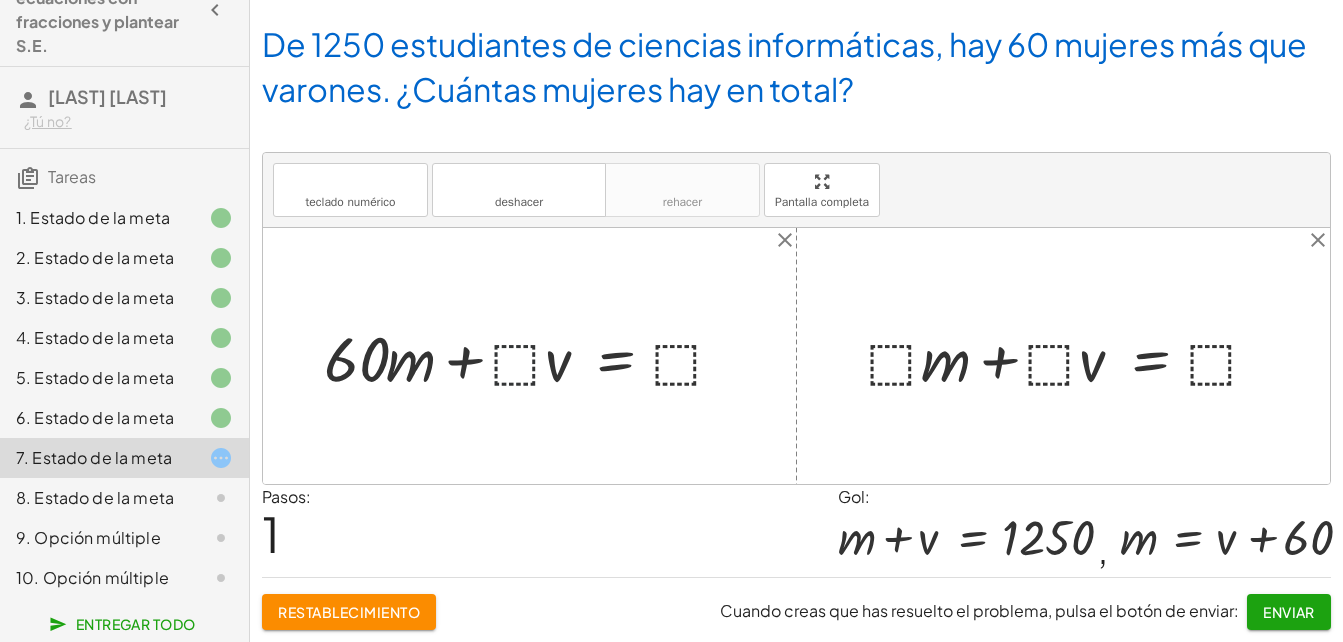 click at bounding box center [532, 356] 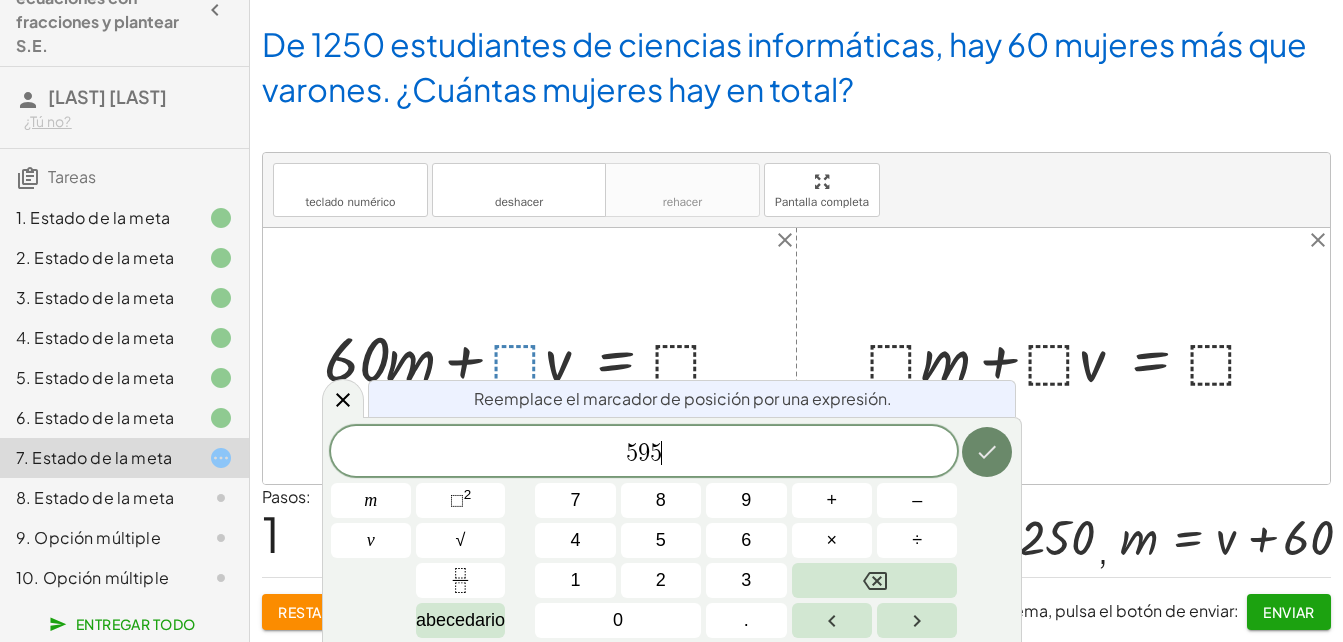 click 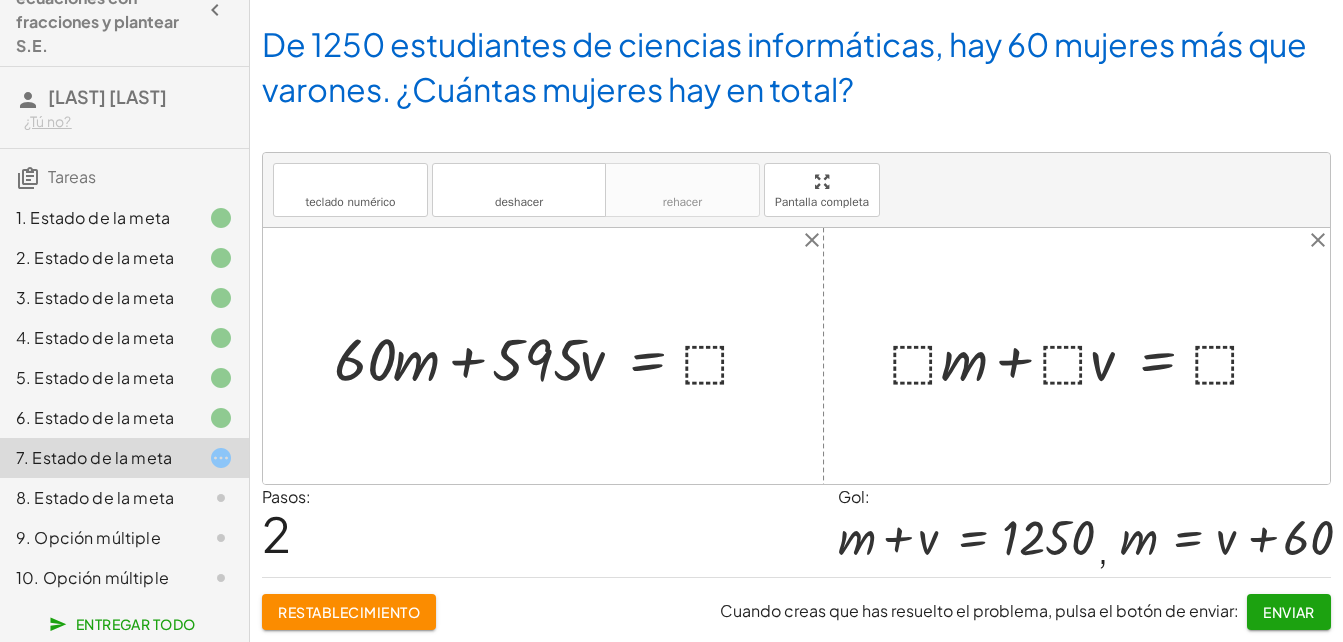 click at bounding box center [551, 356] 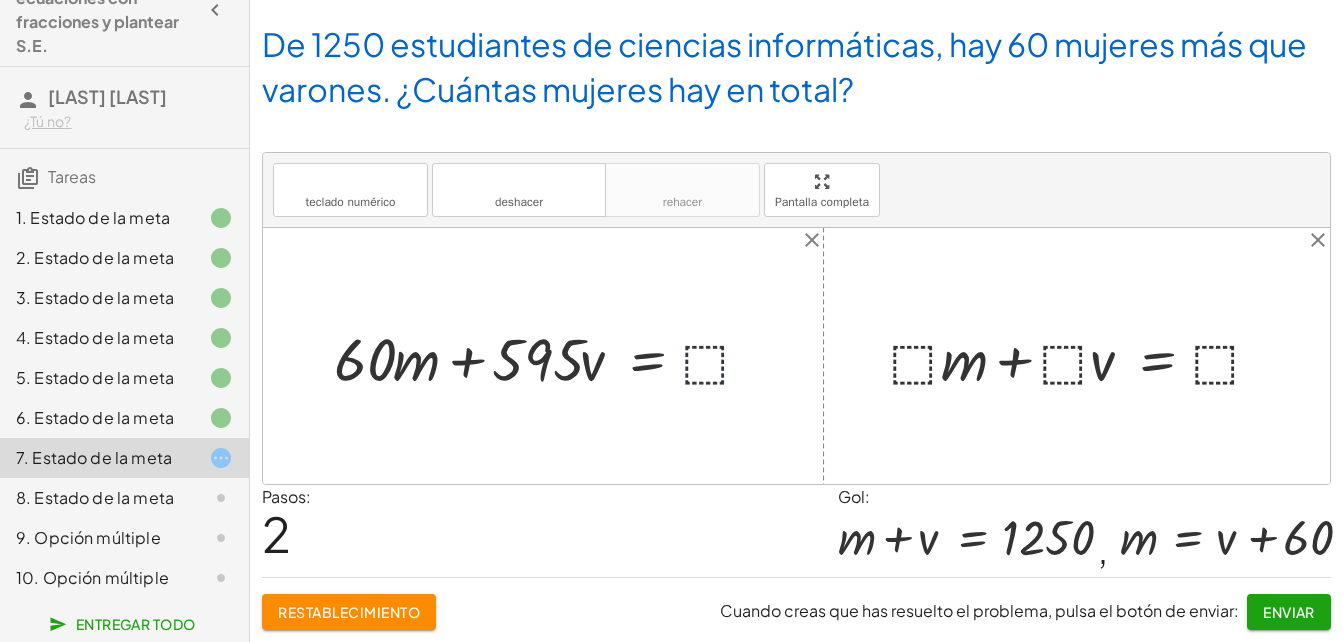 click at bounding box center (551, 356) 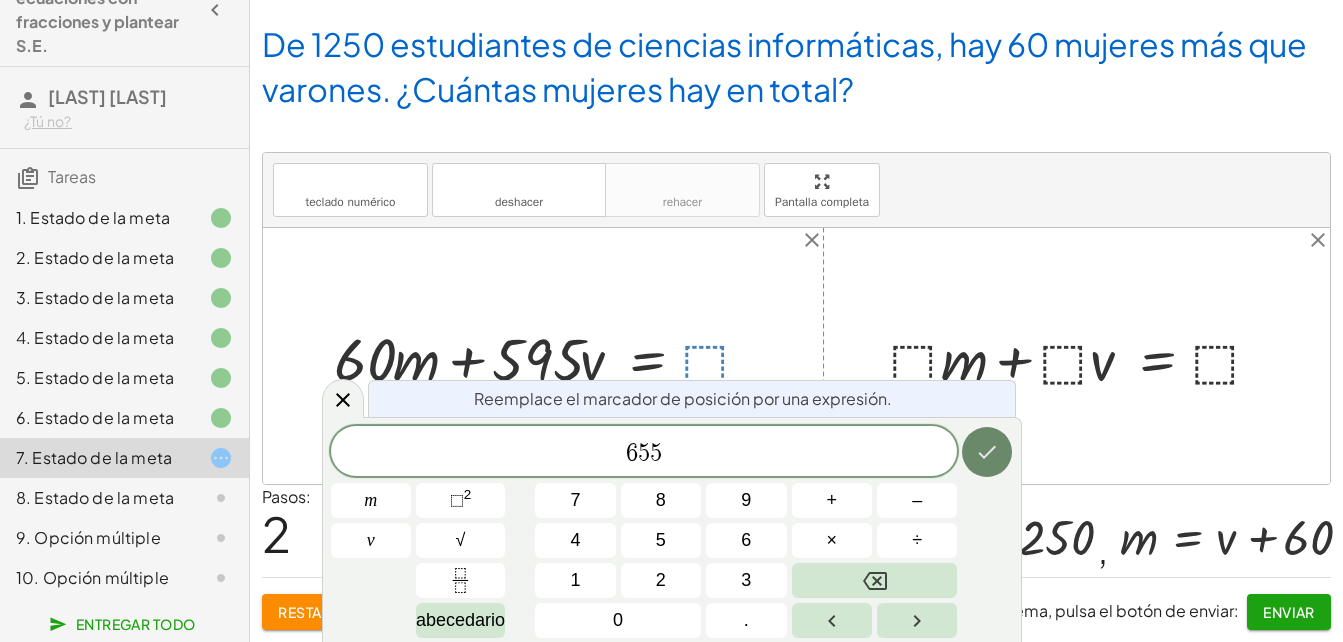 click 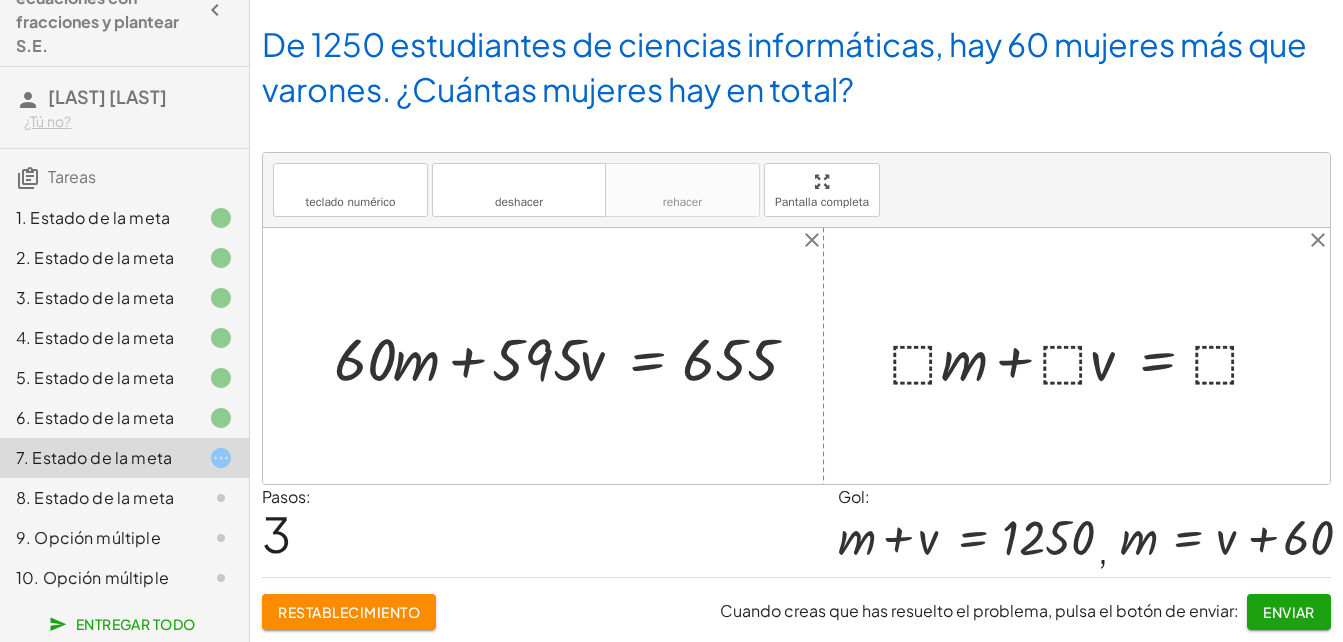 click at bounding box center [570, 356] 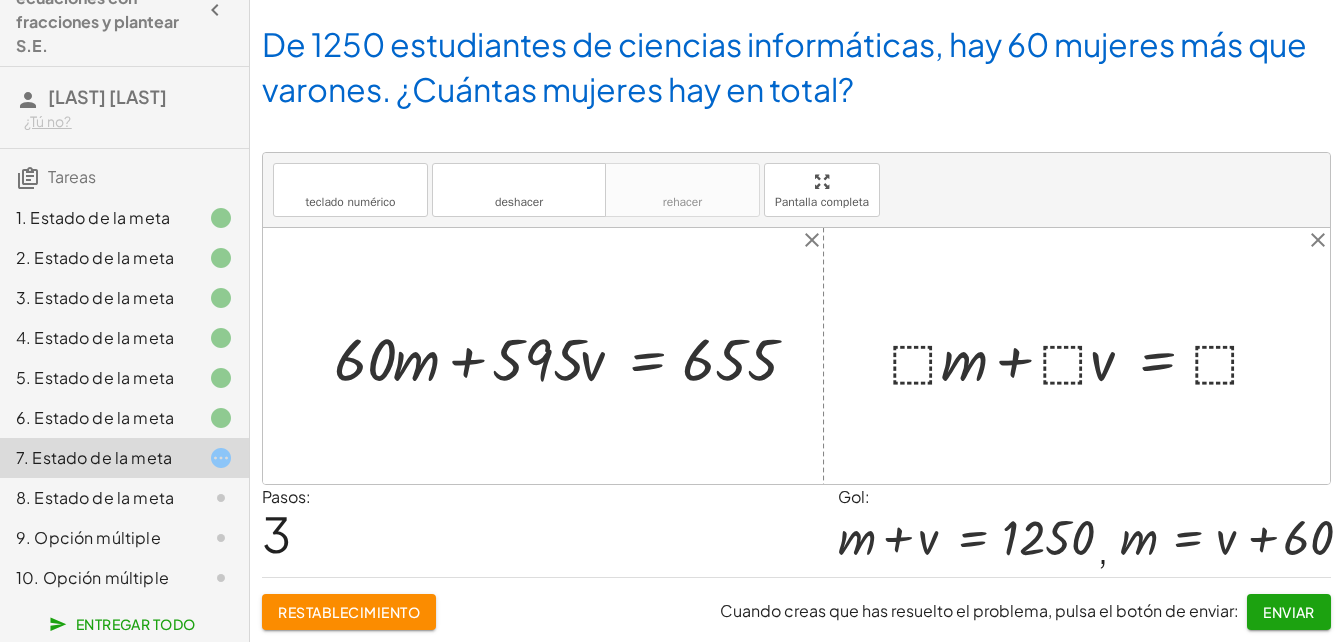 click at bounding box center (1084, 356) 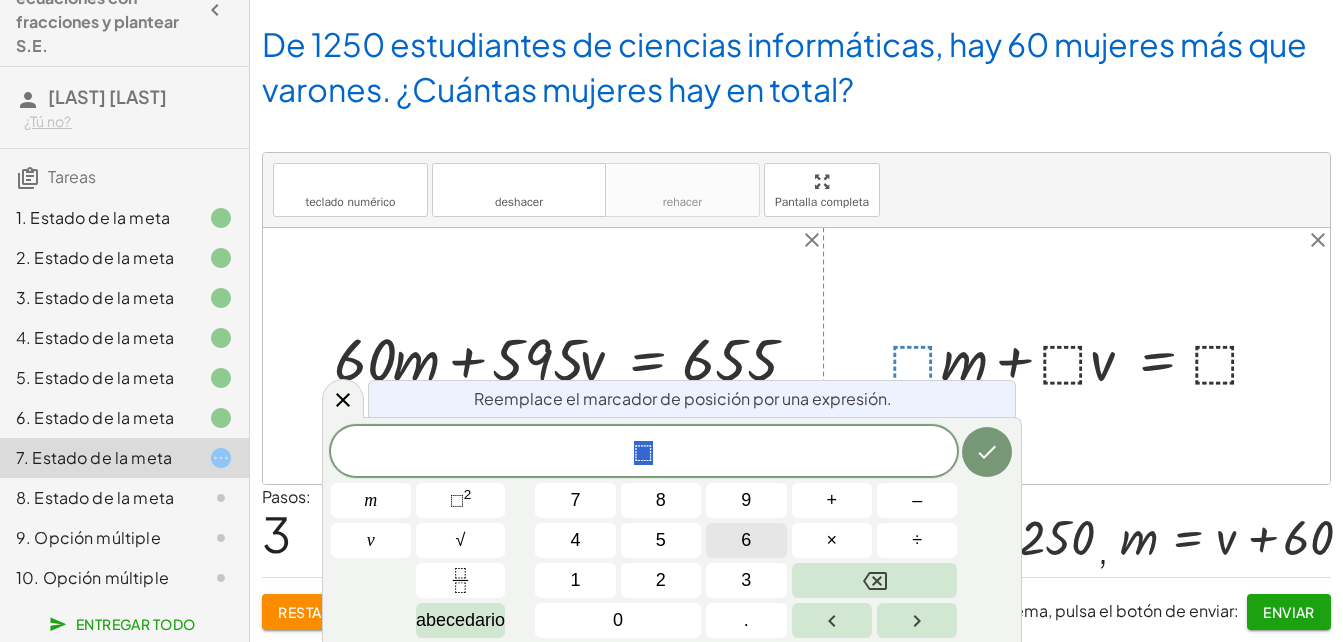 click on "6" at bounding box center [746, 540] 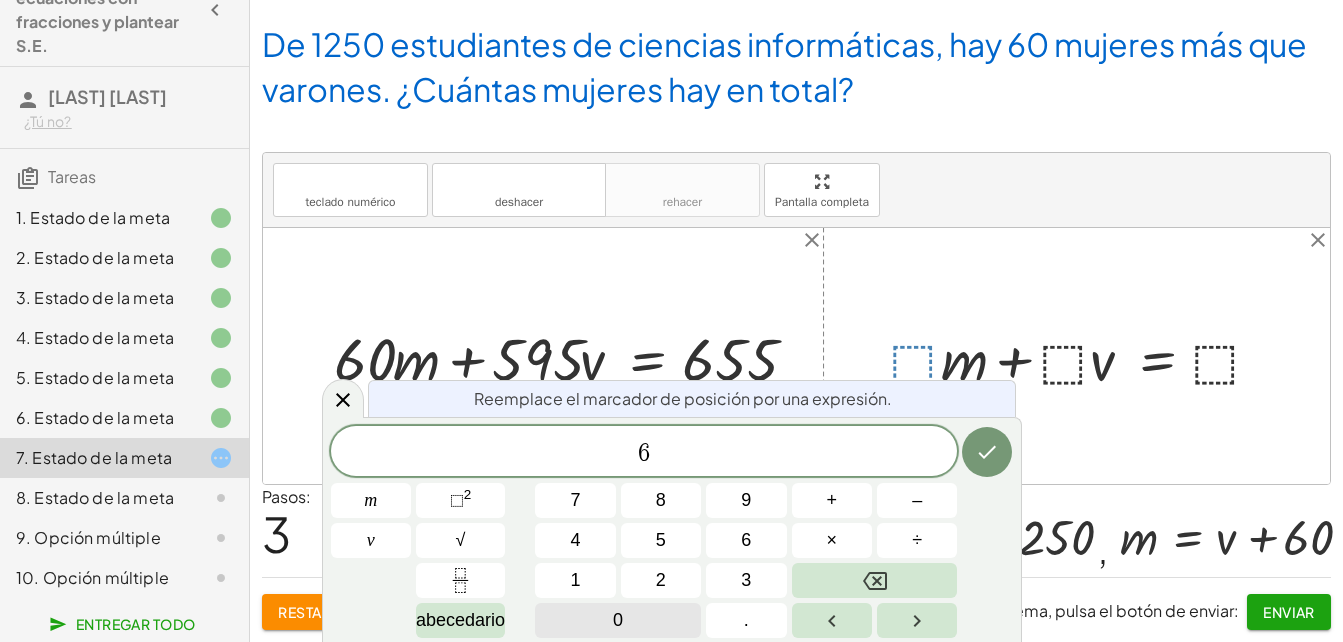 click on "0" at bounding box center [618, 620] 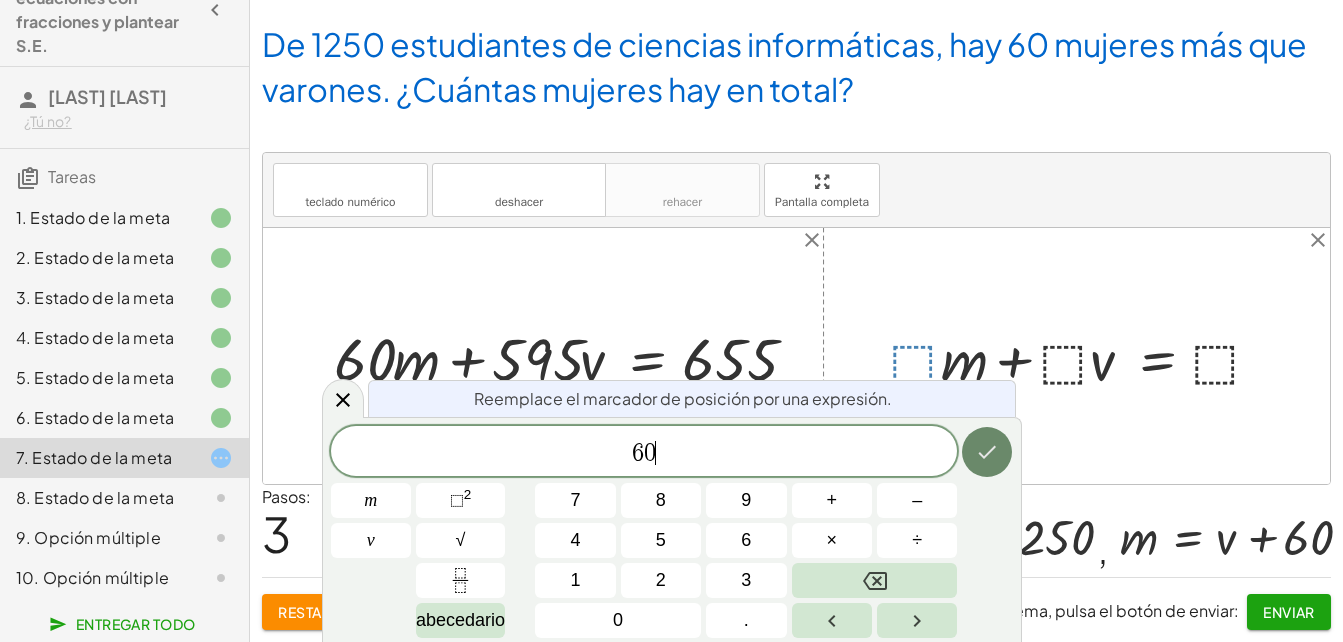 click at bounding box center (987, 452) 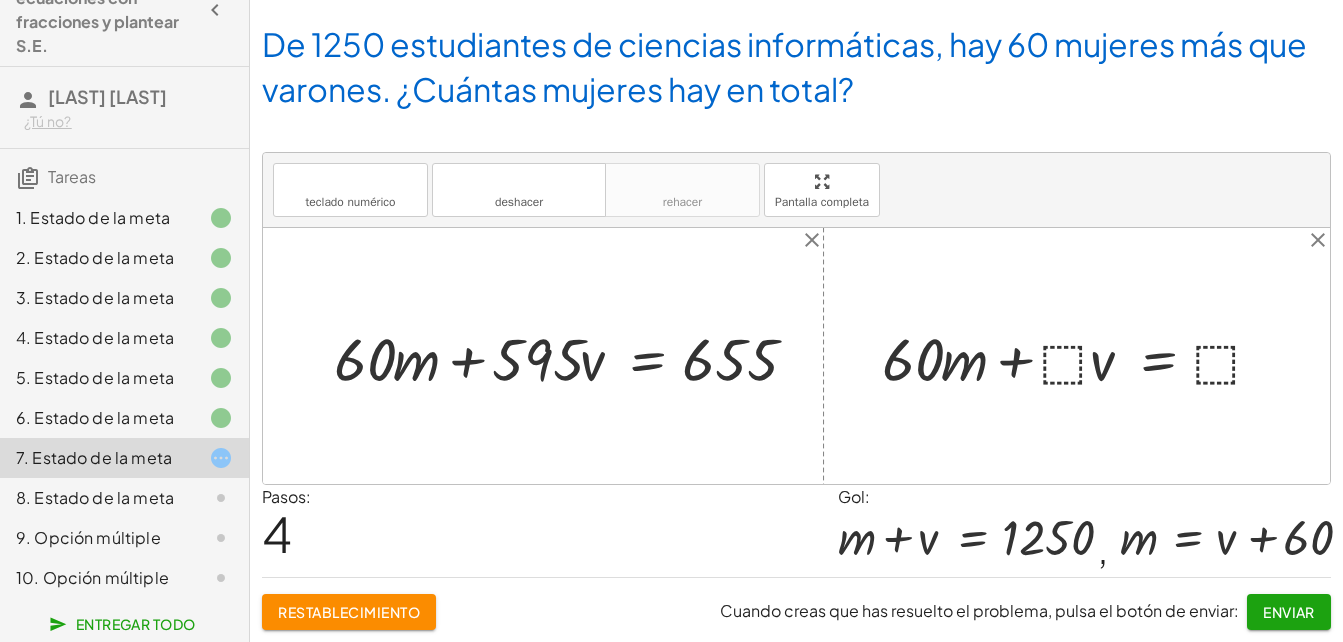 click at bounding box center [1080, 356] 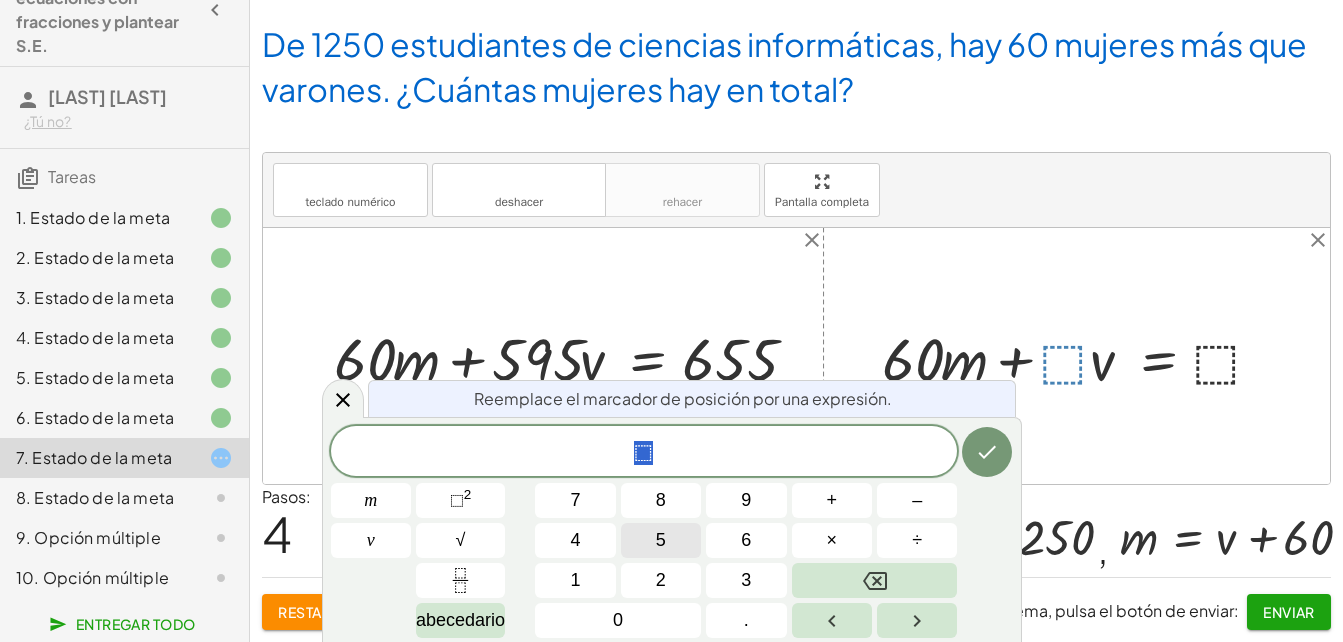 click on "5" at bounding box center (661, 540) 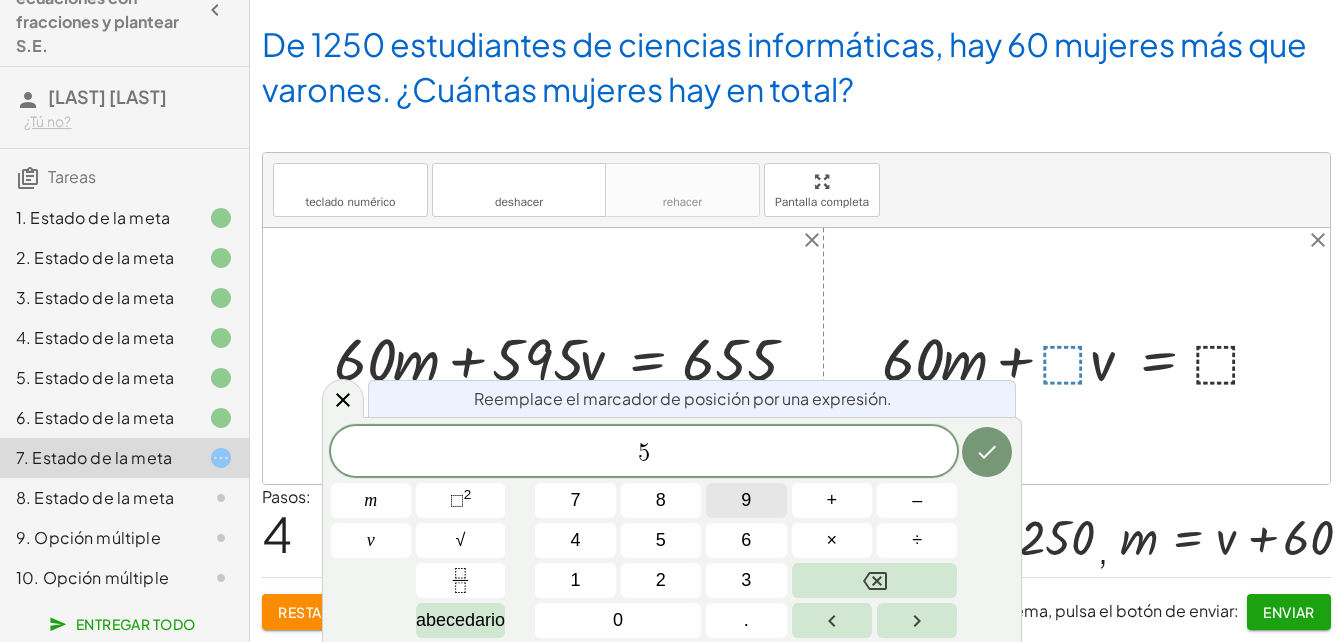 click on "5 ​ m v 7 8 9 + – 4 5 6 × ÷ ⬚ 2 √ abecedario 1 2 3 0 ." at bounding box center (672, 532) 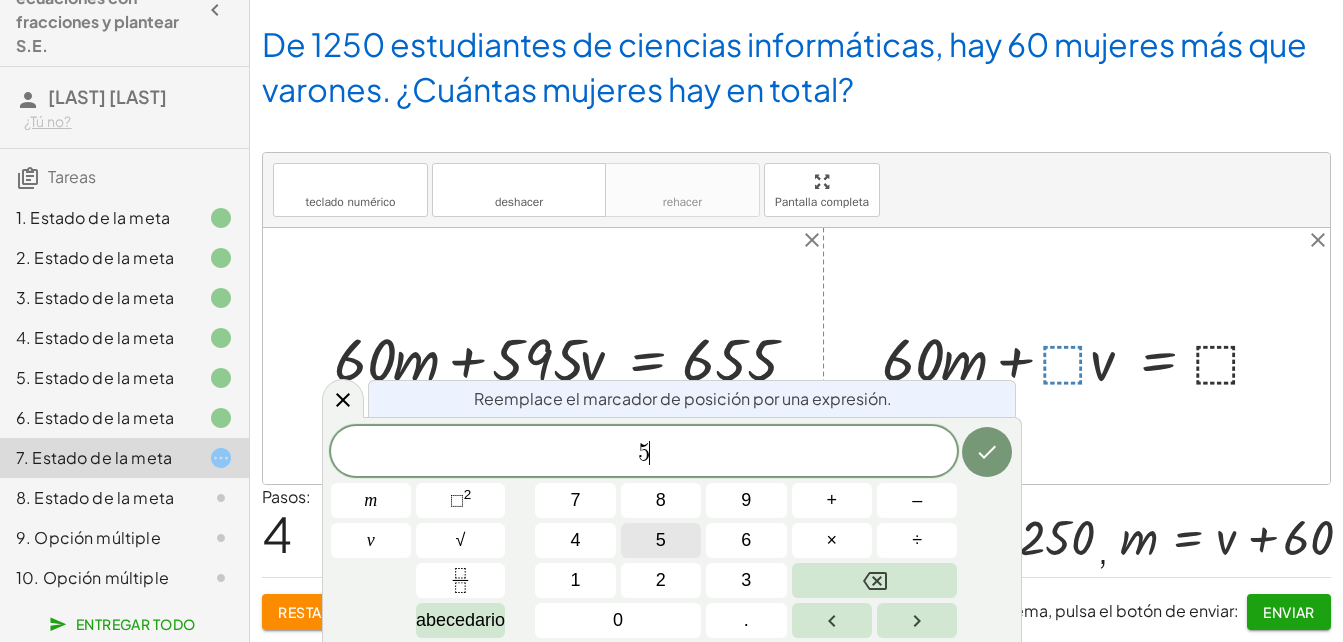 click on "5" at bounding box center [661, 540] 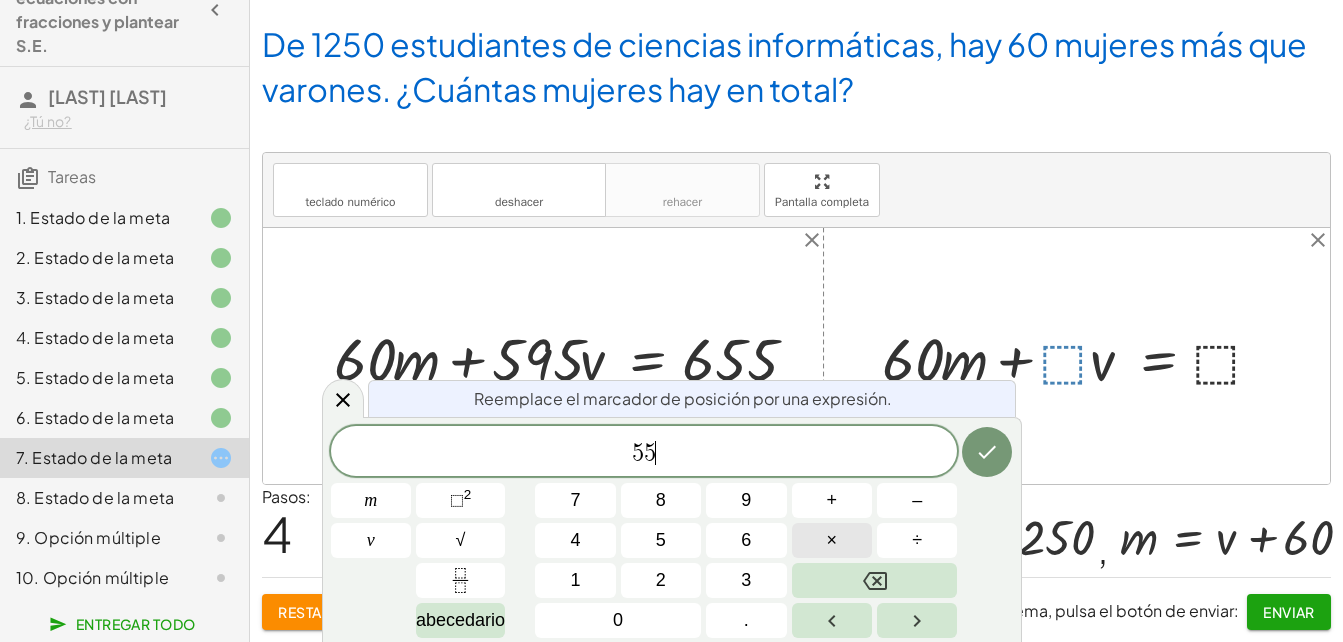 click on "5 5 ​ m v 7 8 9 + – 4 5 6 × ÷ ⬚ 2 √ abecedario 1 2 3 0 ." at bounding box center (672, 532) 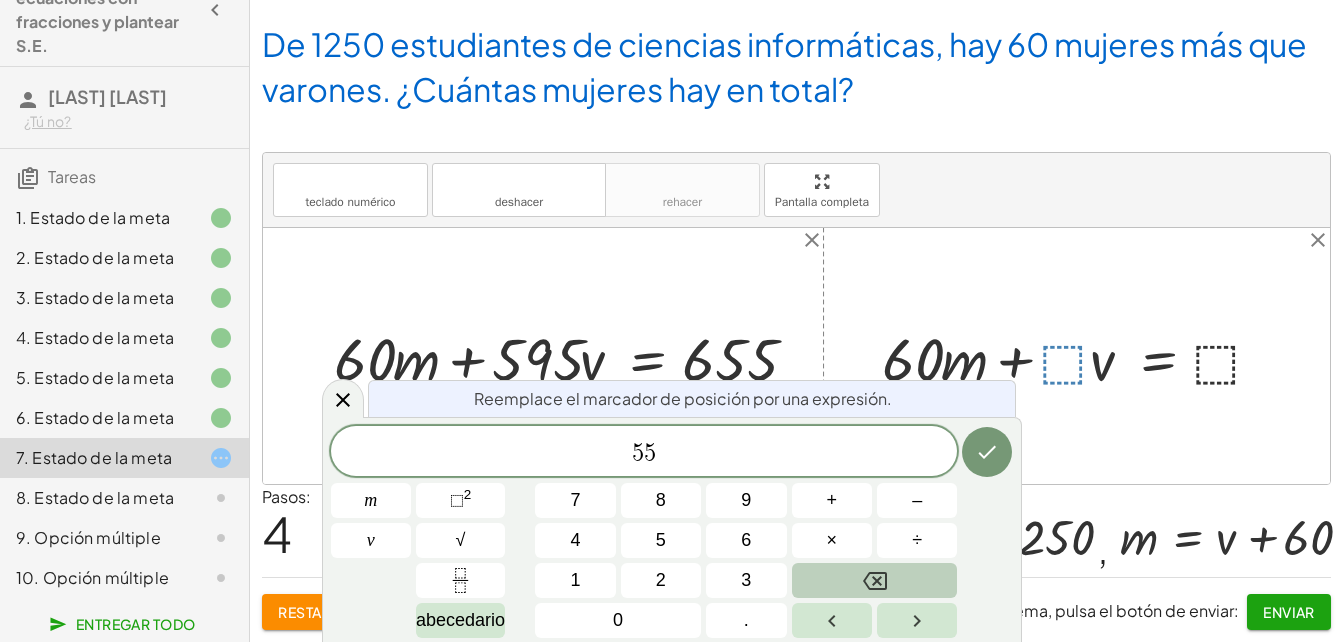 click at bounding box center (875, 580) 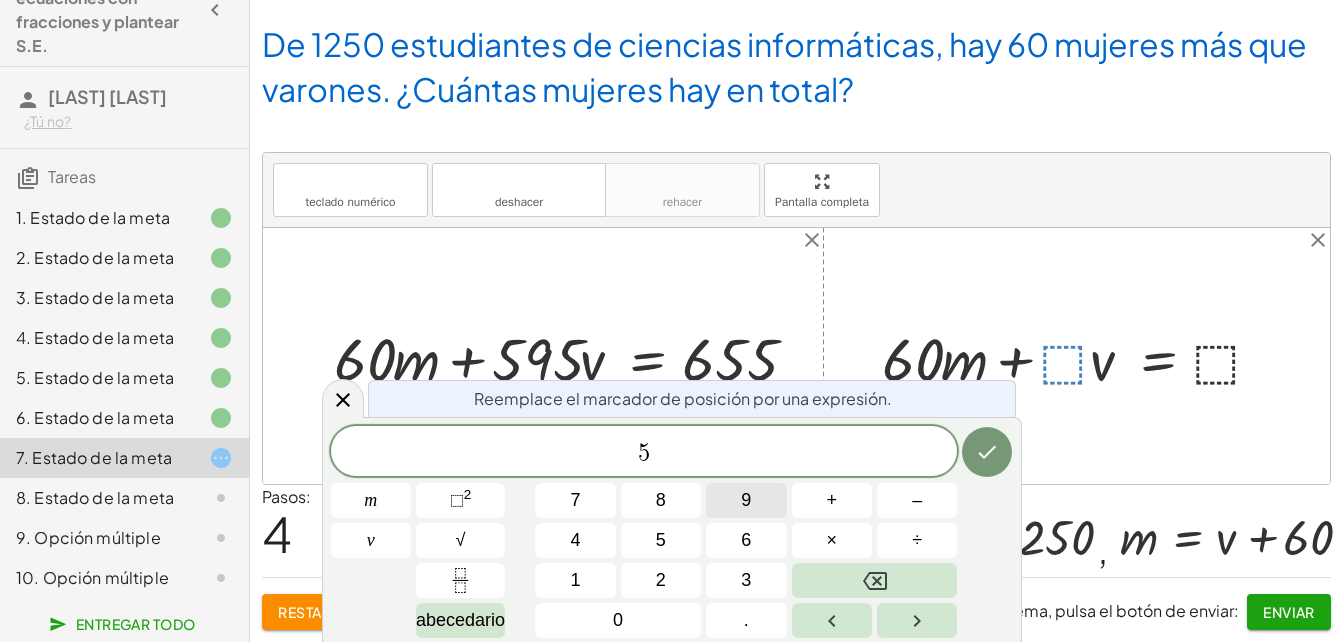 click on "9" at bounding box center (746, 500) 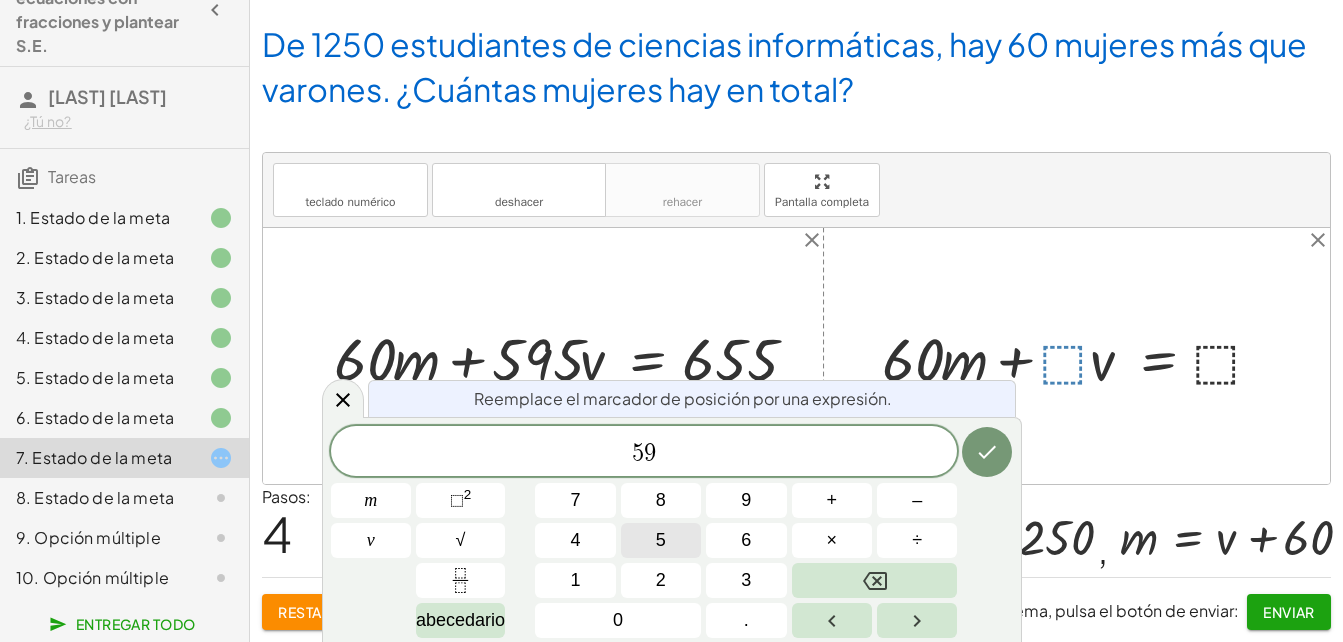 click on "5" at bounding box center (661, 540) 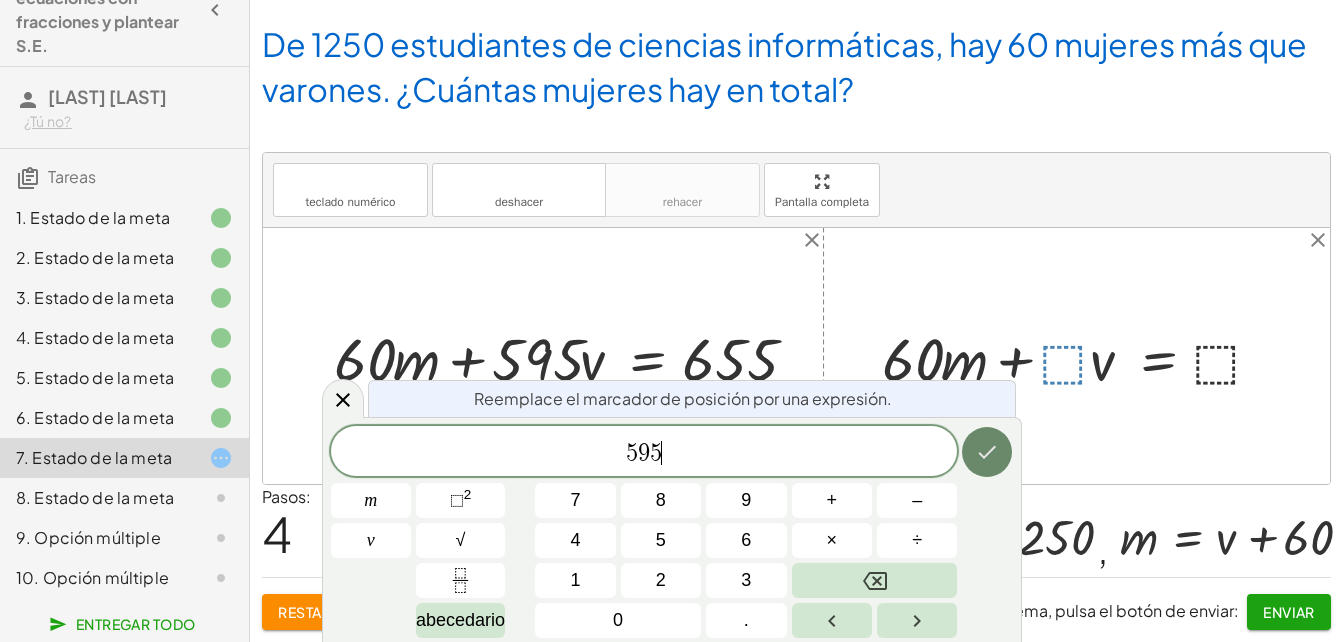 click at bounding box center (987, 452) 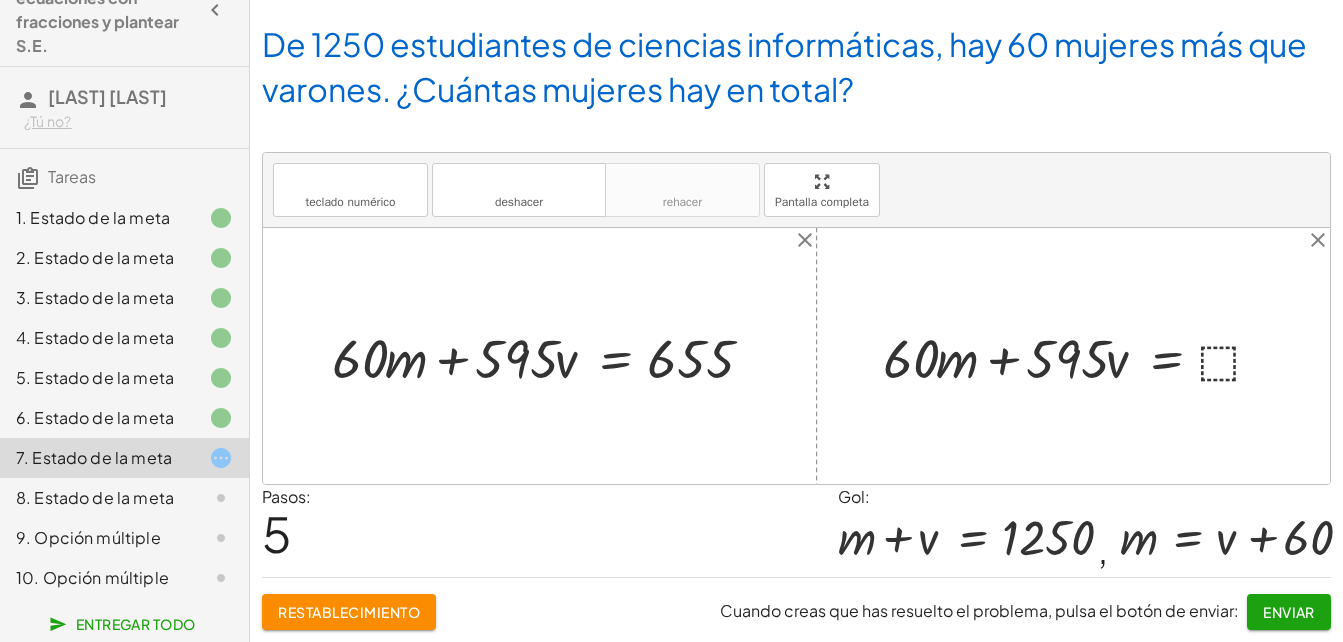 click at bounding box center [1081, 356] 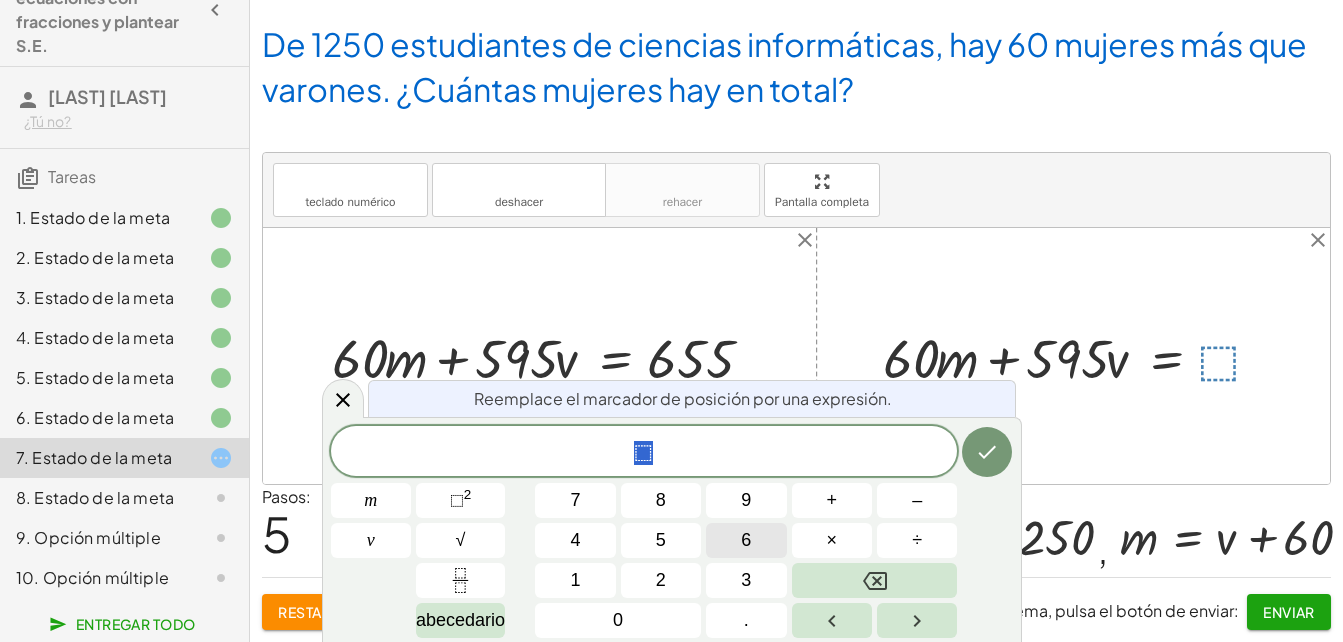 click on "6" at bounding box center [746, 540] 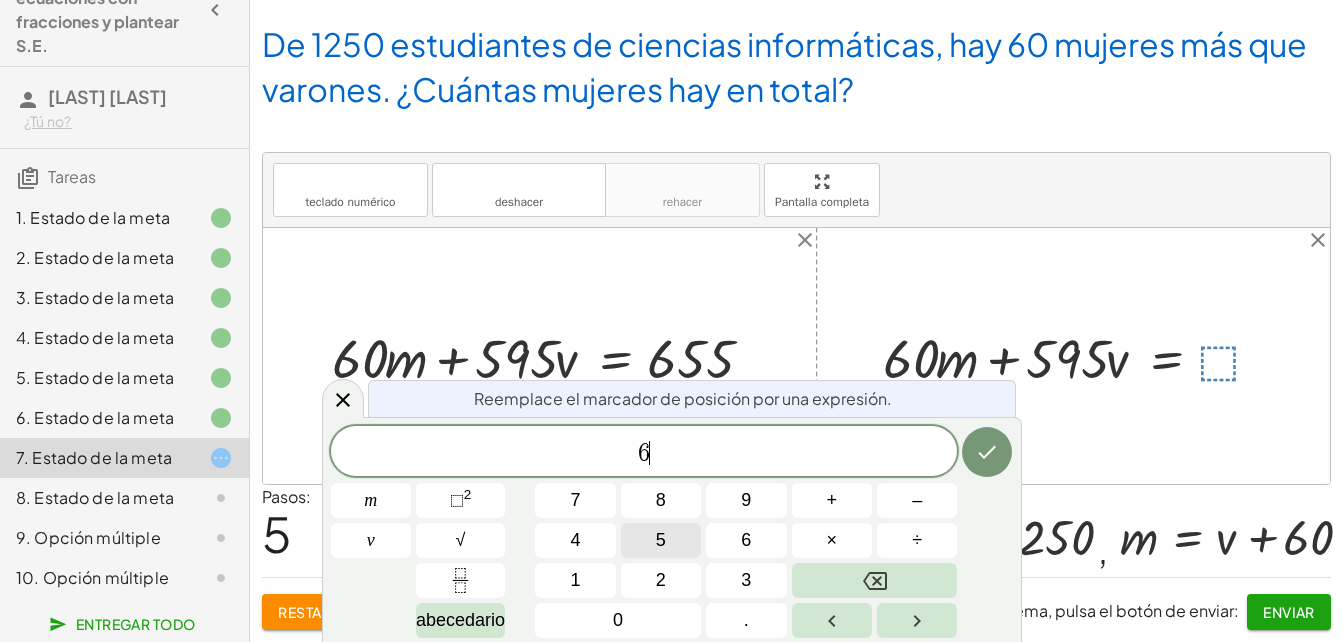 click on "5" at bounding box center (661, 540) 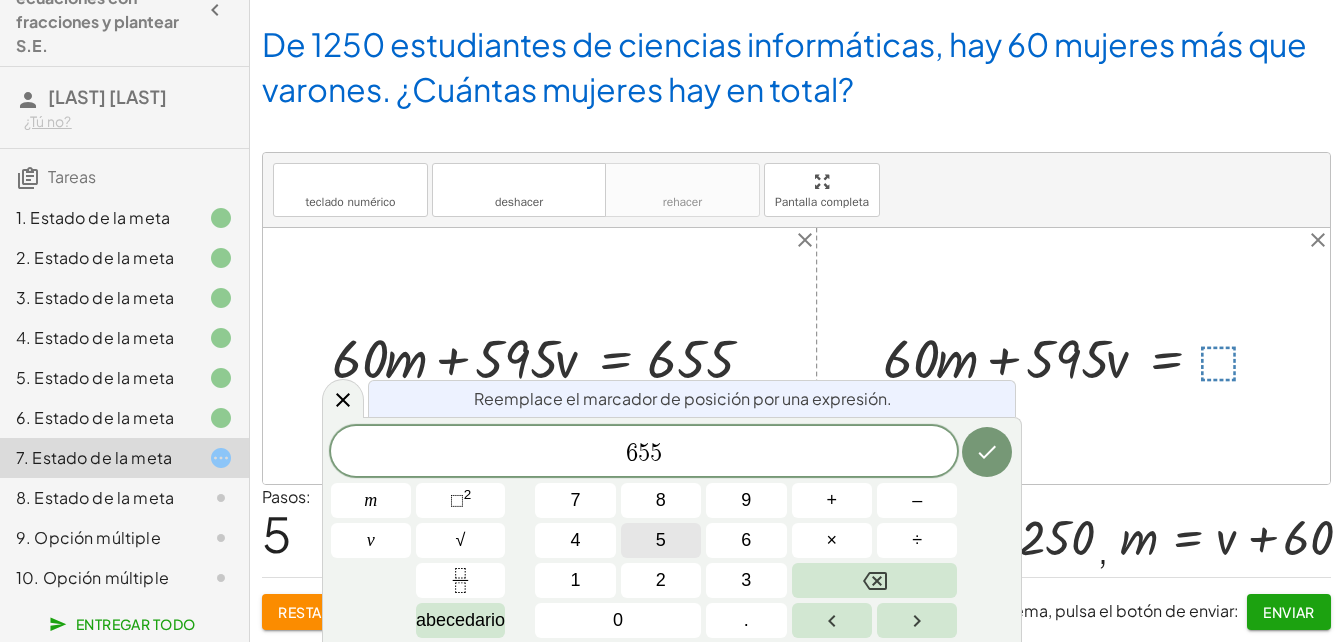 click on "5" at bounding box center [661, 540] 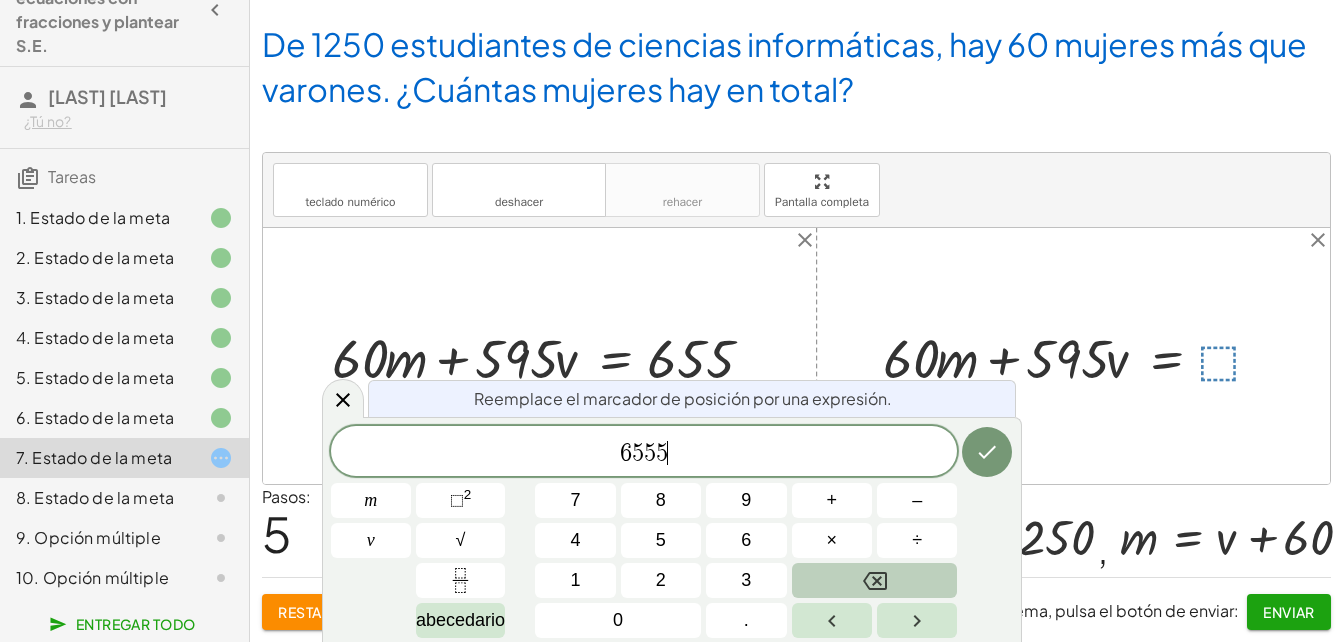 click at bounding box center [875, 580] 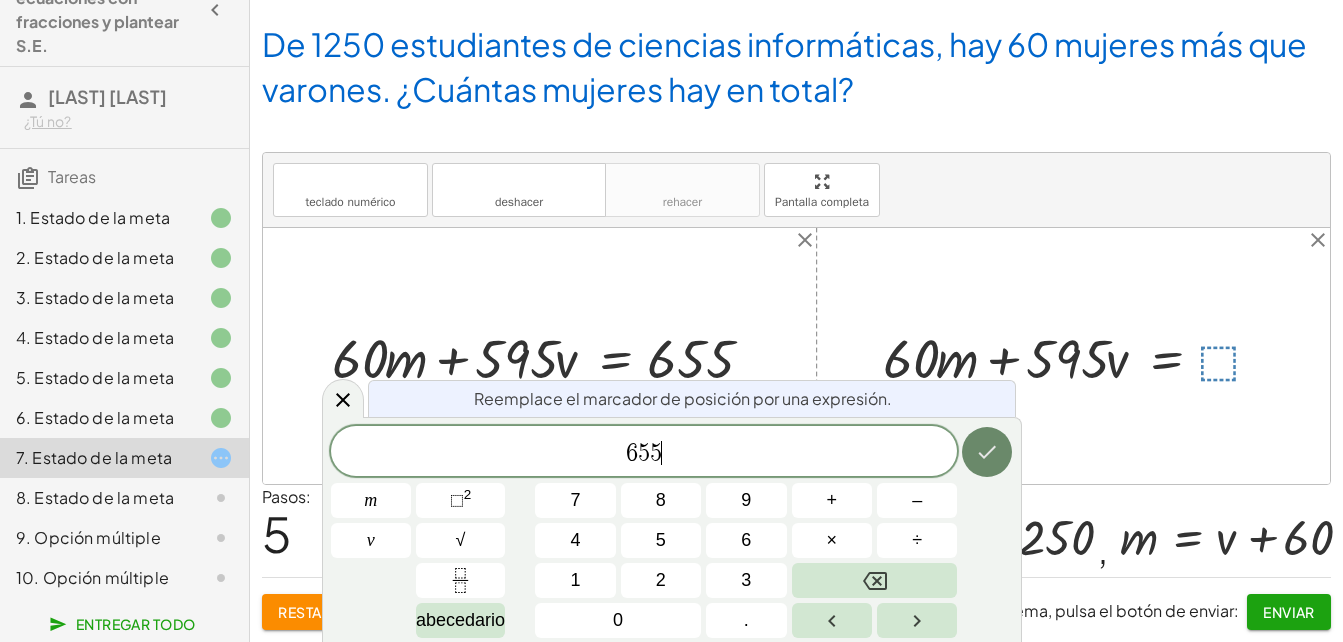 click at bounding box center [987, 452] 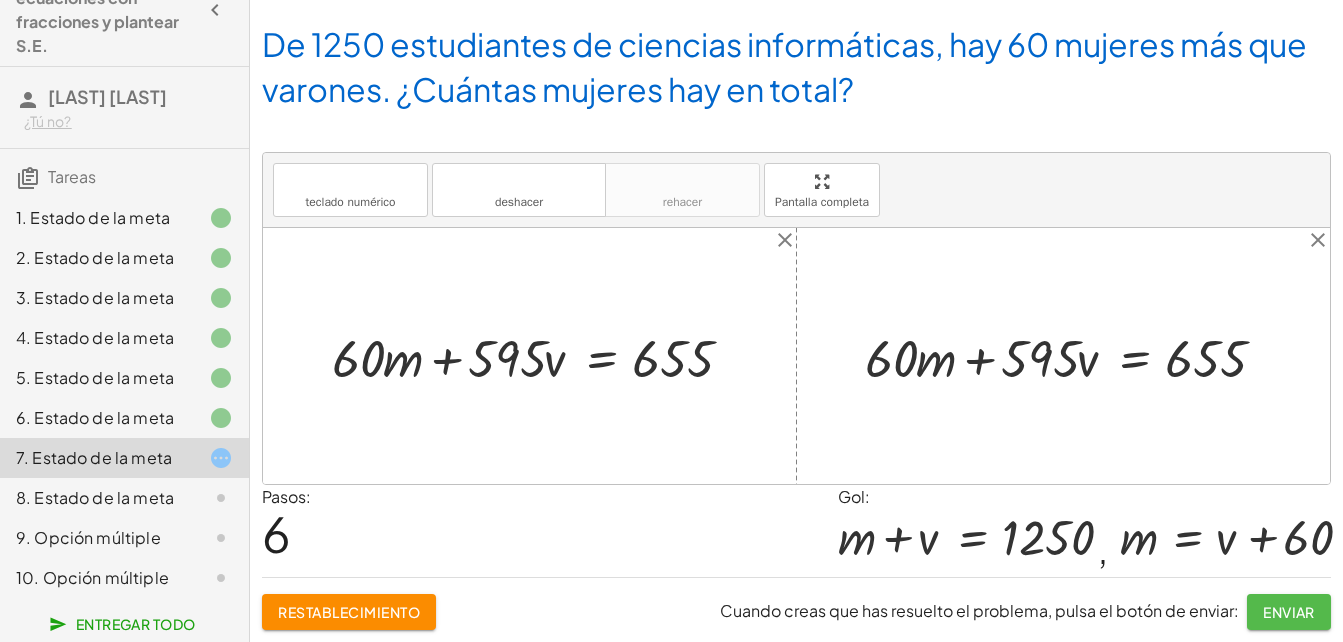 click on "Enviar" 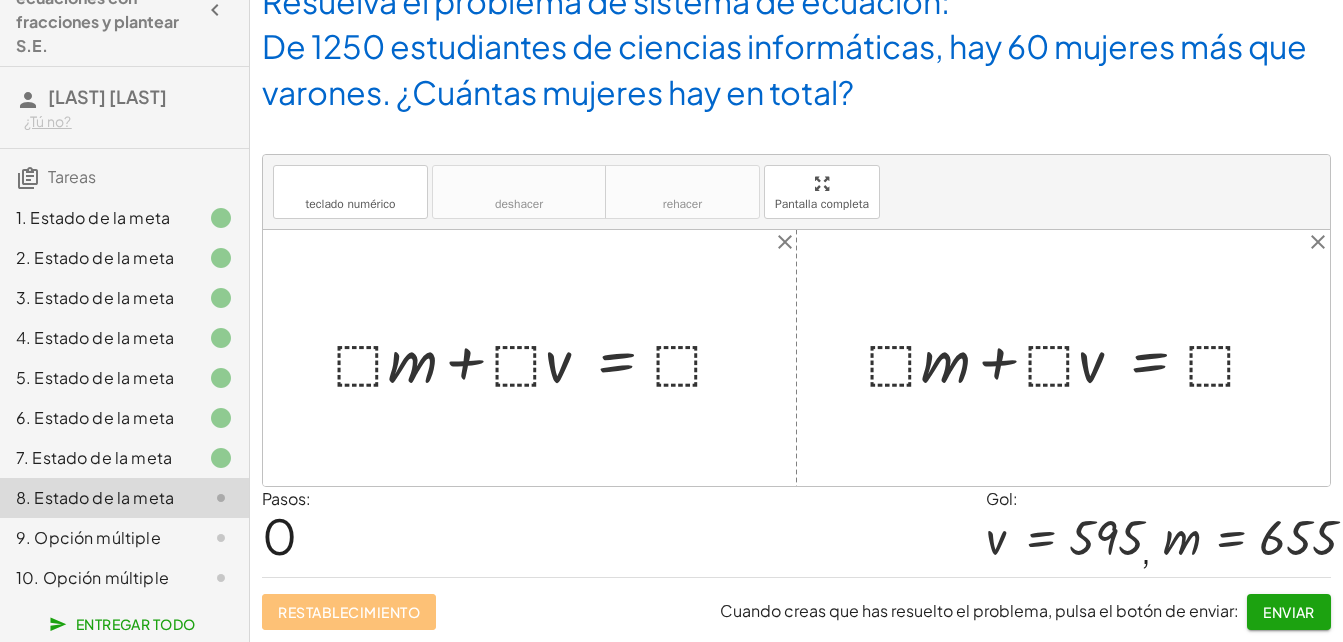 scroll, scrollTop: 33, scrollLeft: 0, axis: vertical 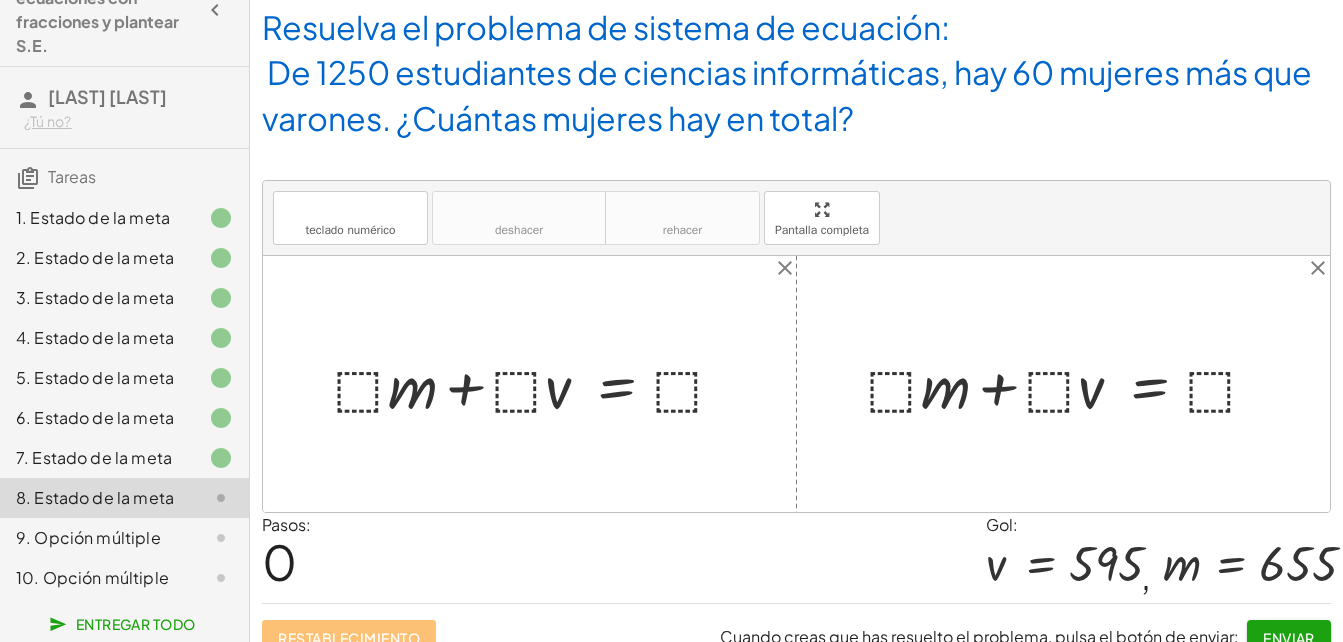 click at bounding box center (537, 384) 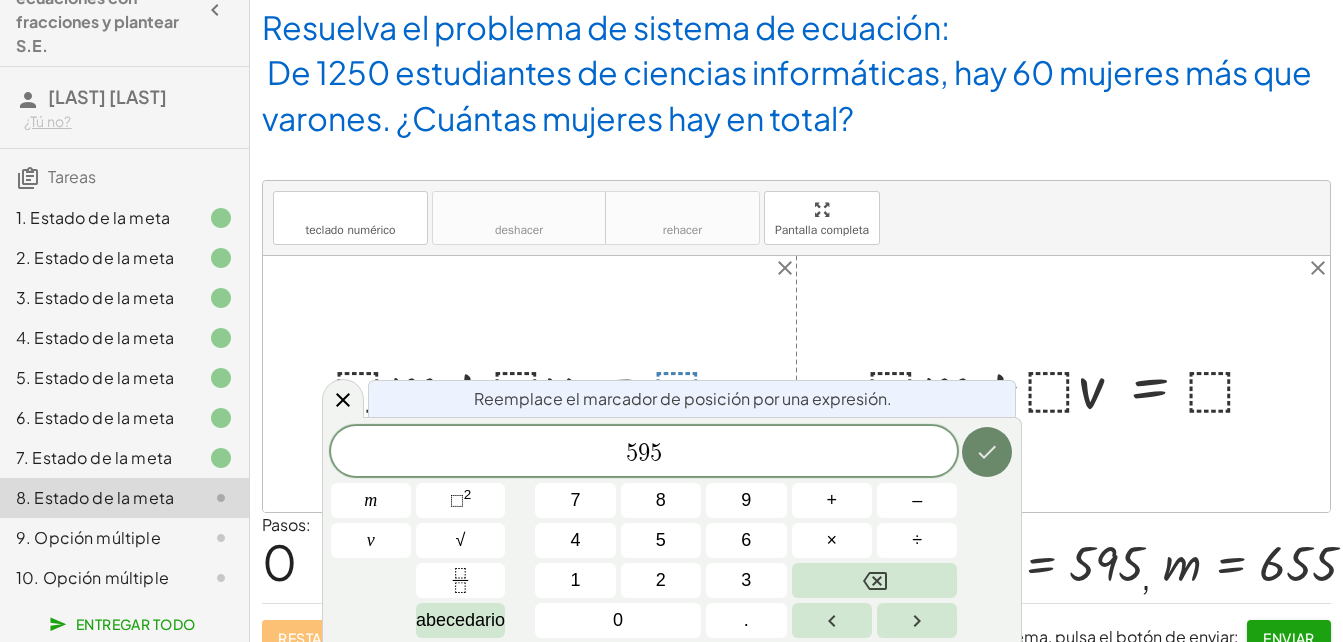 click 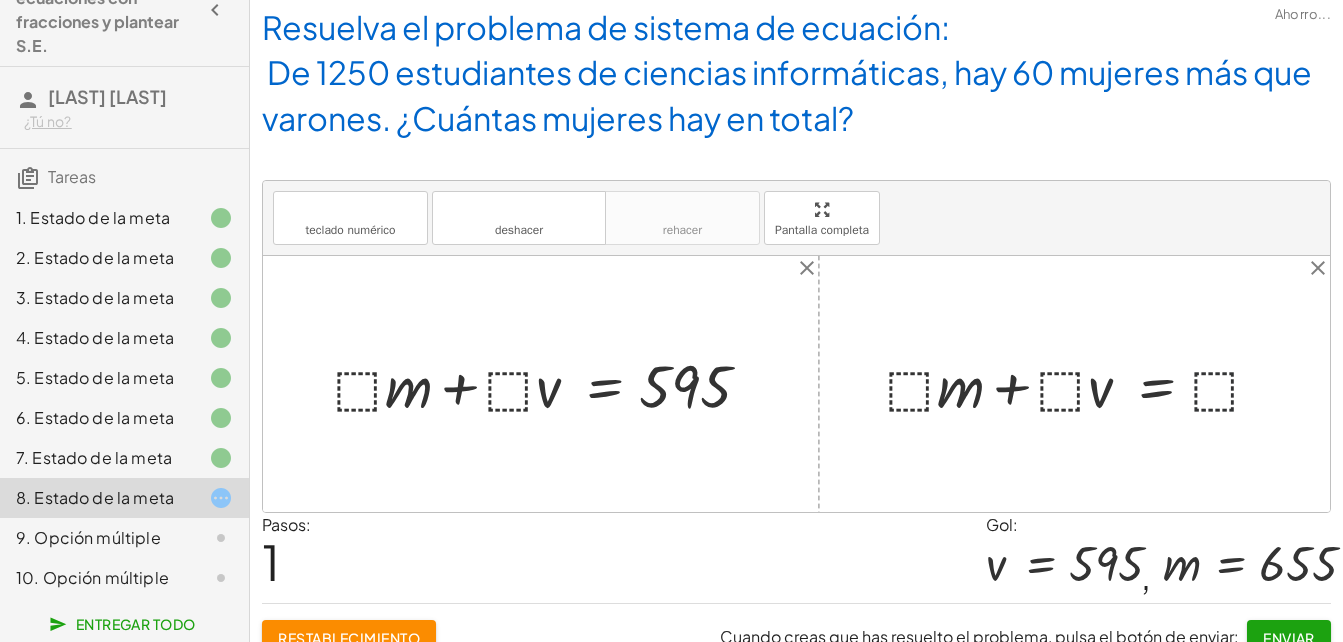 click at bounding box center [1081, 383] 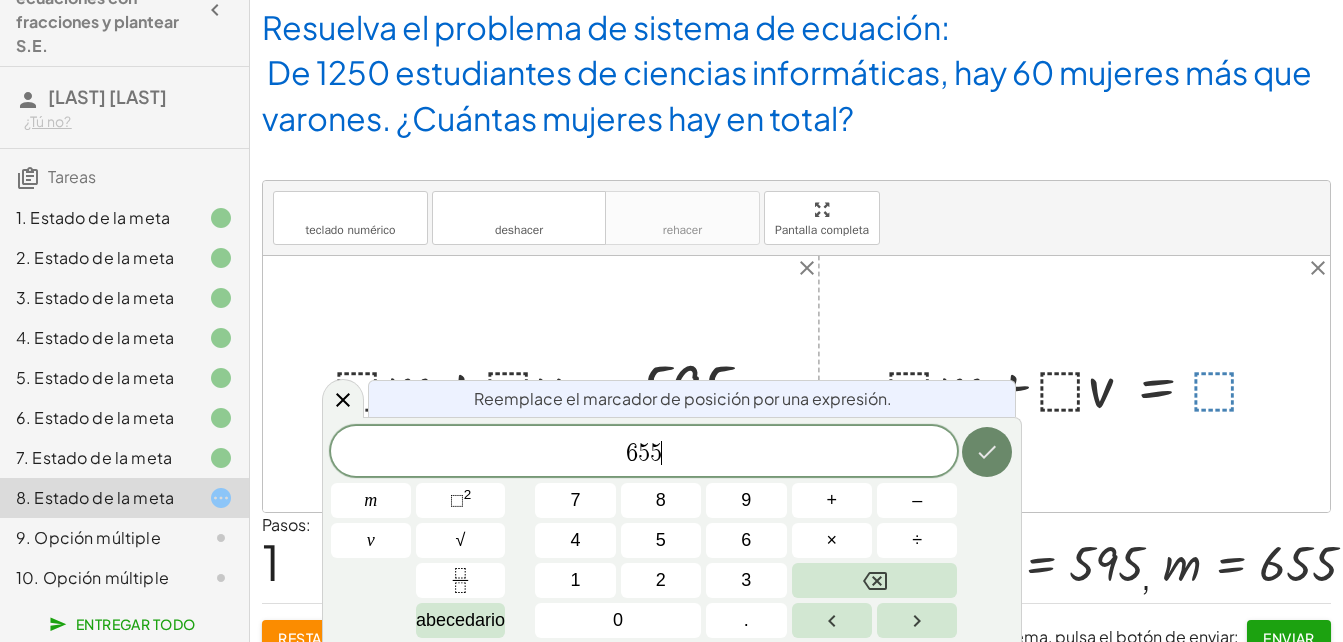 click 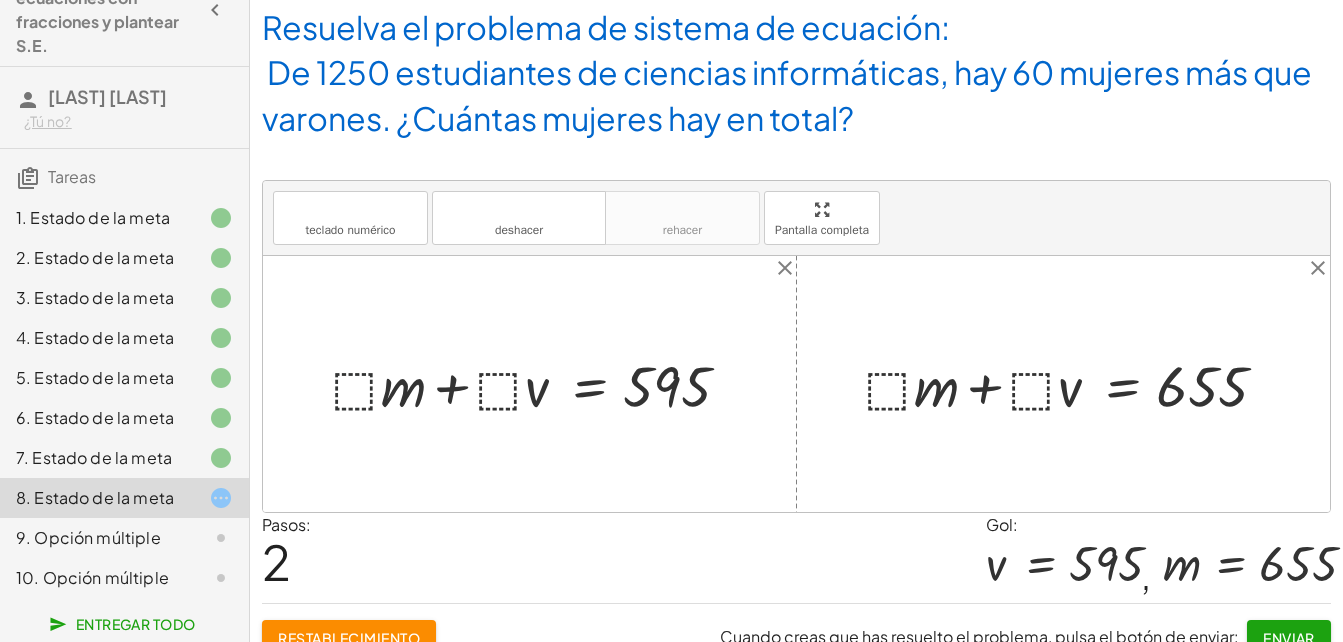 click at bounding box center [537, 384] 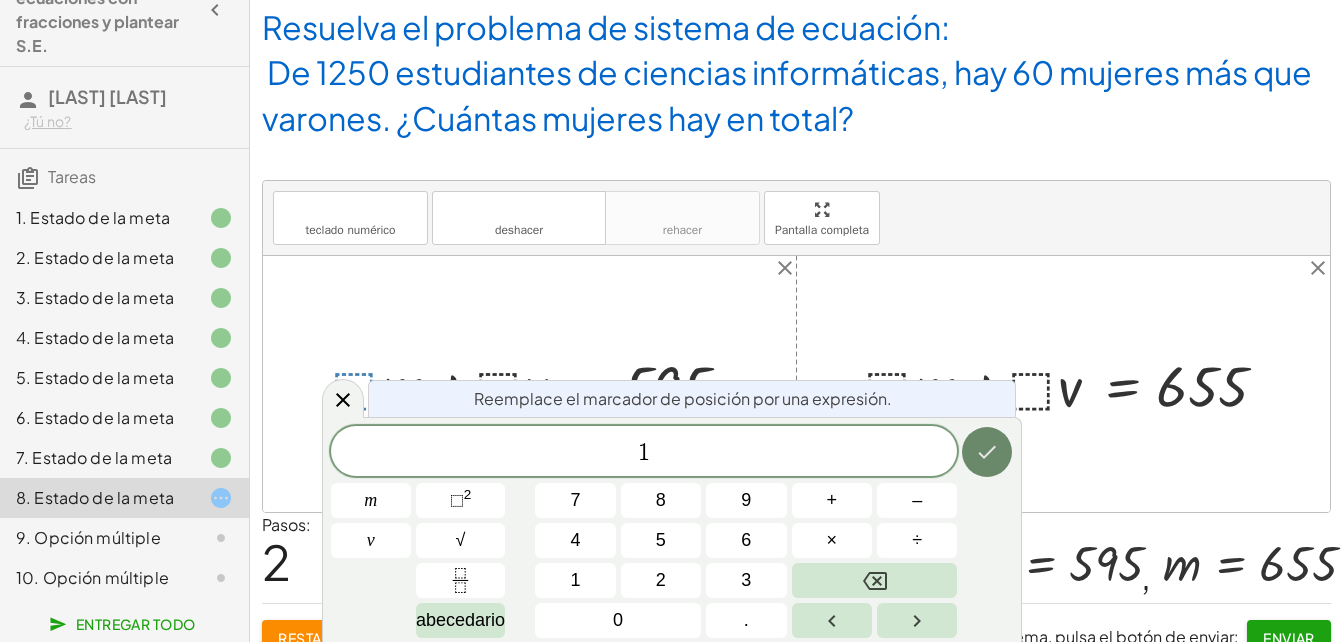 click 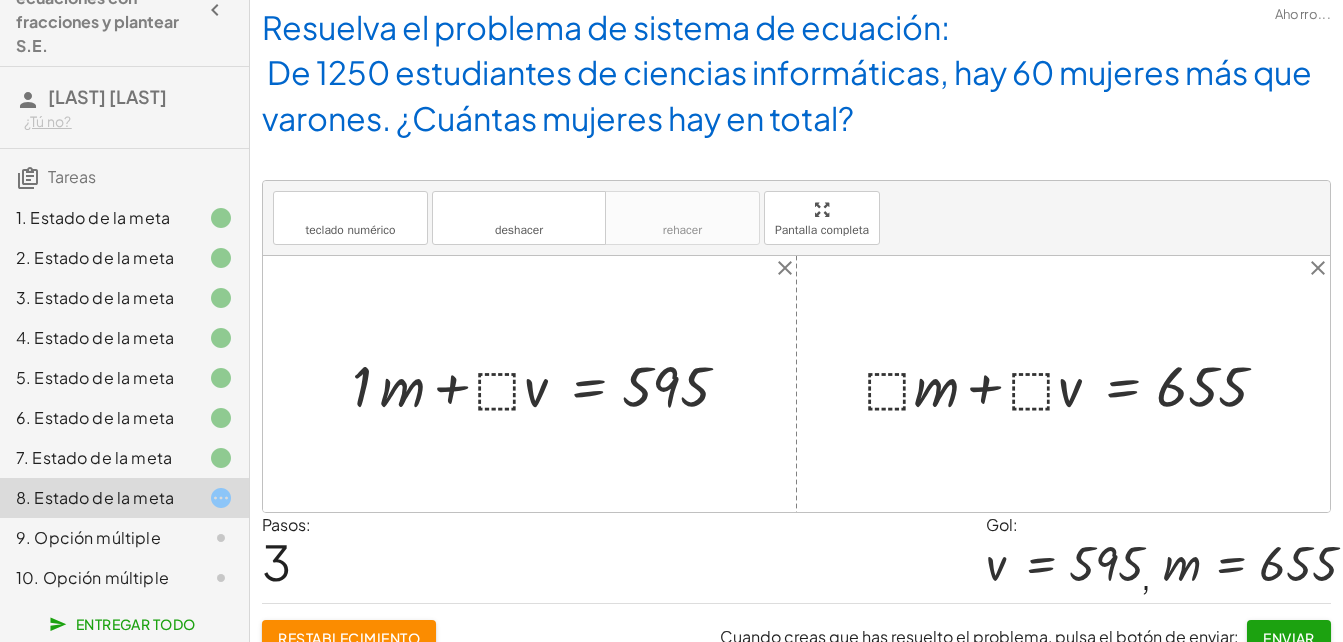 click at bounding box center [547, 384] 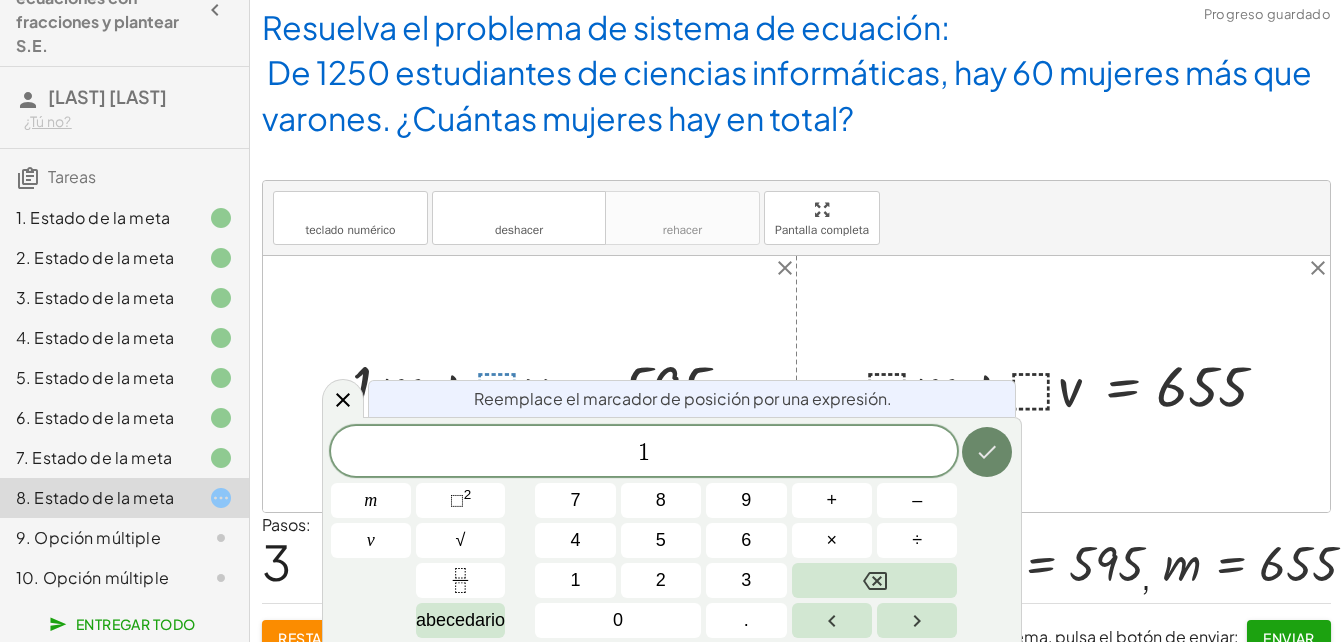 click at bounding box center [987, 452] 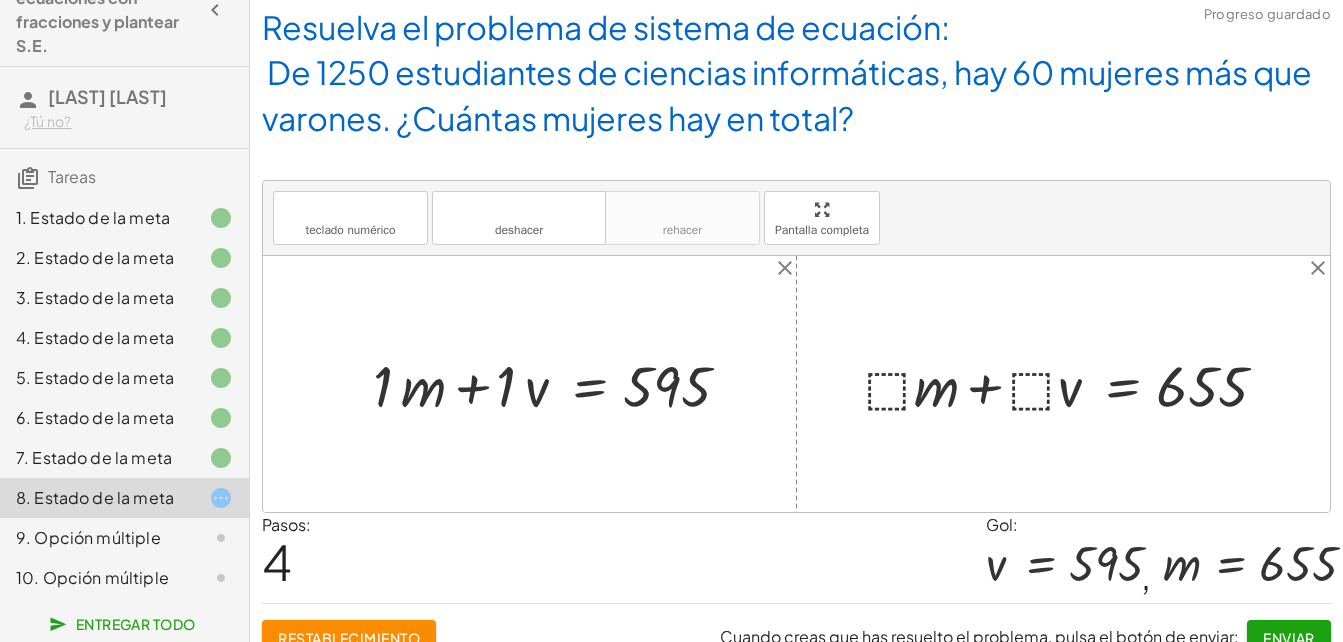 click at bounding box center (558, 384) 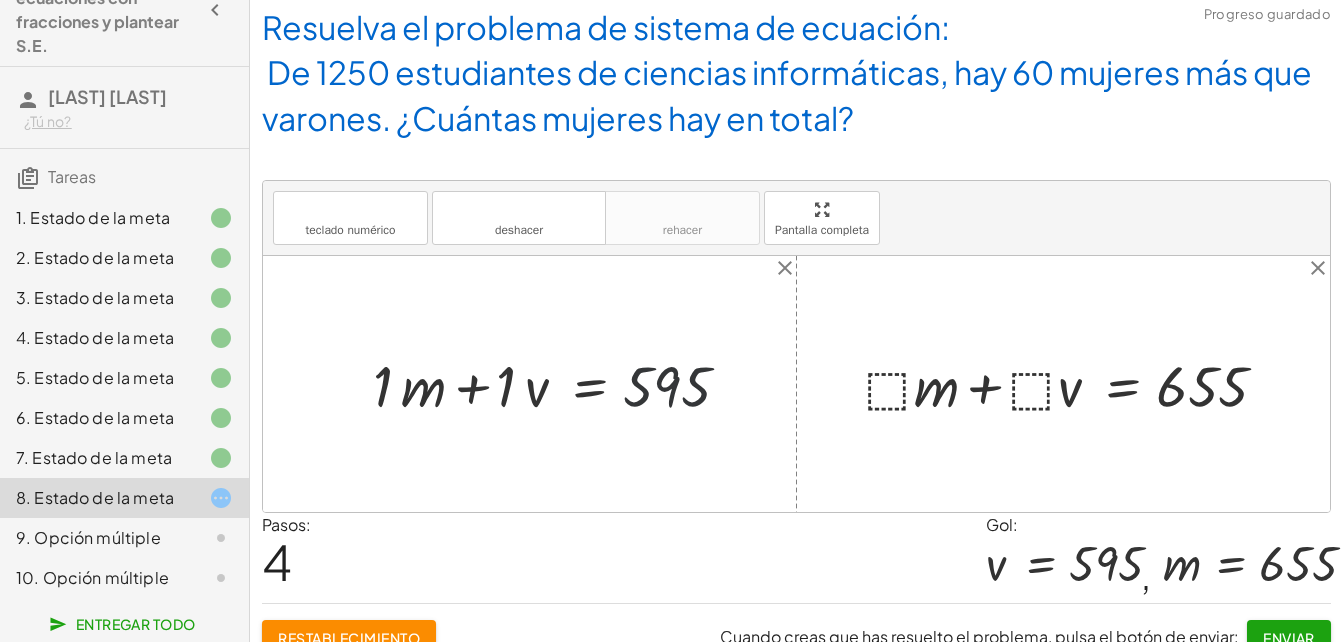 click at bounding box center (558, 384) 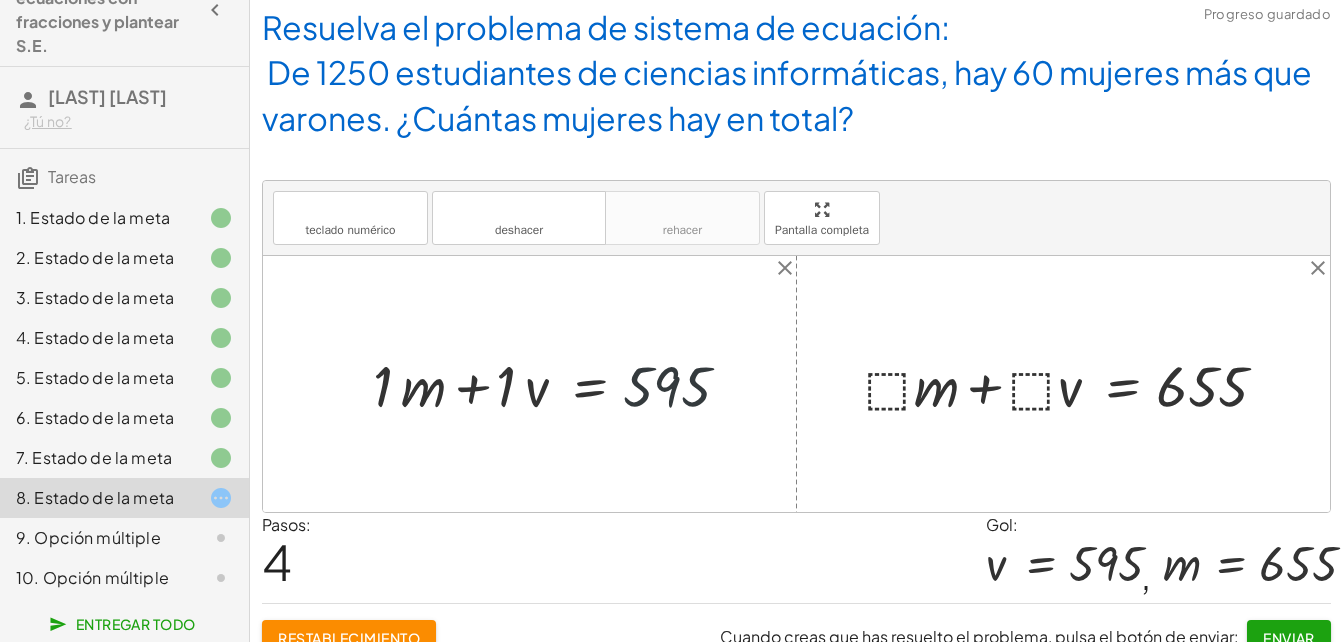 click at bounding box center [558, 384] 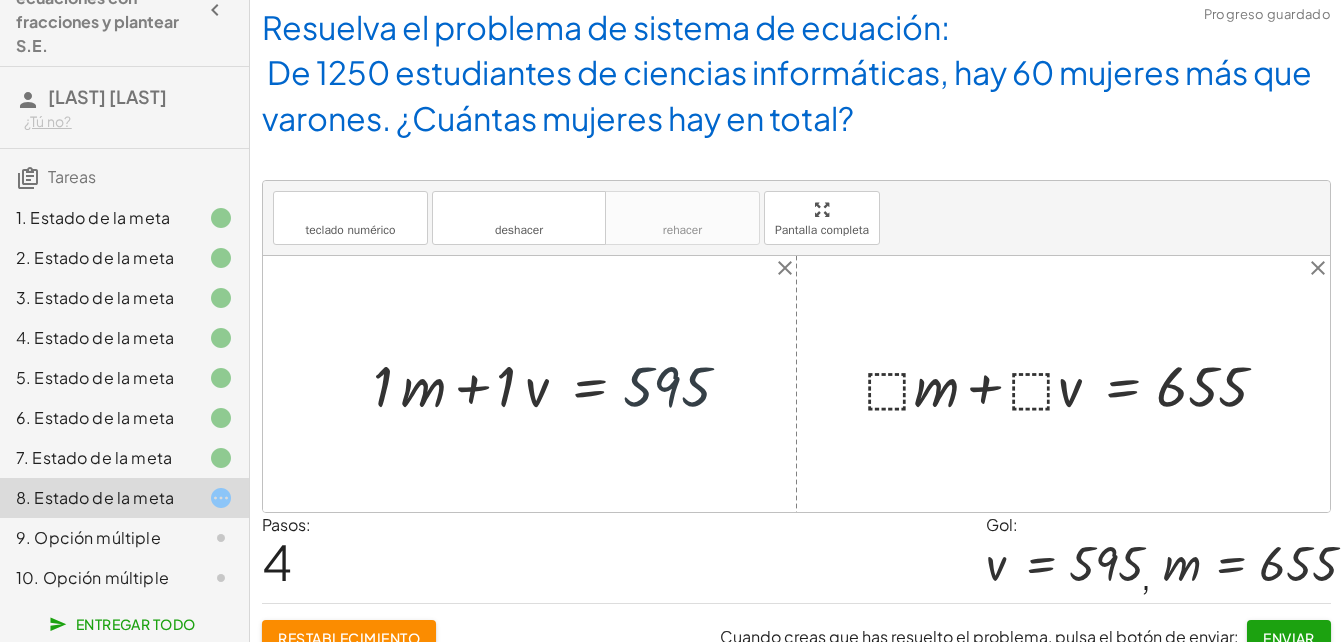click at bounding box center (558, 384) 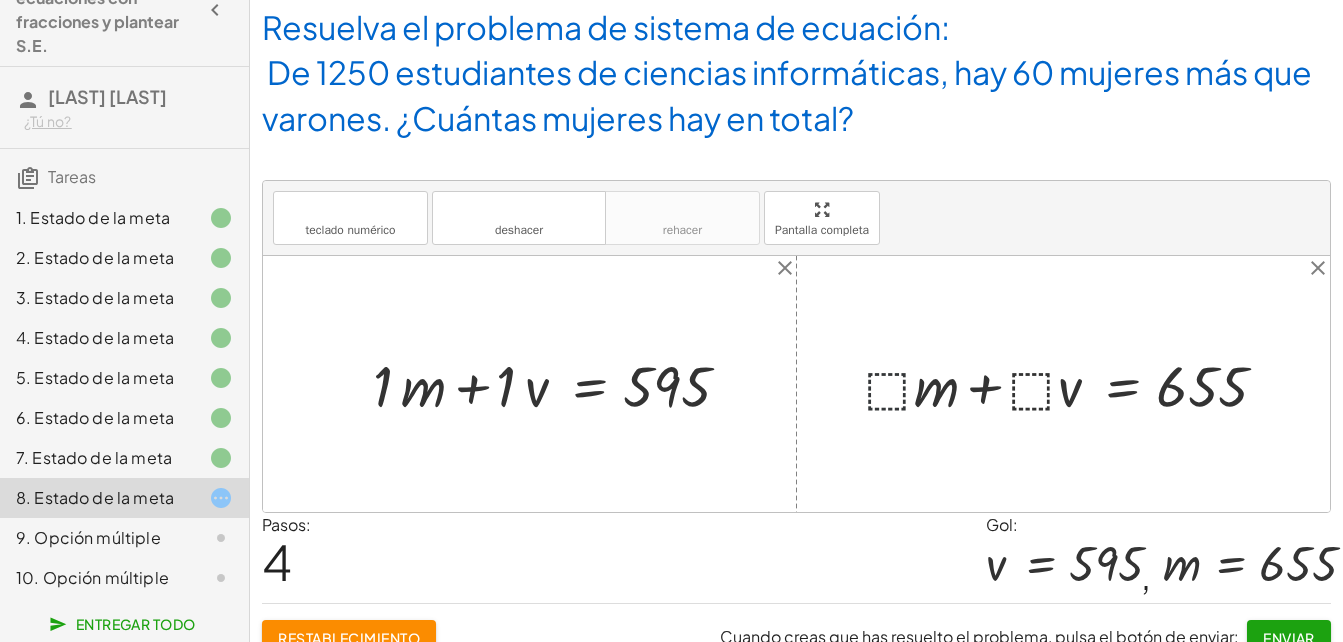 click at bounding box center [1070, 384] 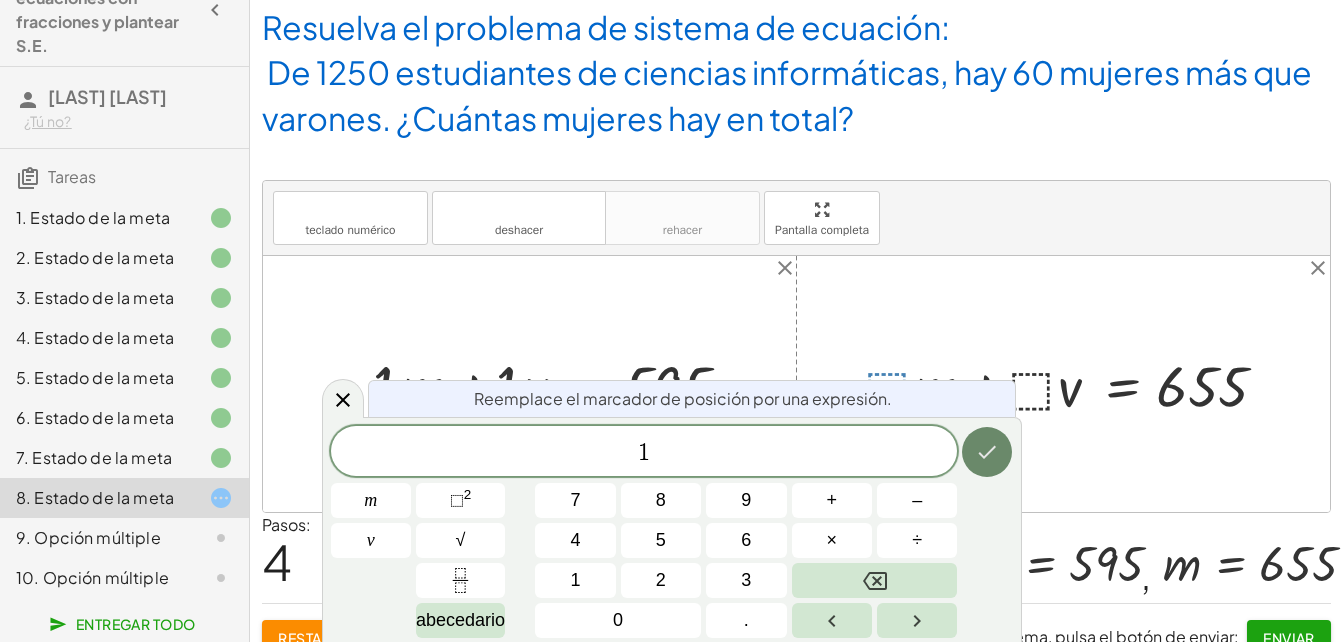 click 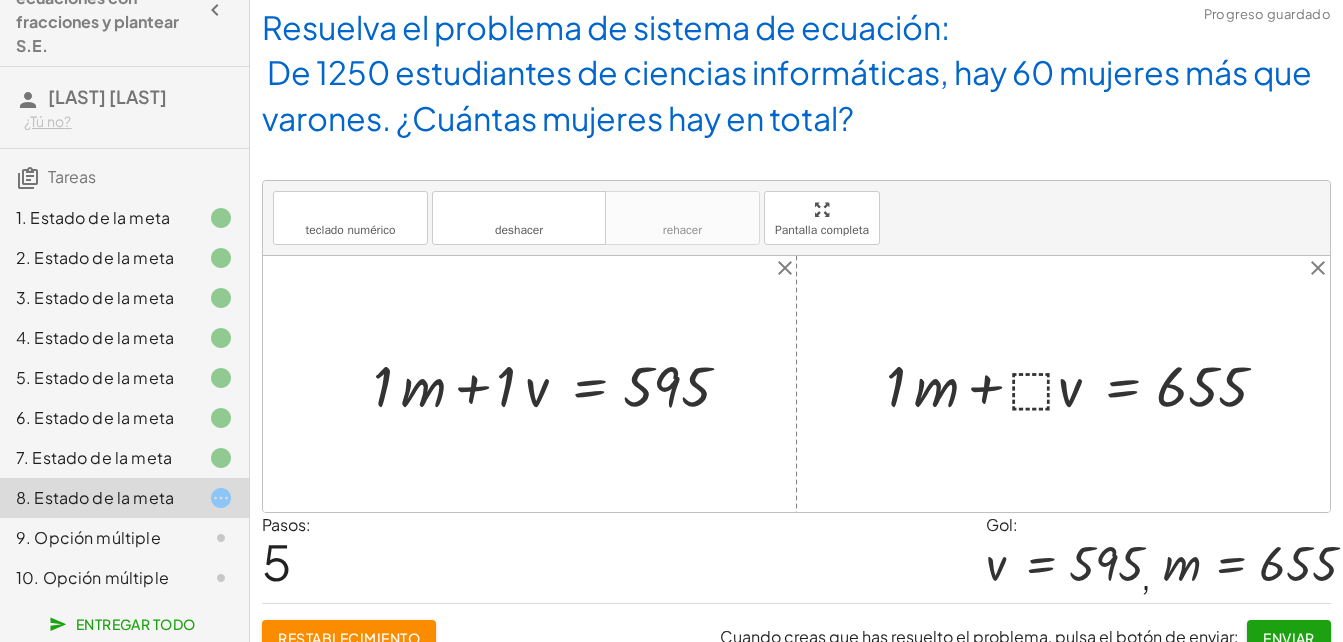 click at bounding box center (1081, 384) 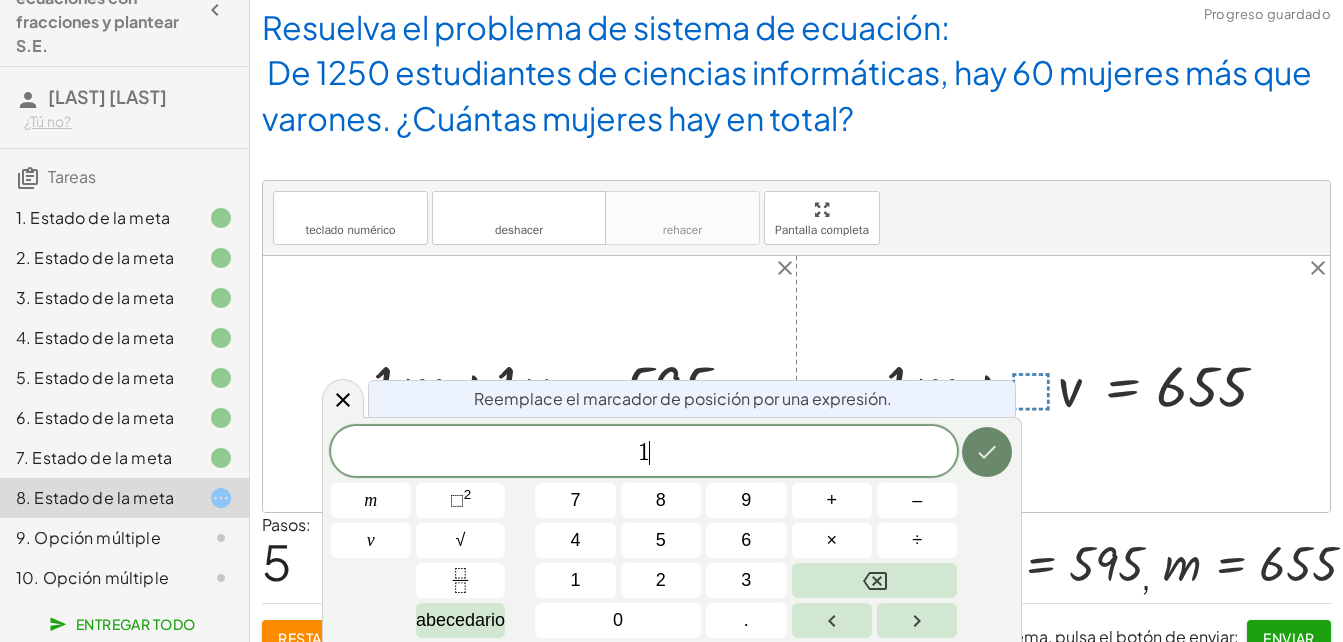 click at bounding box center (987, 452) 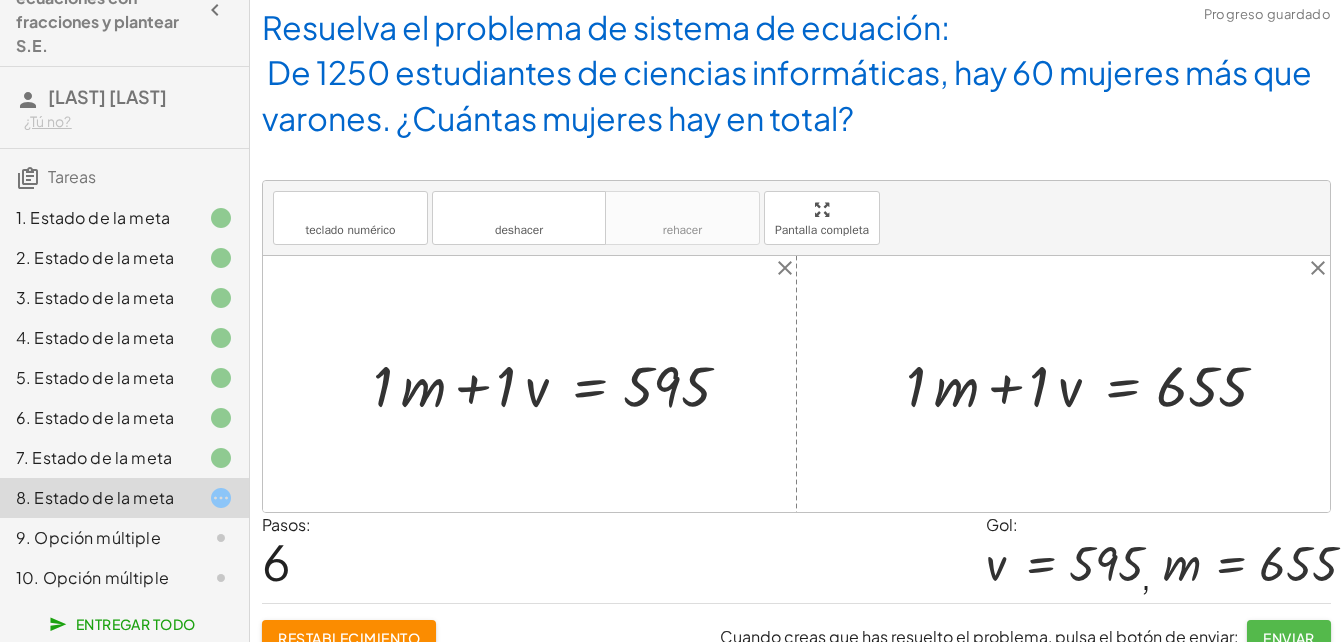 click on "Enviar" at bounding box center (1289, 638) 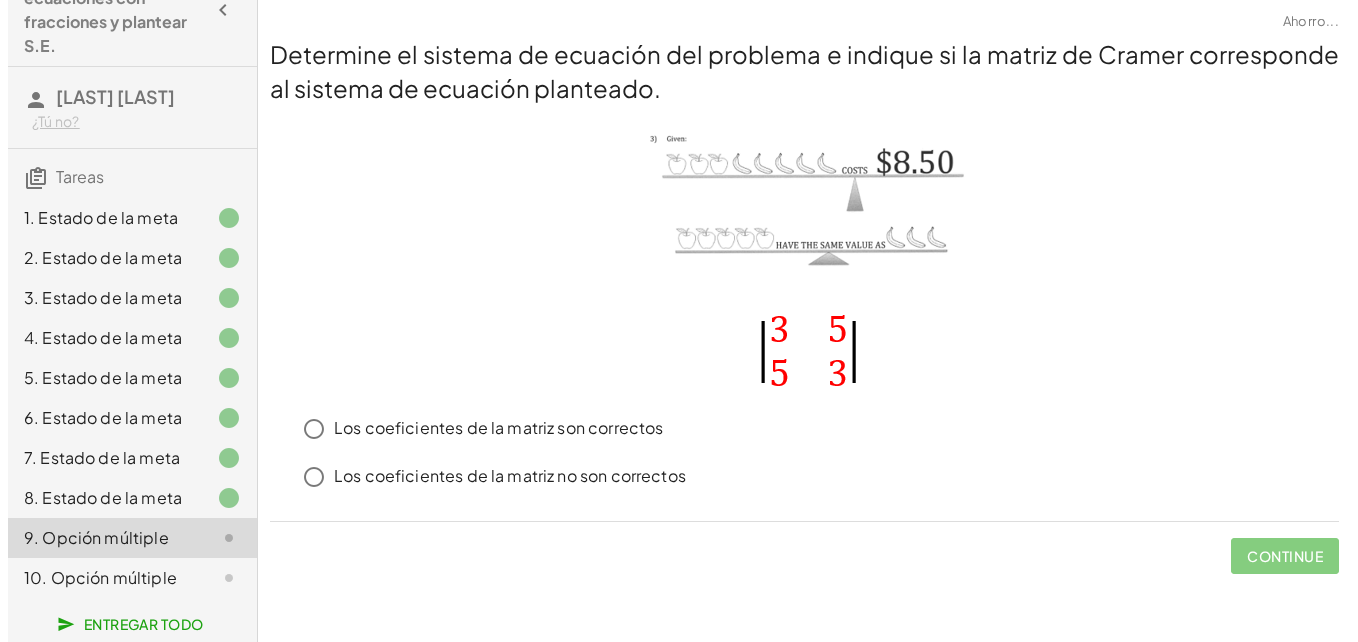 scroll, scrollTop: 0, scrollLeft: 0, axis: both 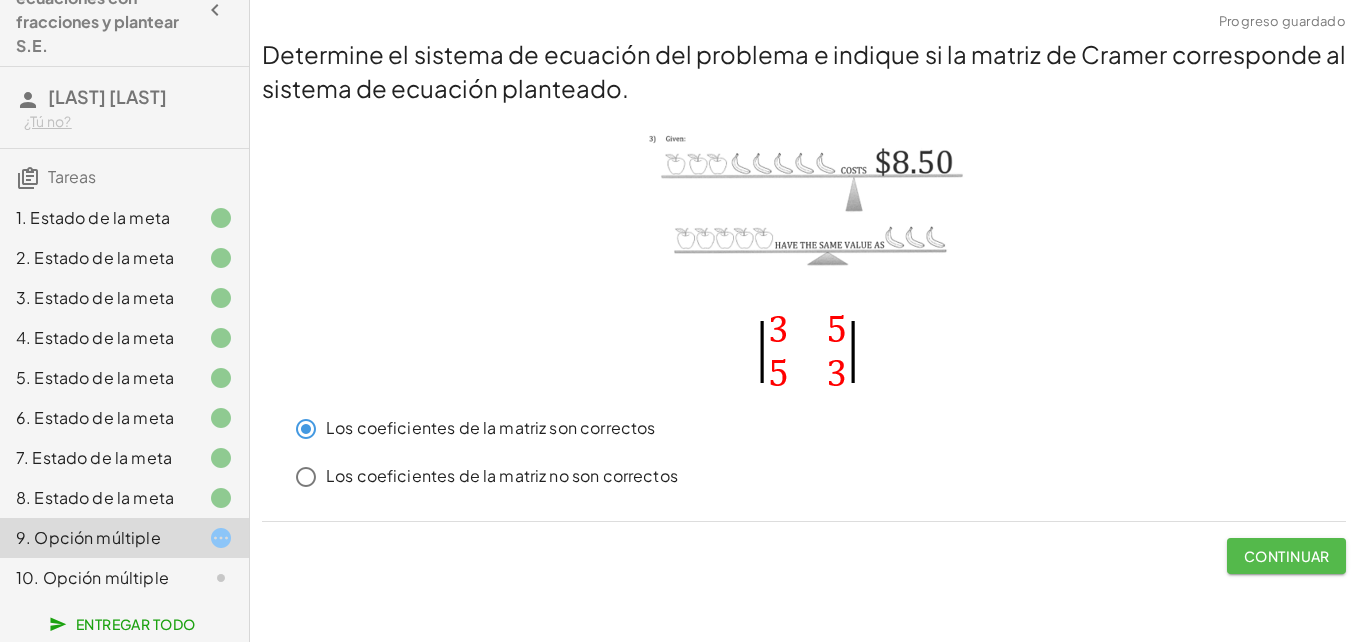 click on "Continuar" at bounding box center [1286, 556] 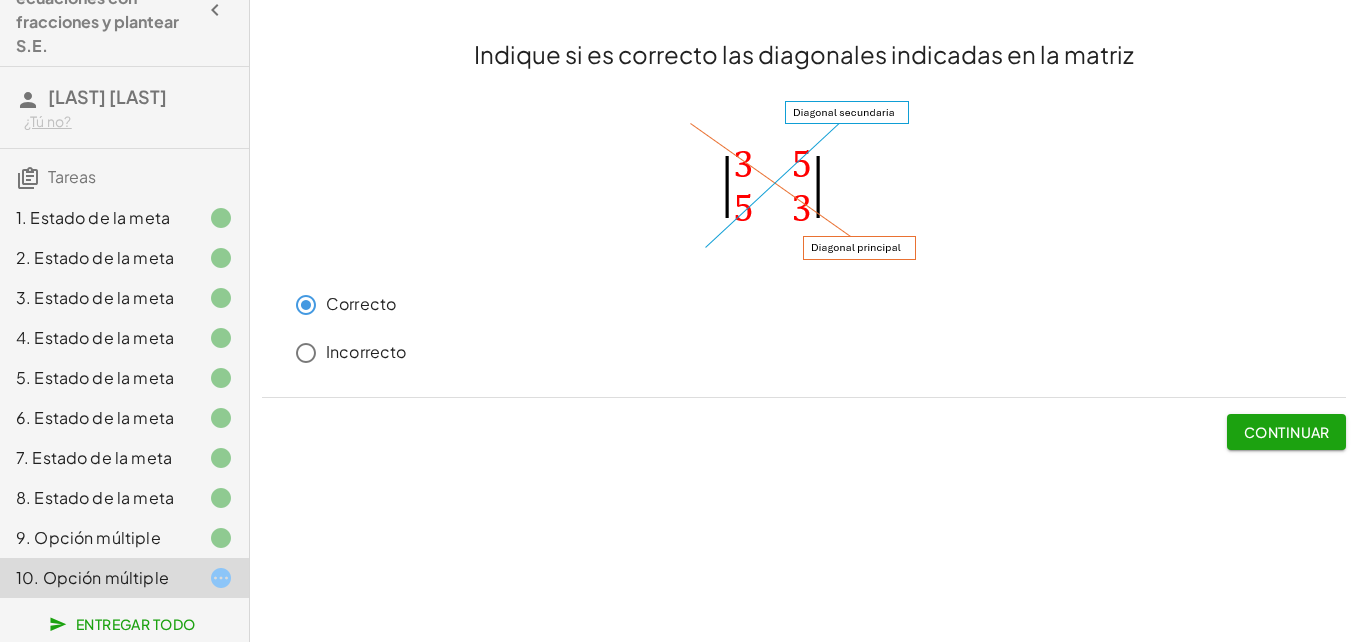 scroll, scrollTop: 111, scrollLeft: 0, axis: vertical 